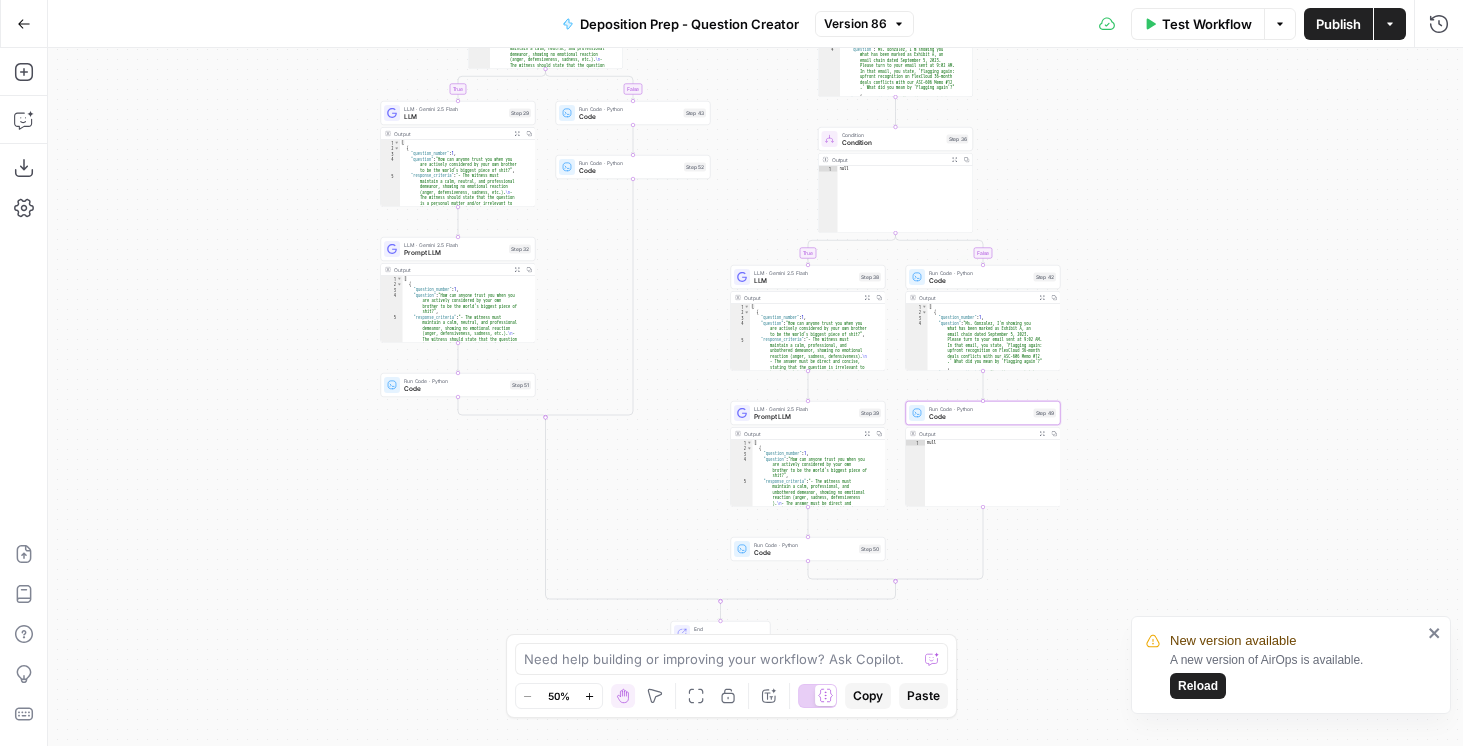 scroll, scrollTop: 0, scrollLeft: 0, axis: both 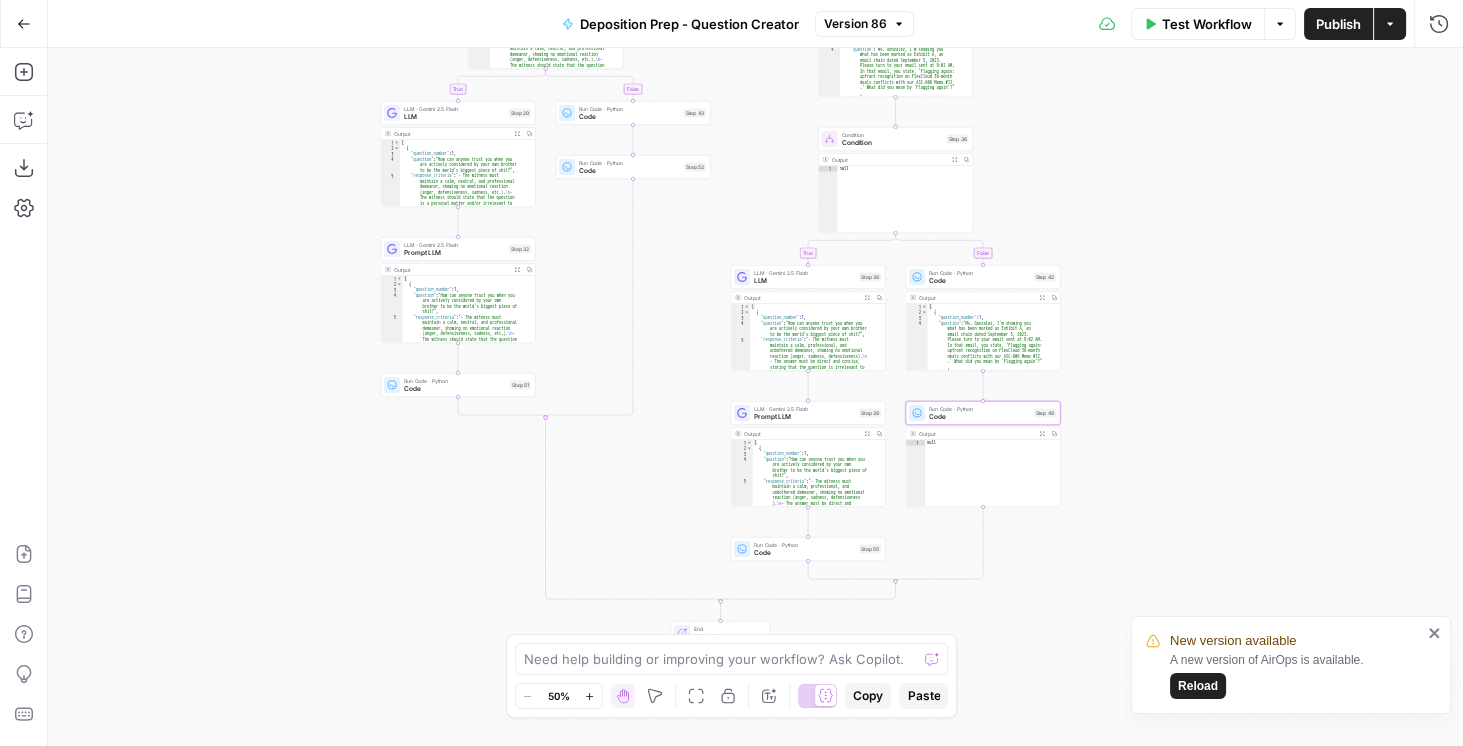 click on "Reload" at bounding box center (1198, 686) 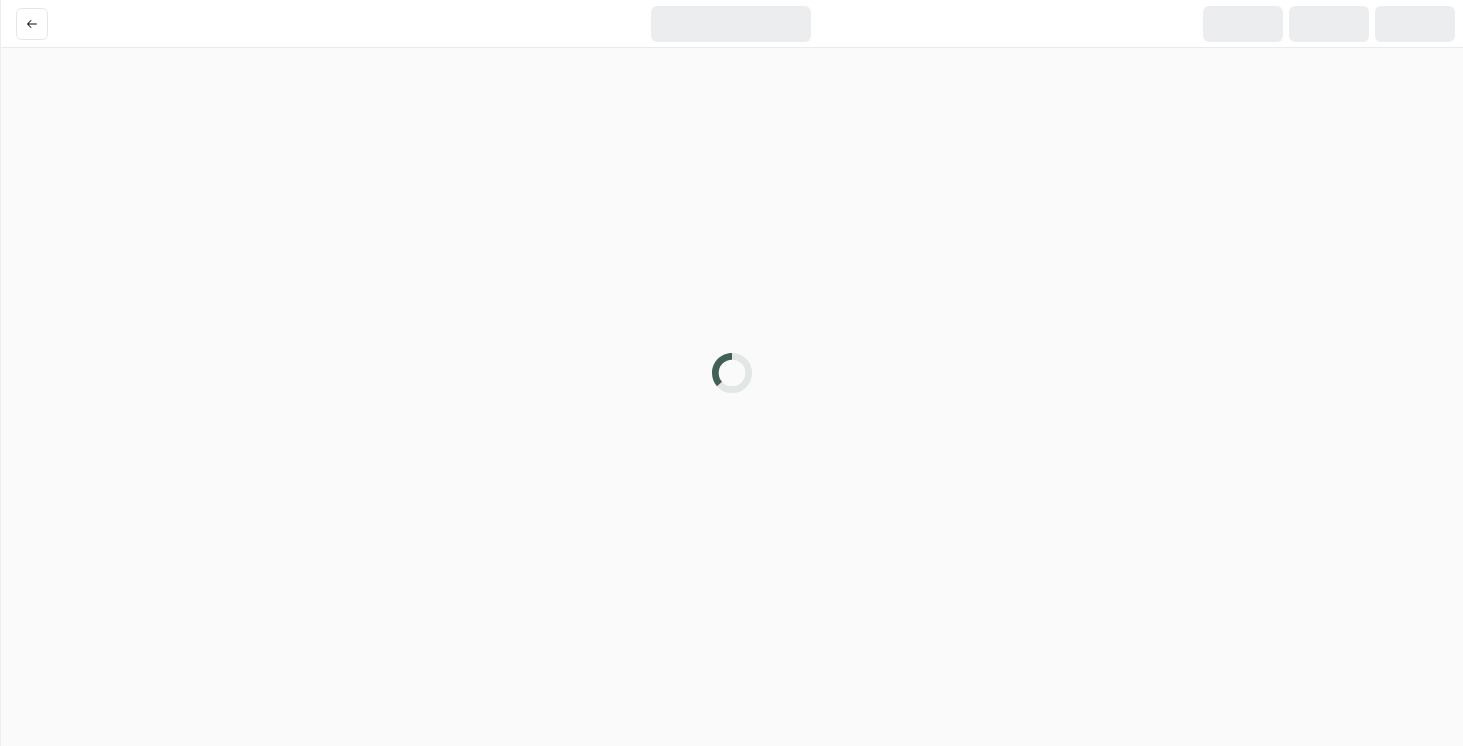 scroll, scrollTop: 0, scrollLeft: 0, axis: both 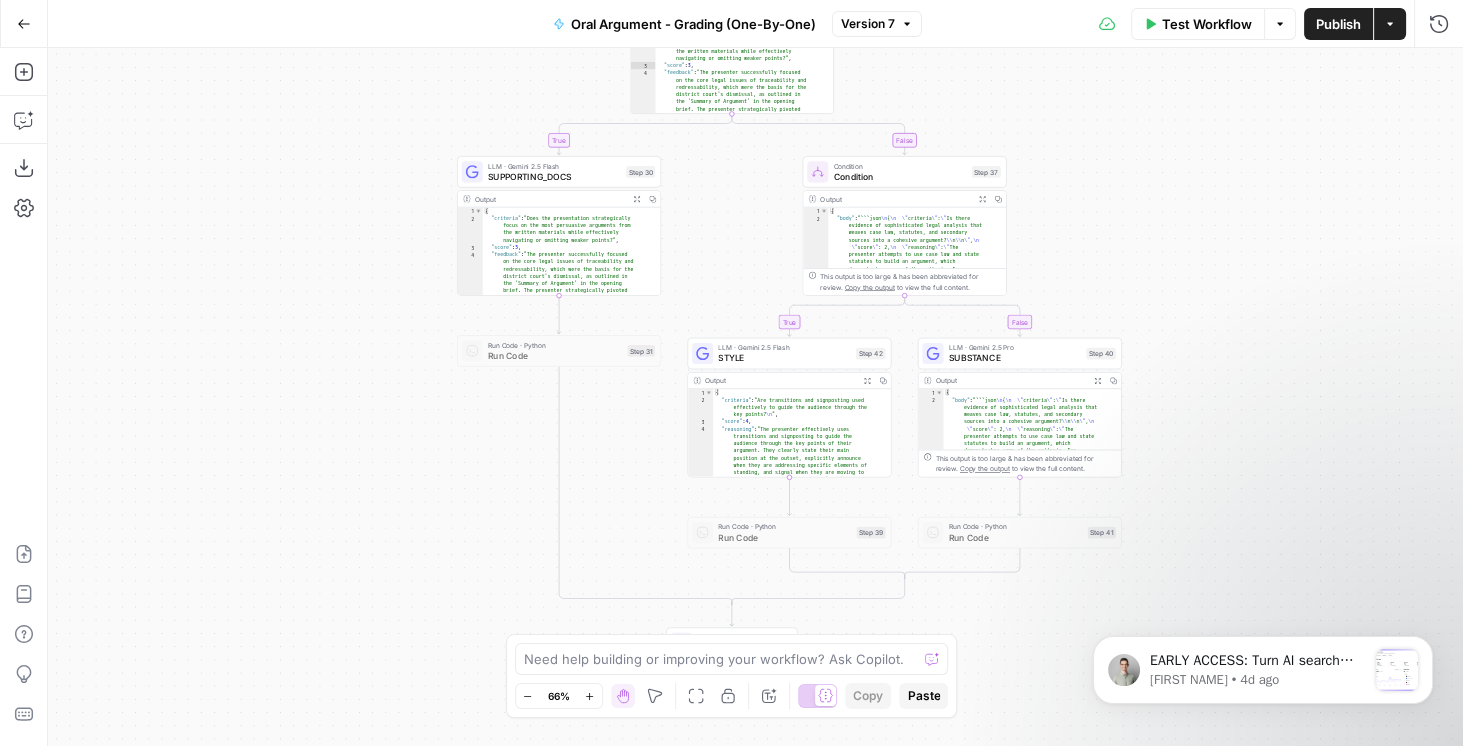 drag, startPoint x: 474, startPoint y: 90, endPoint x: 614, endPoint y: 69, distance: 141.56624 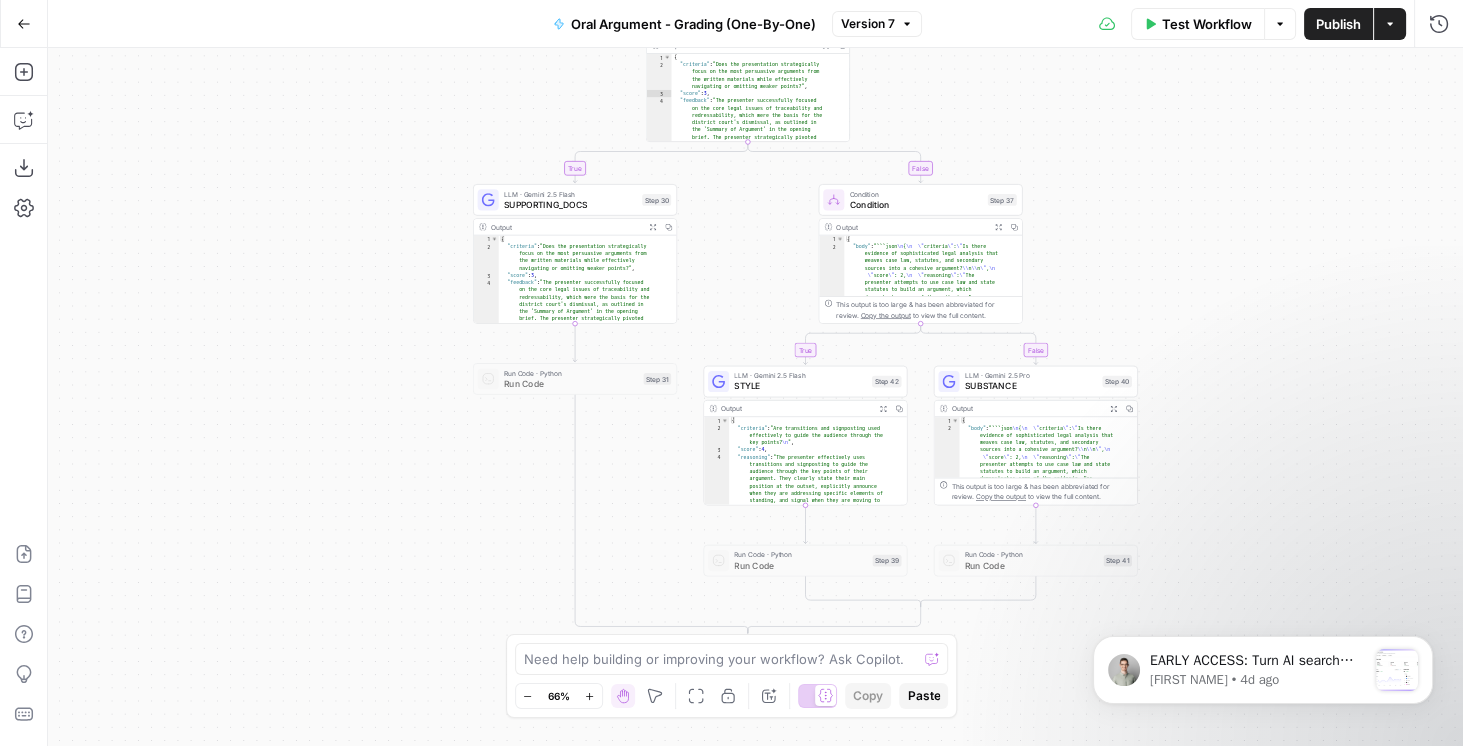 click on "Oral Argument - Grading (One-By-One)" at bounding box center (693, 24) 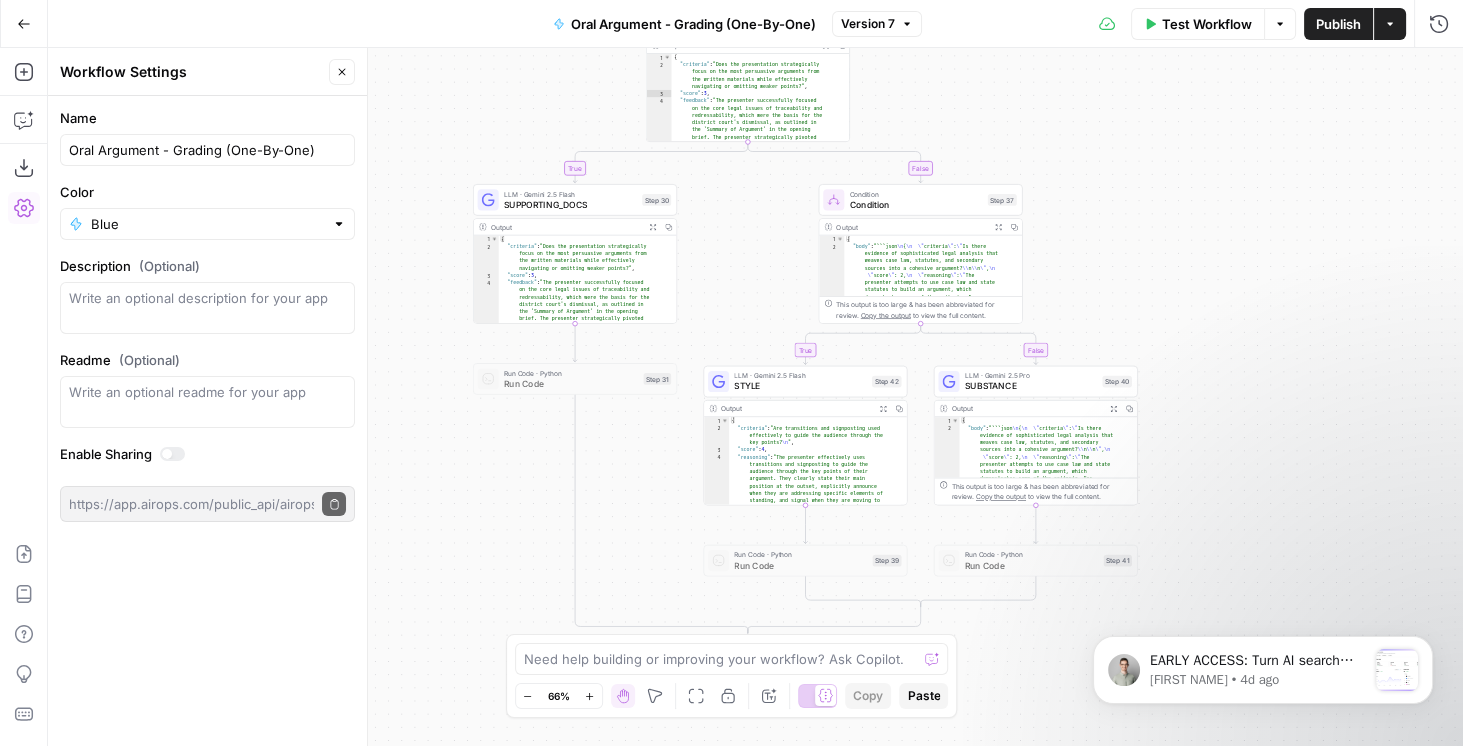 click on "true false false true Workflow Set Inputs Inputs Condition Condition Step 29 Output Expand Output Copy 1 2 3 4 {    "criteria" :  "Does the presentation strategically         focus on the most persuasive arguments from         the written materials while effectively         navigating or omitting weaker points?" ,    "score" :  3 ,    "feedback" :  "The presenter successfully focused         on the core legal issues of traceability and         redressability, which were the basis for the         district court's dismissal, as outlined in         the 'Summary of Argument' in the opening         brief. The presenter strategically pivoted         from the direct operational control of the         Department of Corrections Commissioner to the         budgetary and supervisory authority of the         Governor and Secretary, arguing that funding         was the root cause of the unconstitutional" at bounding box center (755, 397) 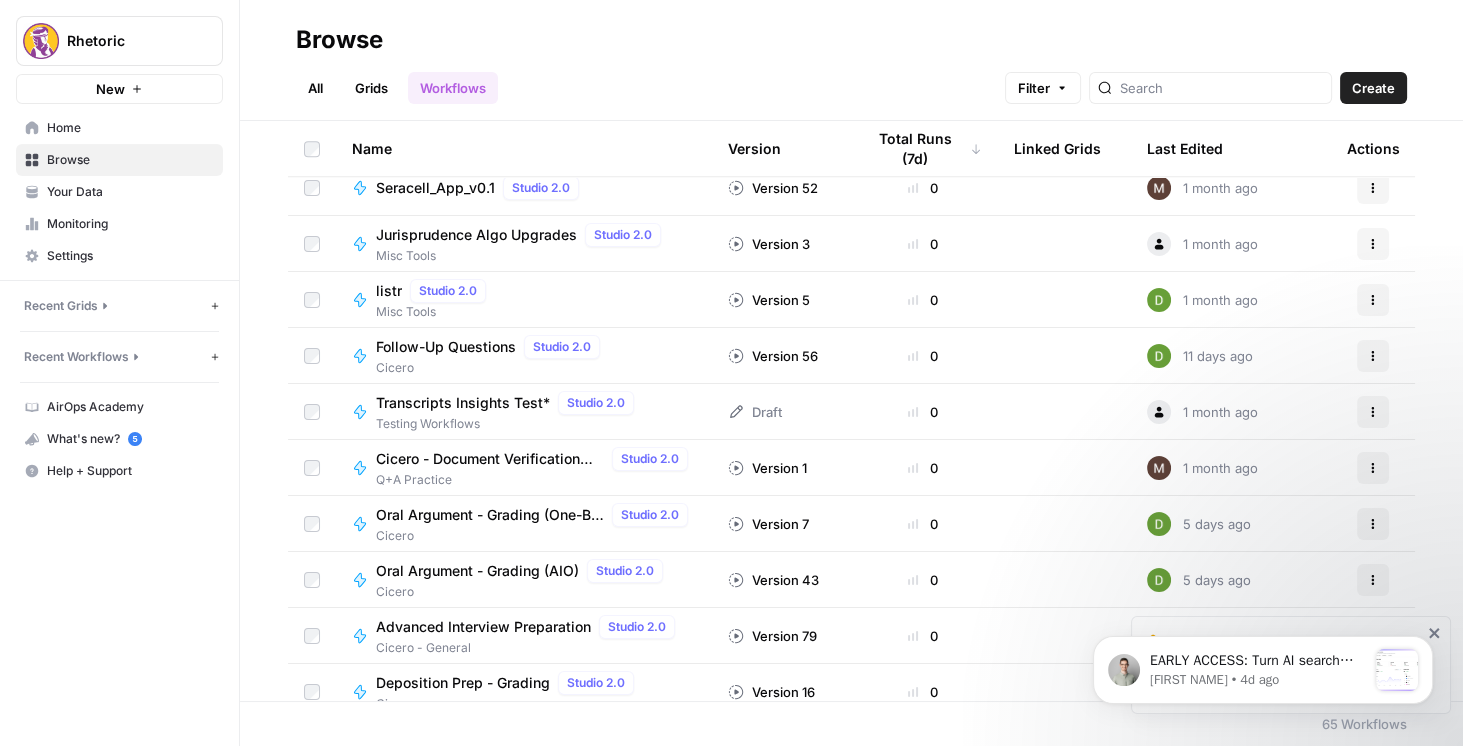 scroll, scrollTop: 1314, scrollLeft: 0, axis: vertical 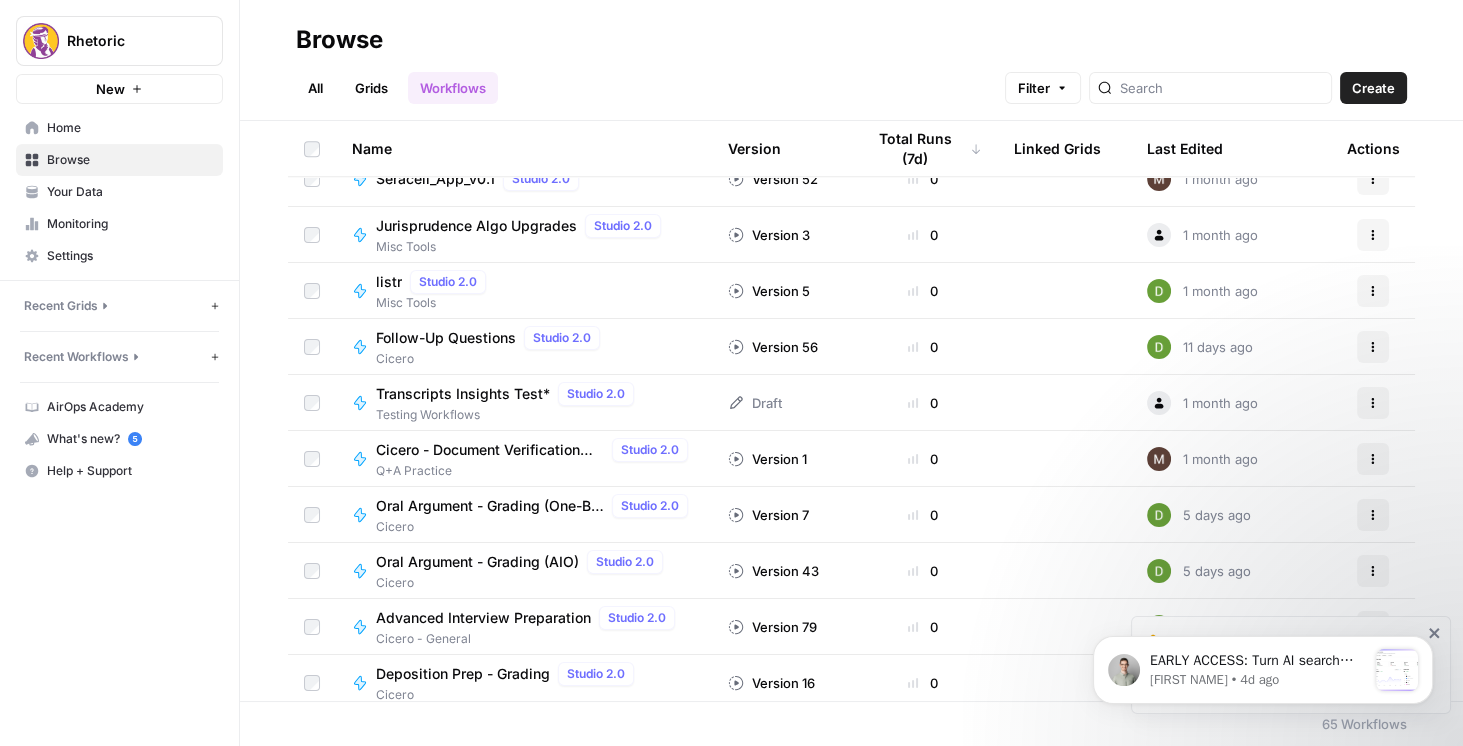 click on "Oral Argument - Grading (One-By-One)" at bounding box center [490, 506] 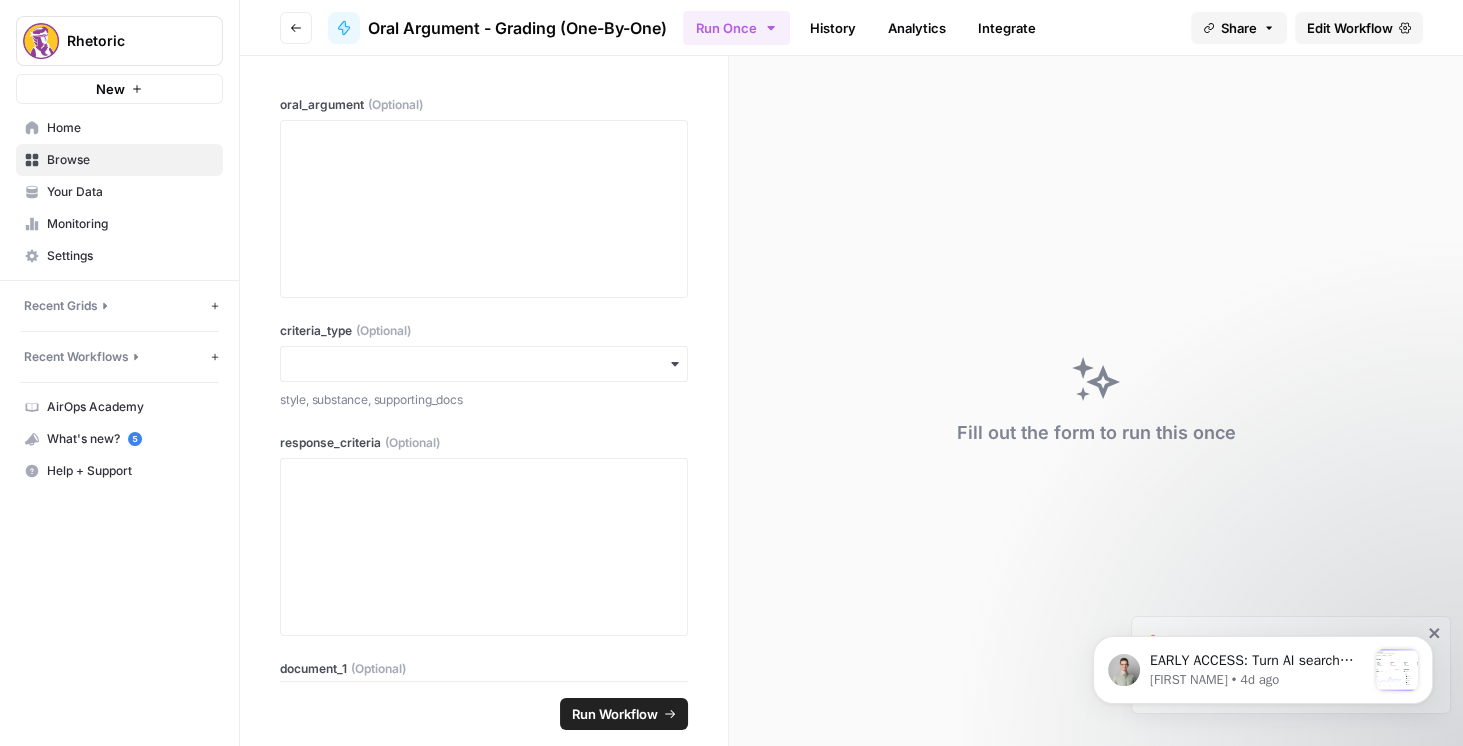 click on "Go back" at bounding box center (296, 28) 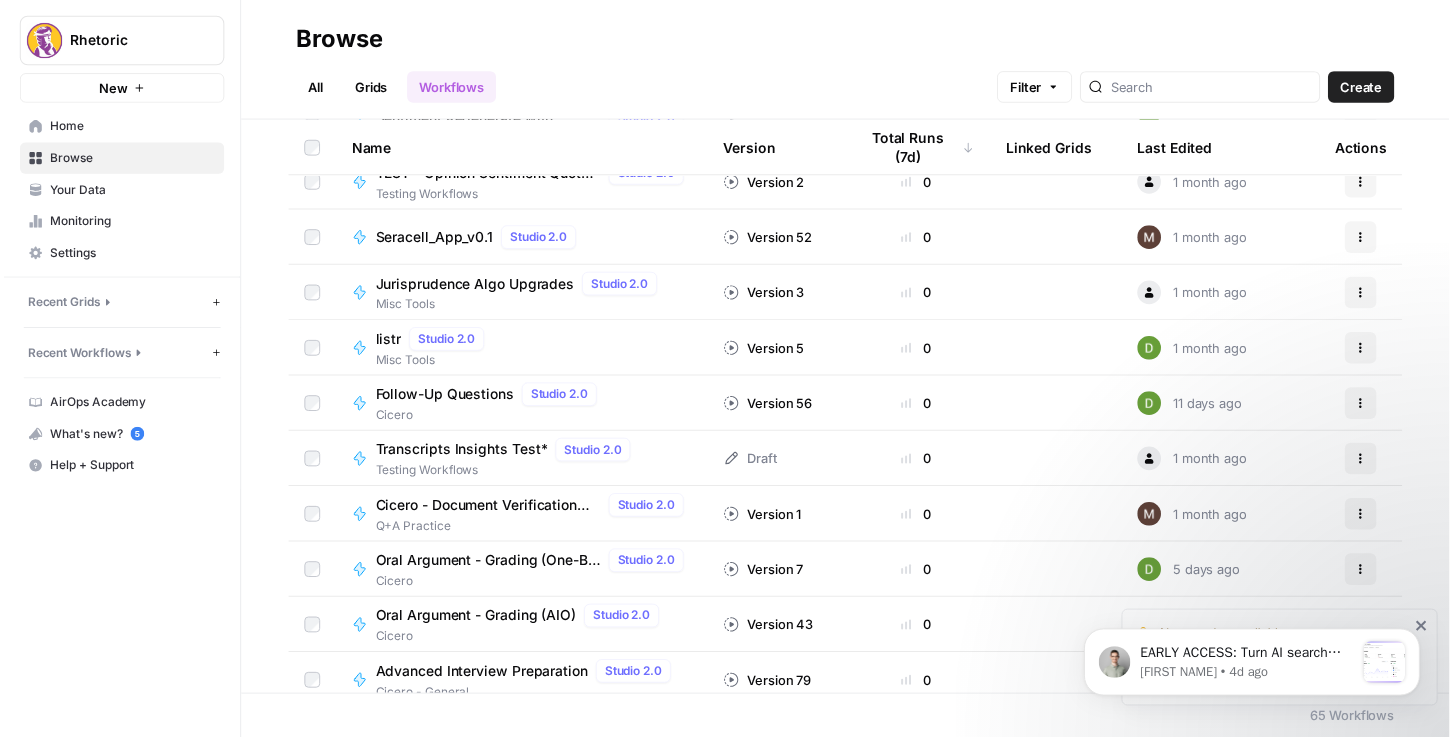 scroll, scrollTop: 1257, scrollLeft: 0, axis: vertical 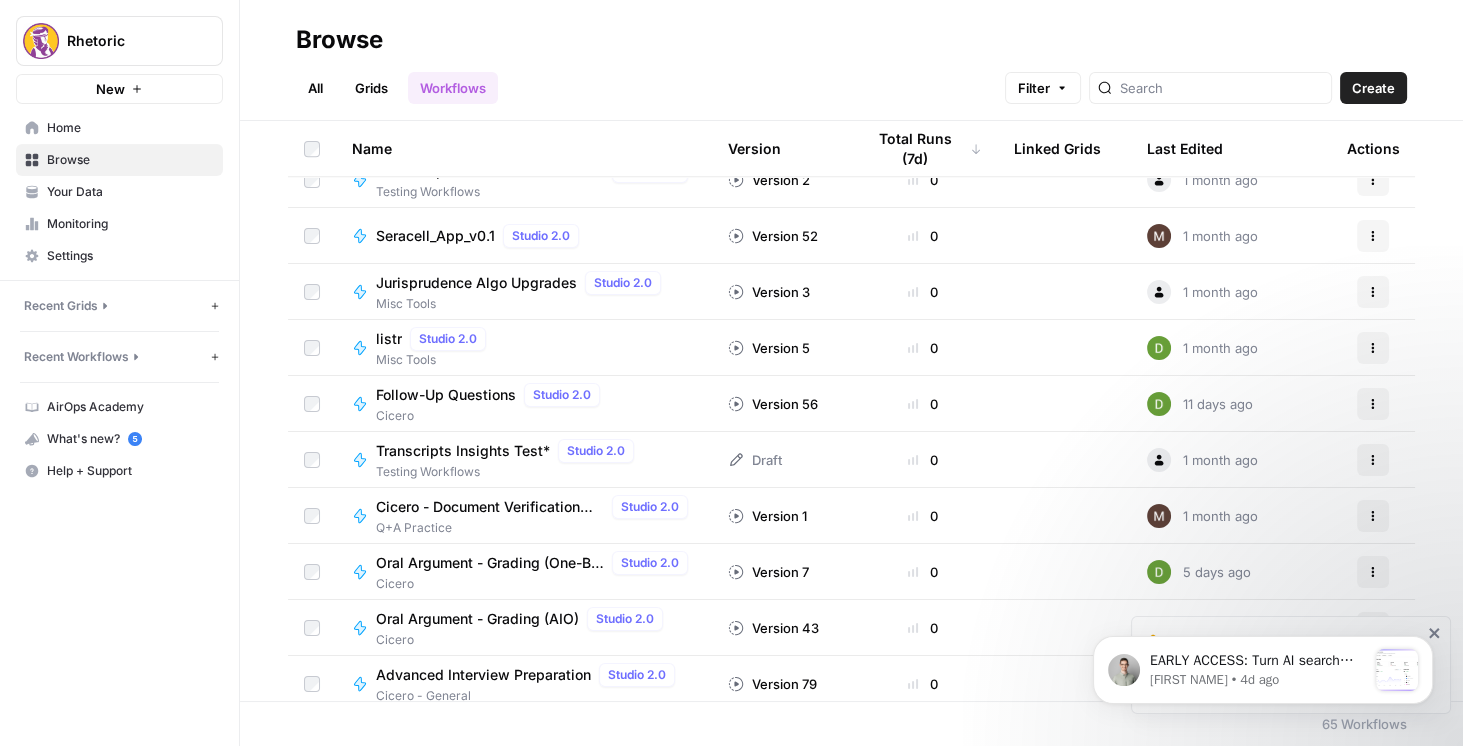 click on "Oral Argument - Grading (AIO)" at bounding box center (477, 619) 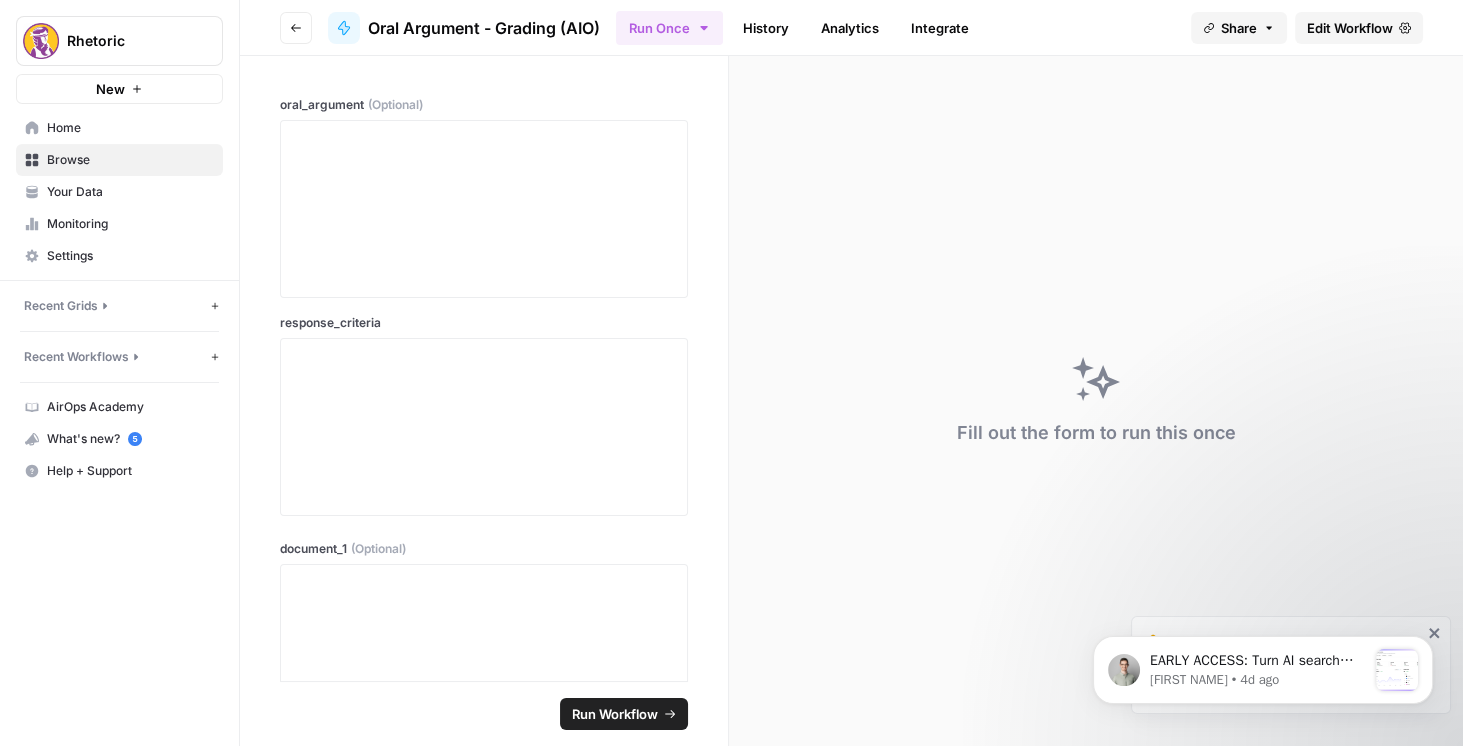 click on "Edit Workflow" at bounding box center [1350, 28] 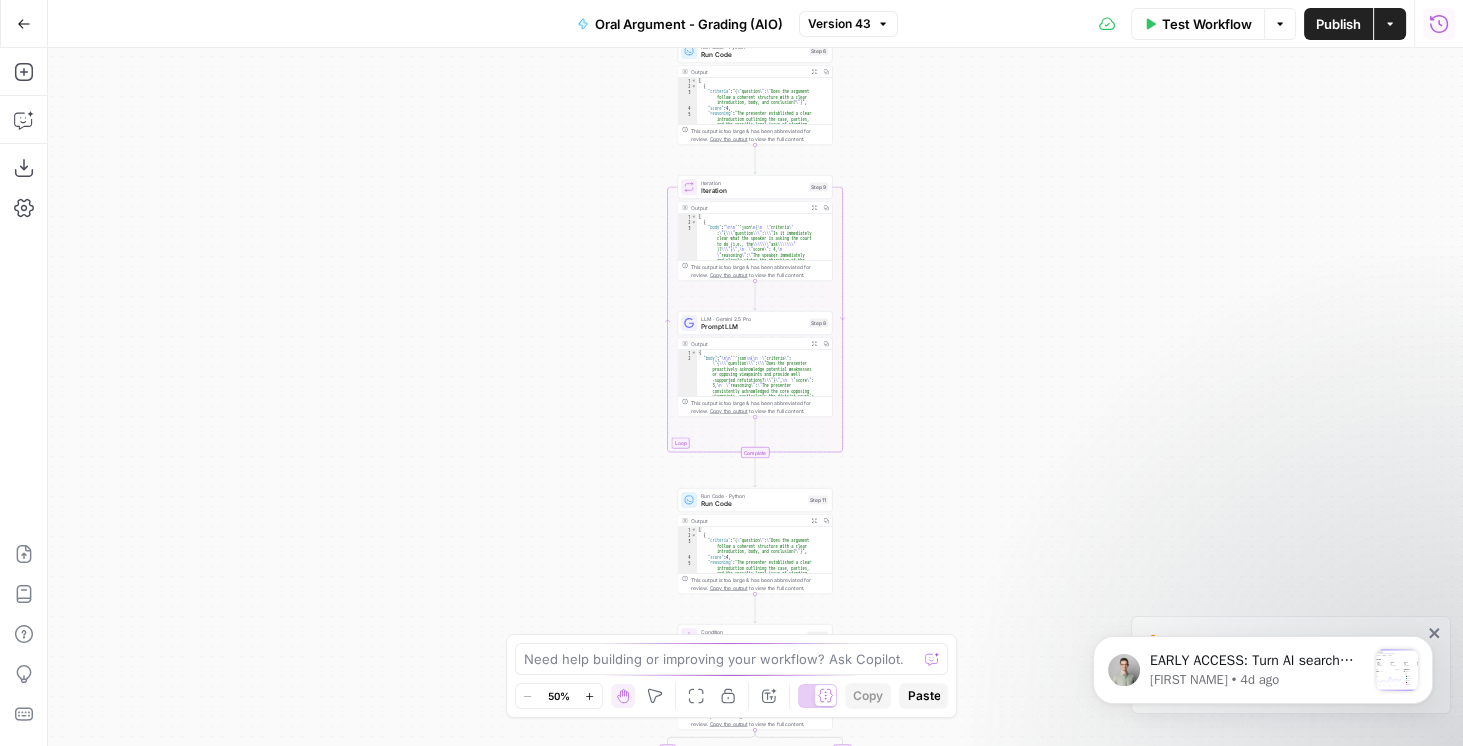 click 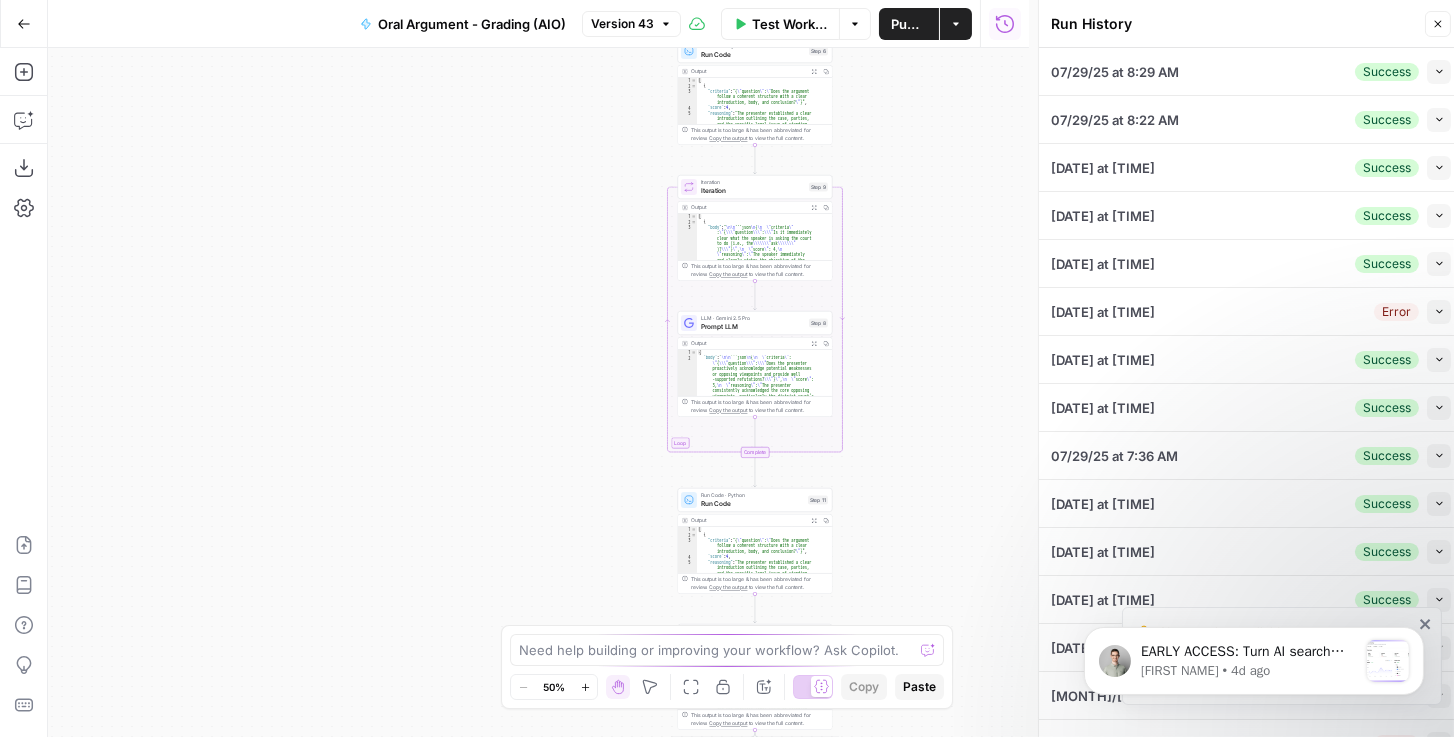 click on "07/29/25 at 8:29 AM Success Collapse" at bounding box center (1251, 71) 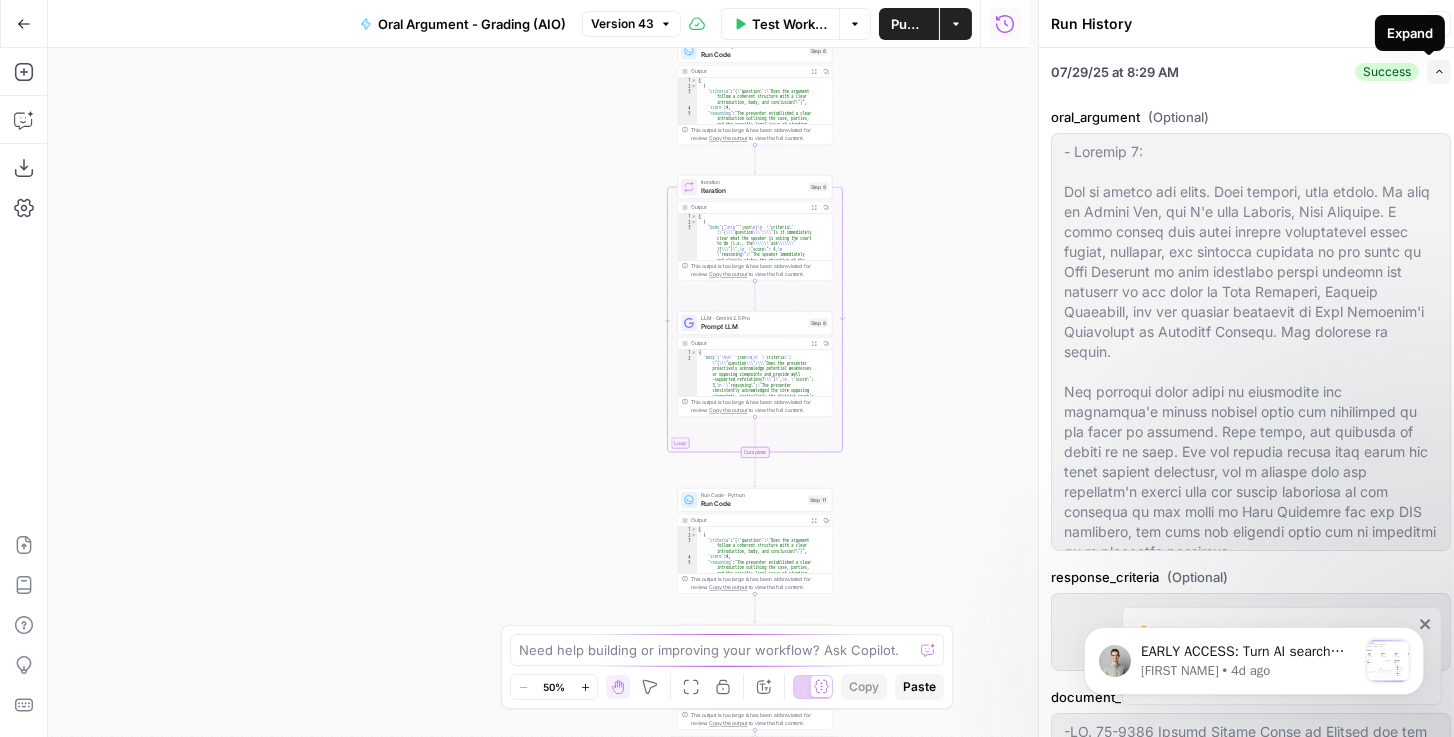 click on "Expand" at bounding box center (1439, 72) 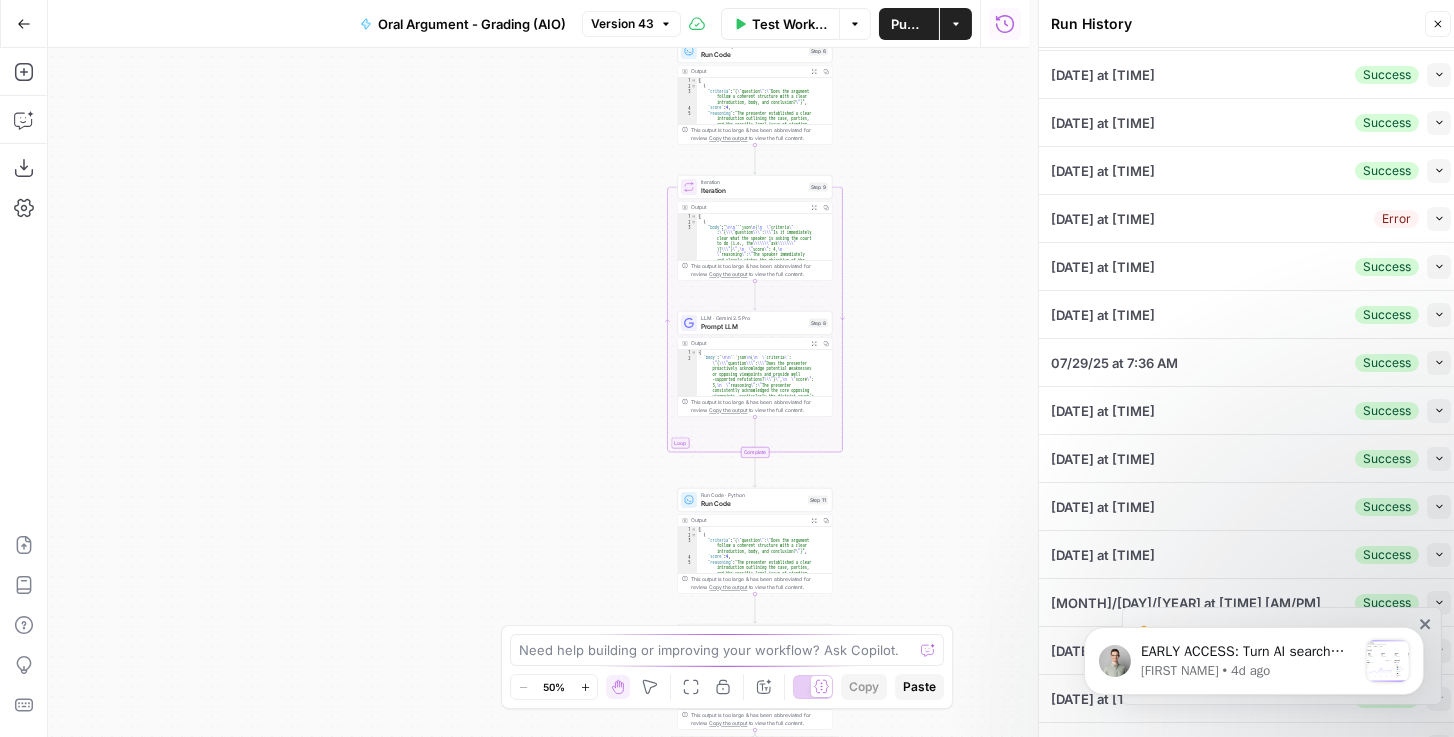 scroll, scrollTop: 114, scrollLeft: 0, axis: vertical 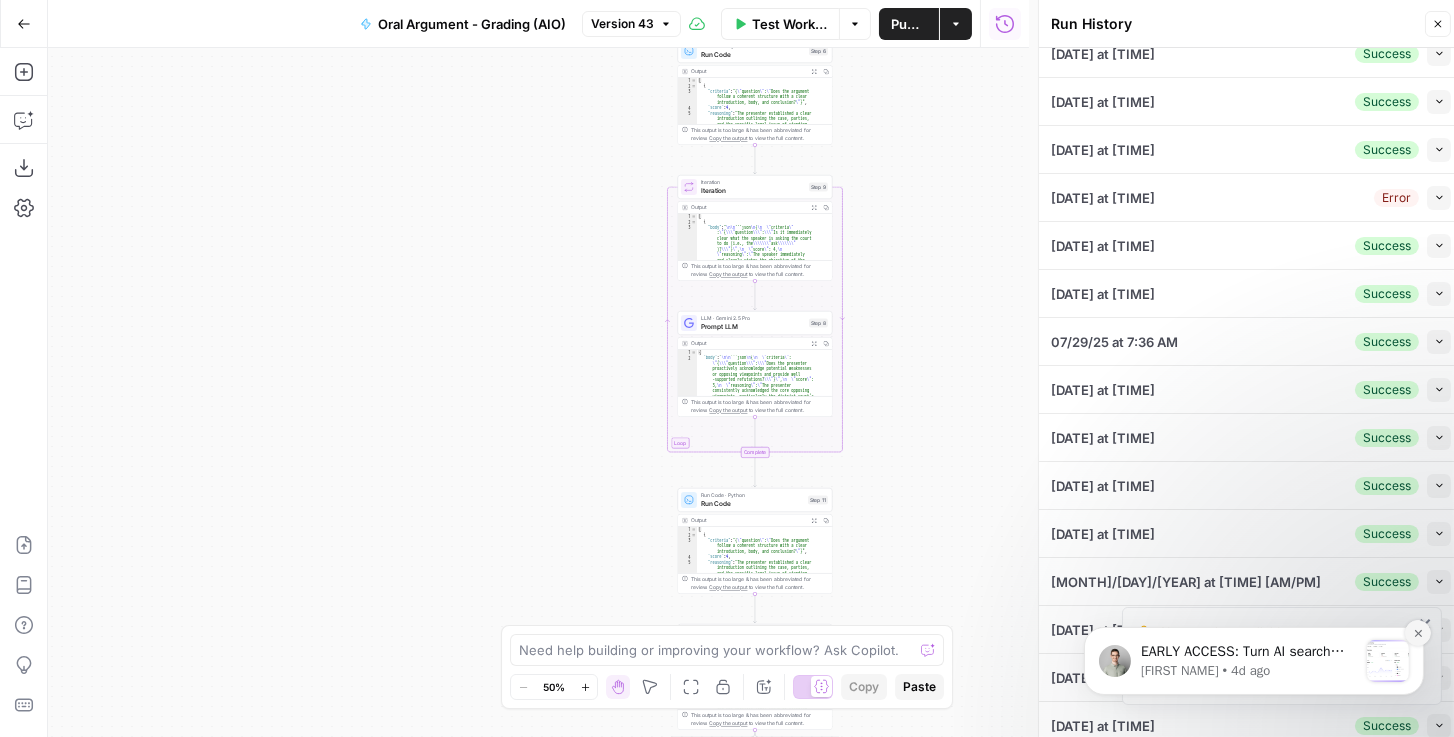 click at bounding box center [1417, 632] 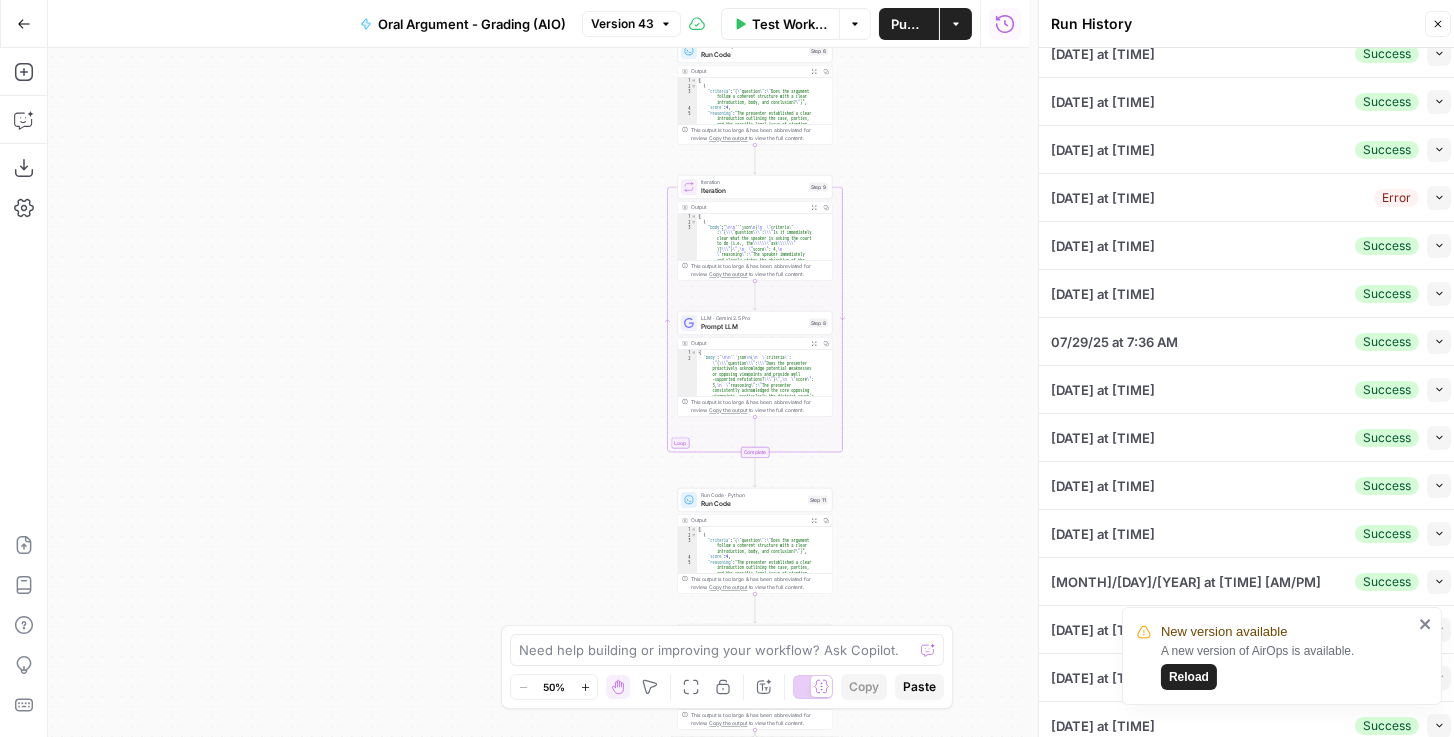 click 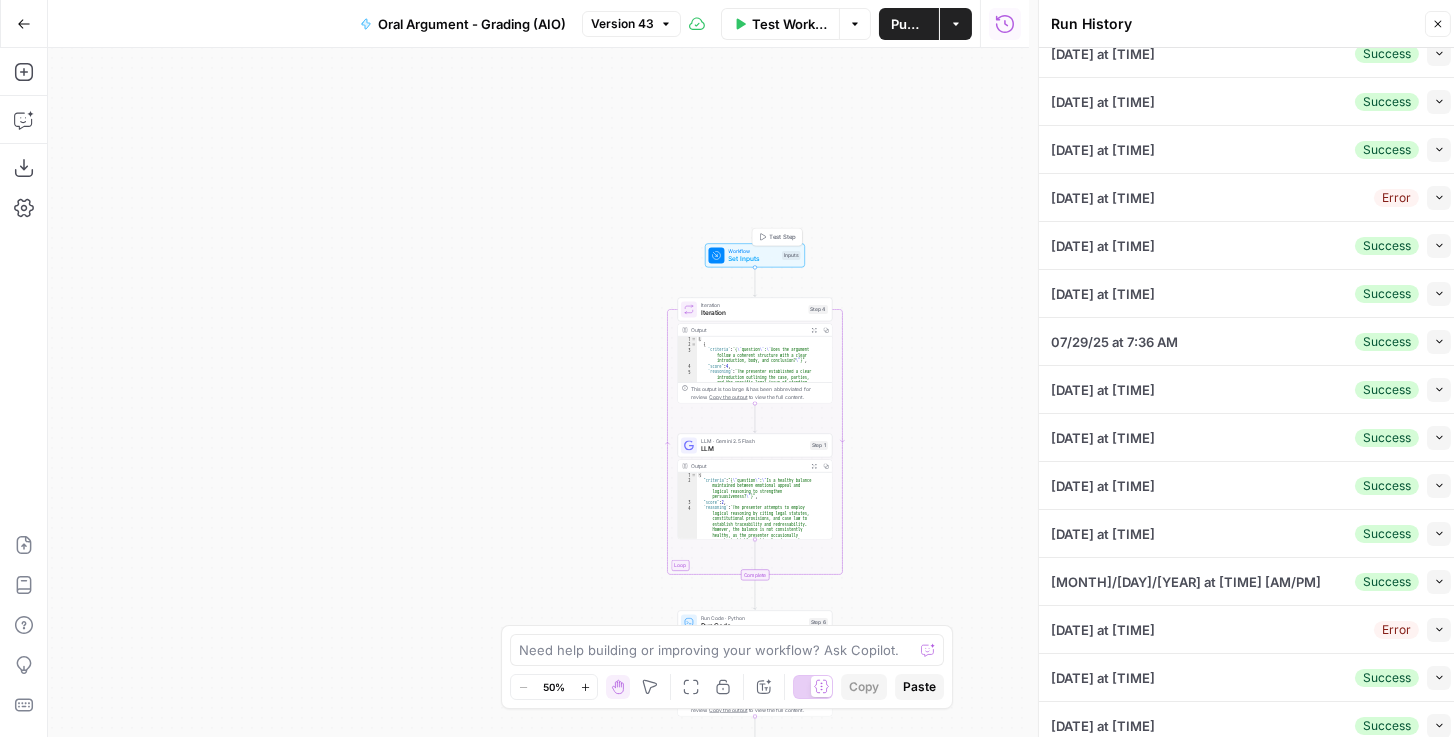 click on "Workflow" at bounding box center (754, 251) 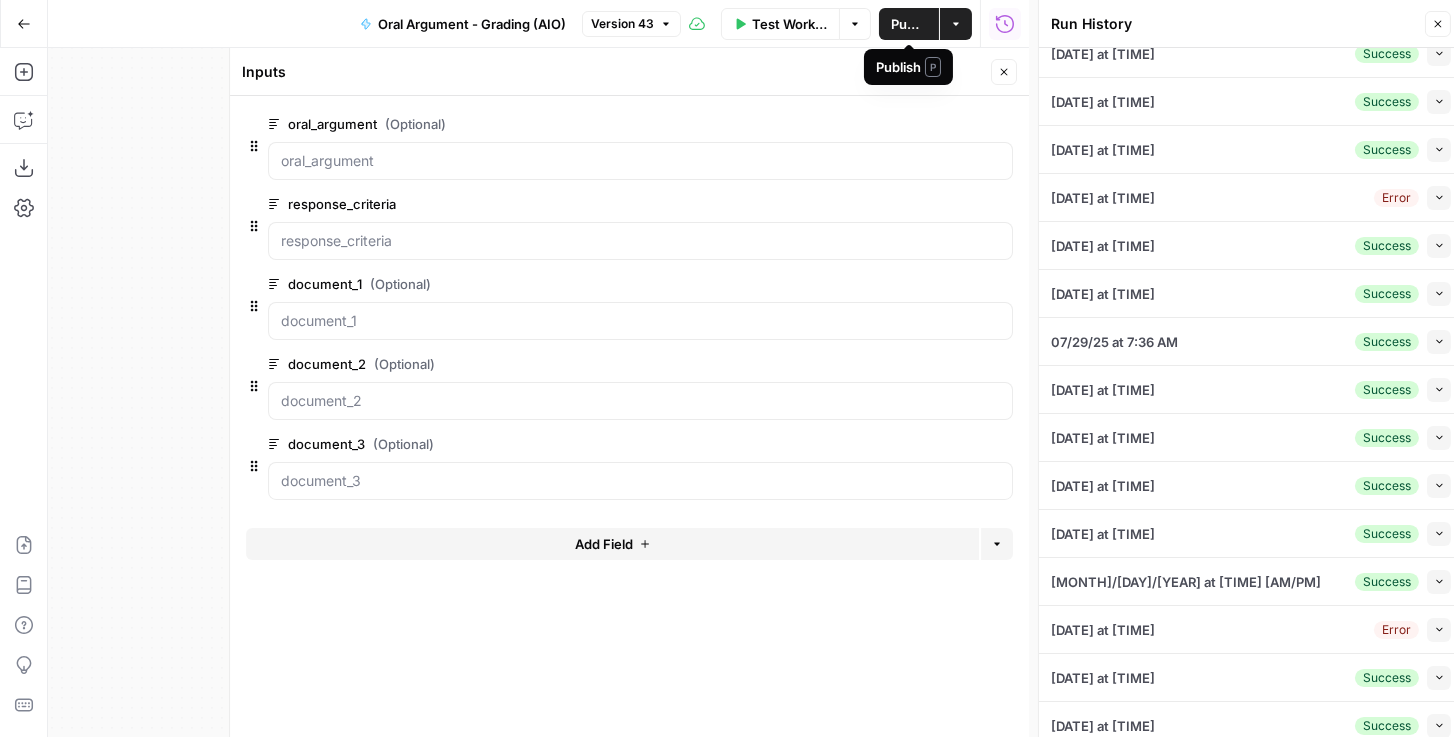 click on "Test Workflow" at bounding box center (789, 24) 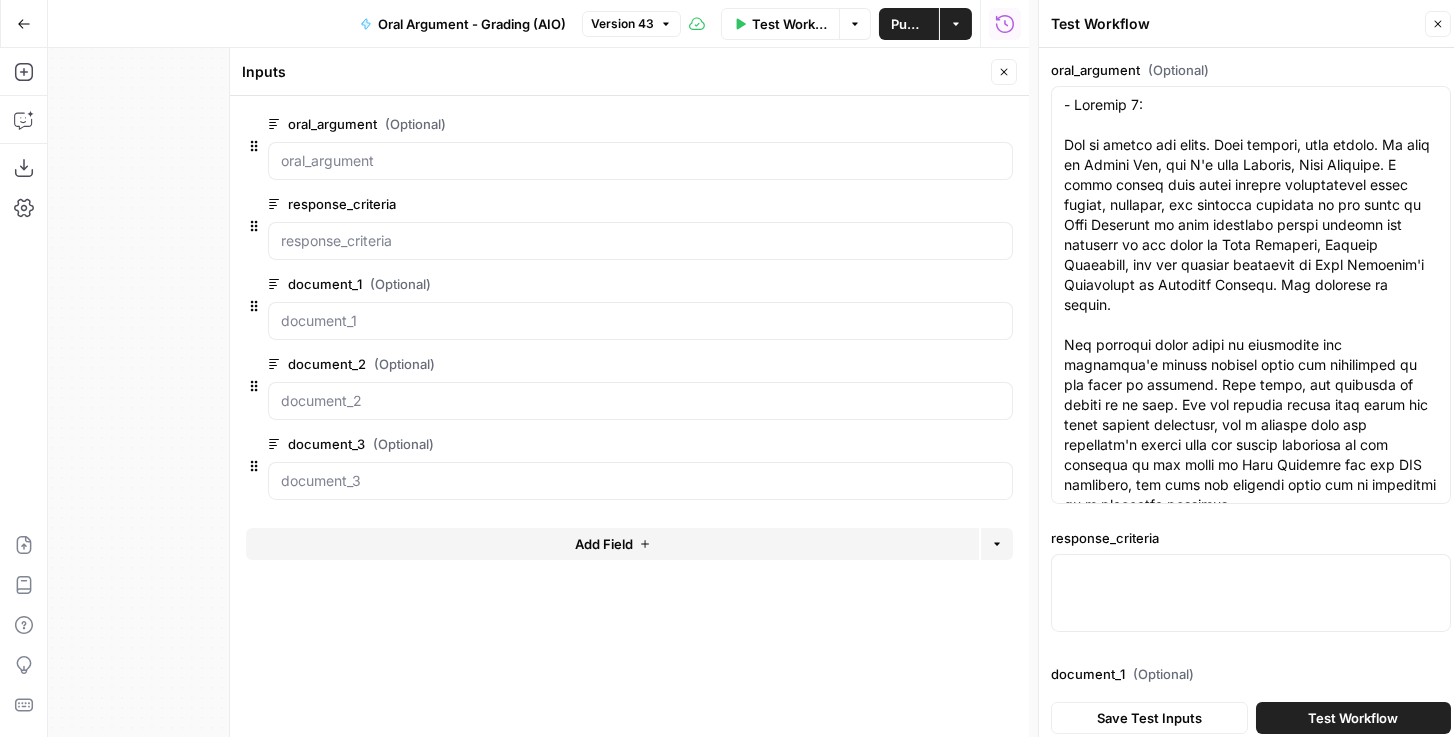 scroll, scrollTop: 0, scrollLeft: 0, axis: both 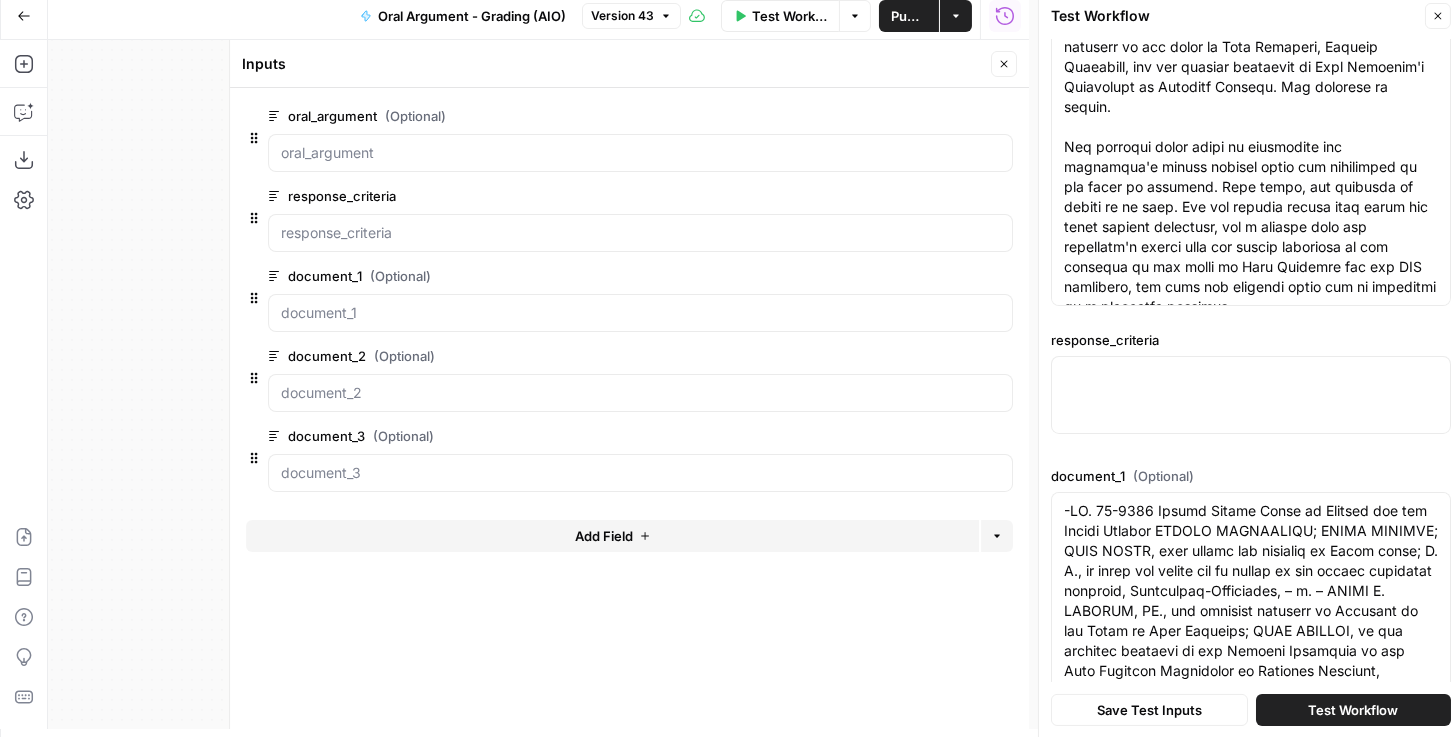 click 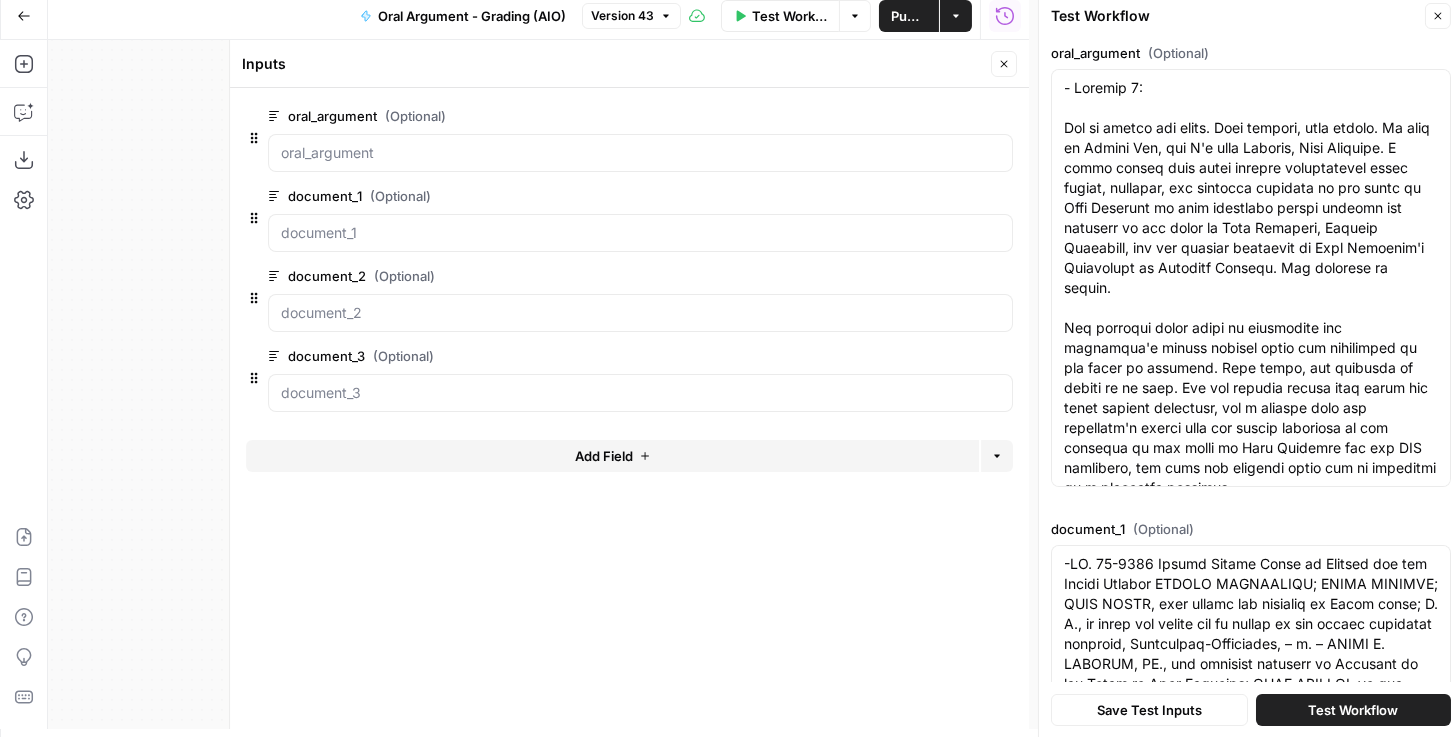 scroll, scrollTop: 0, scrollLeft: 0, axis: both 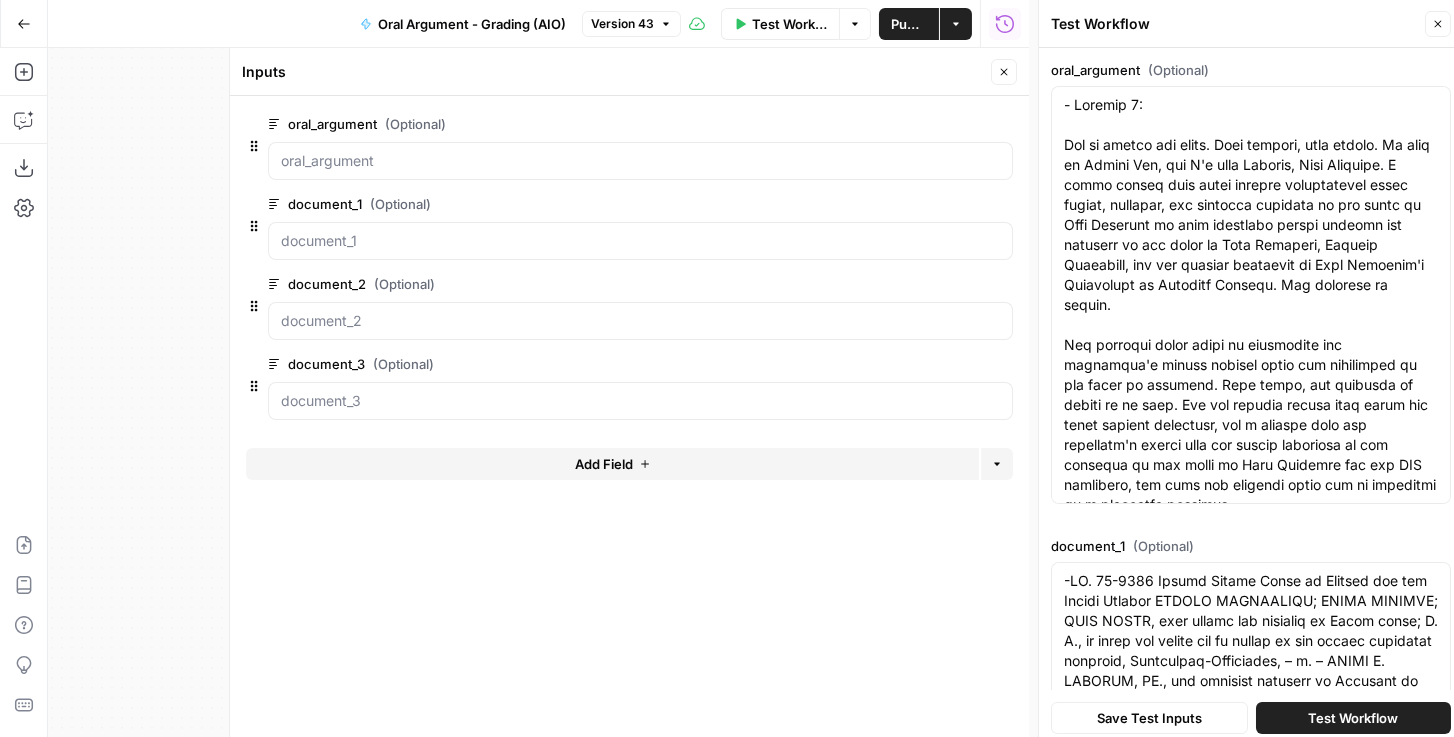 click on "Publish" at bounding box center (909, 24) 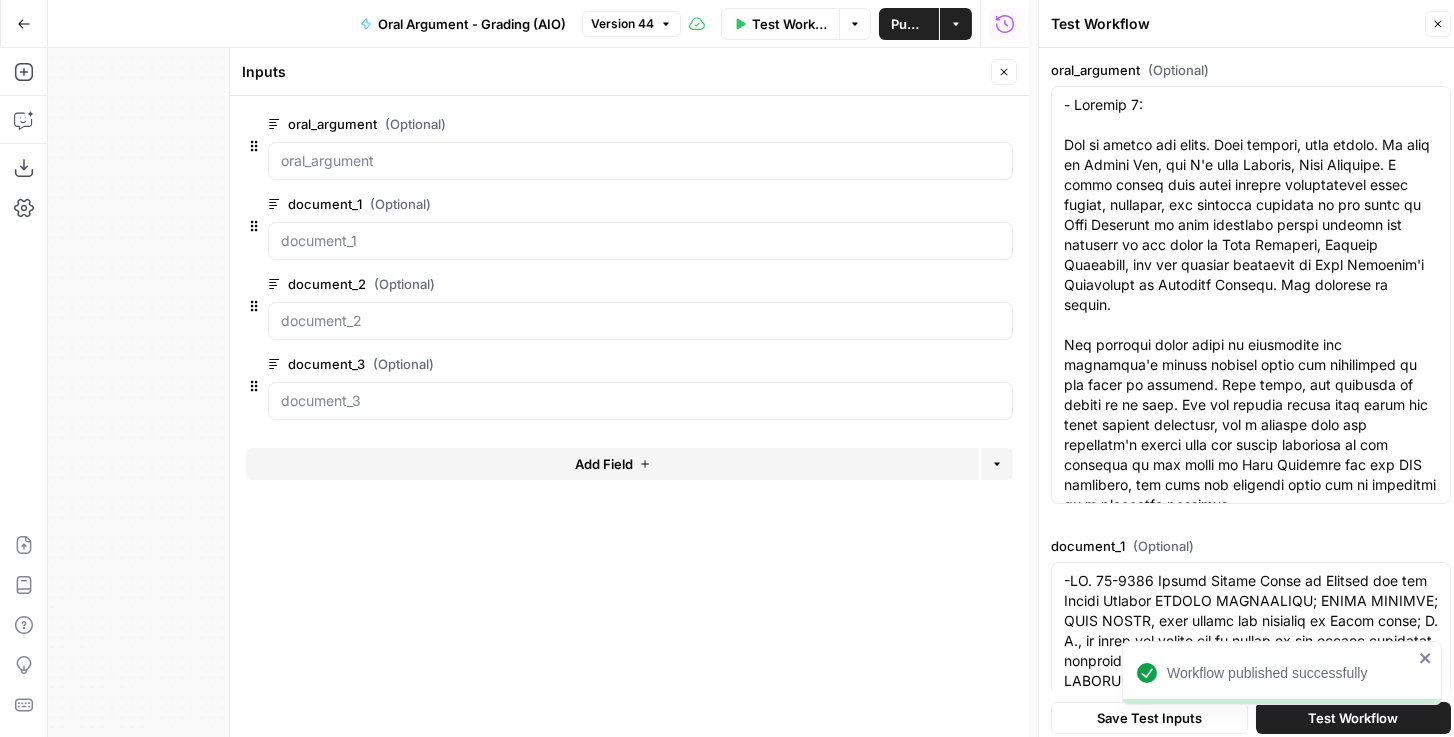 click on "Workflow published successfully" at bounding box center (1278, 717) 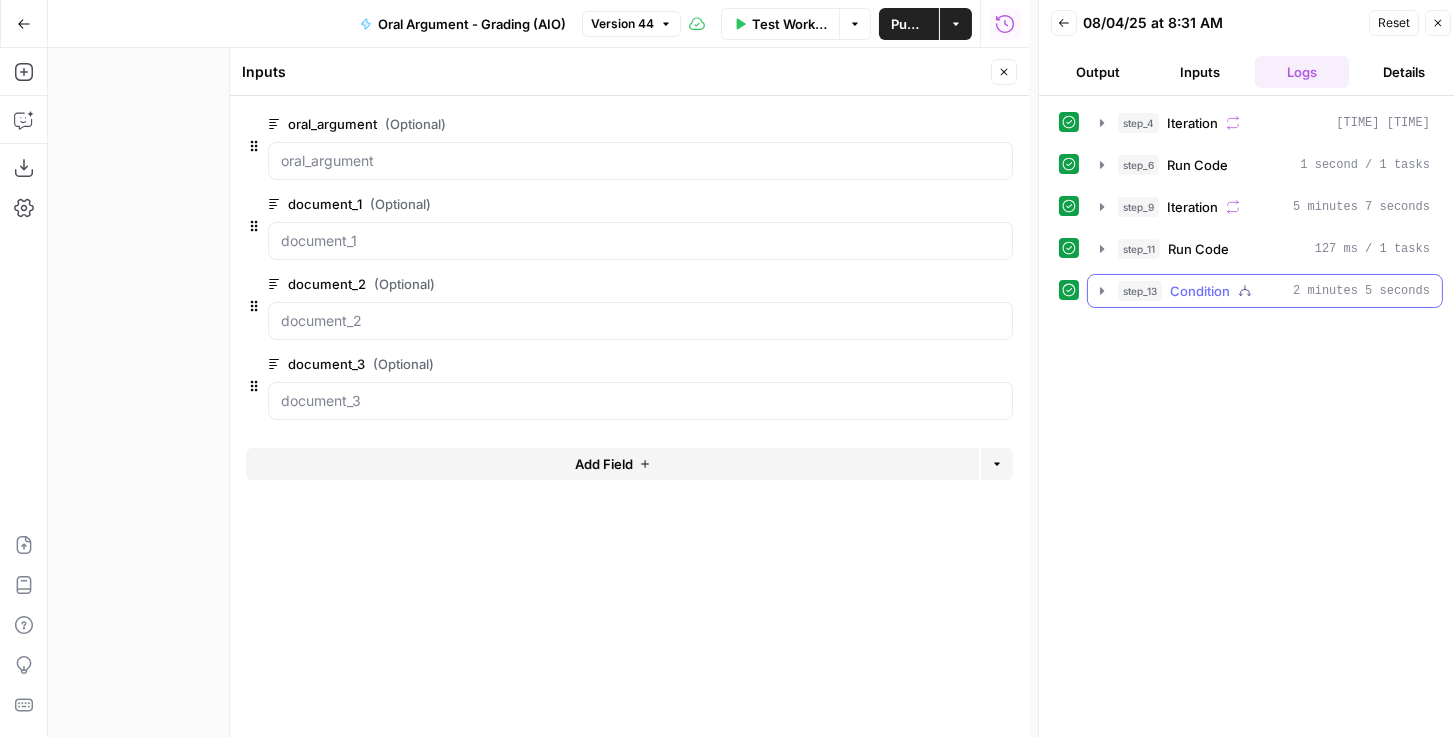 click 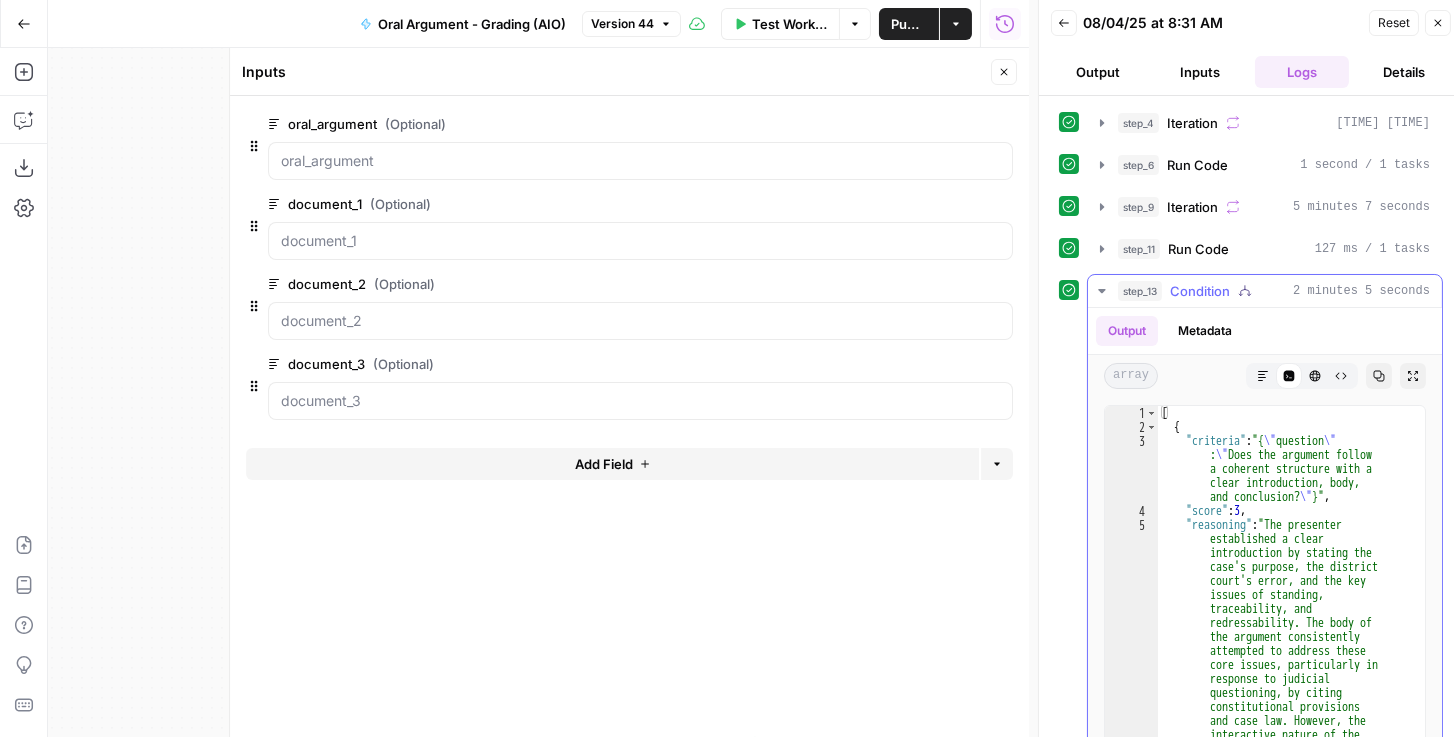 click 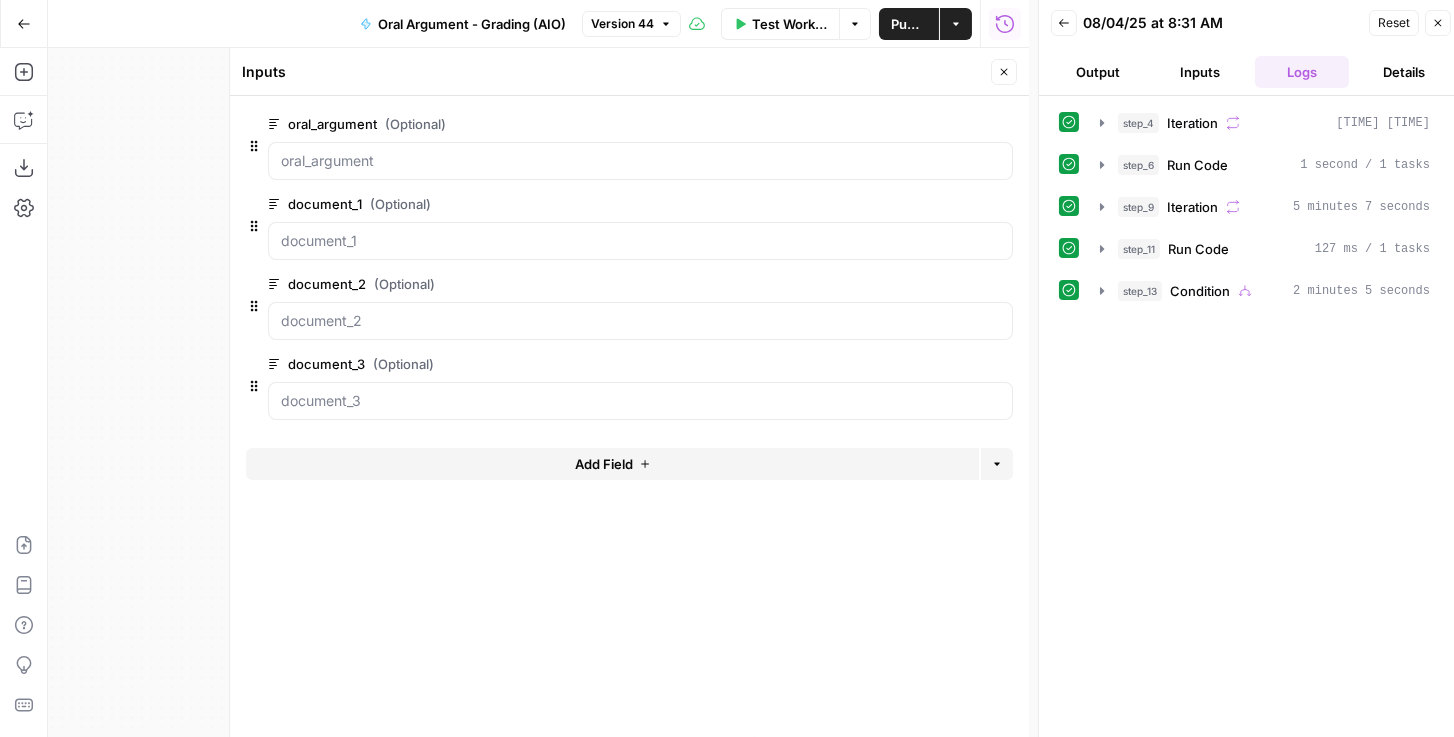 click on "Oral Argument - Grading (AIO)" at bounding box center [472, 24] 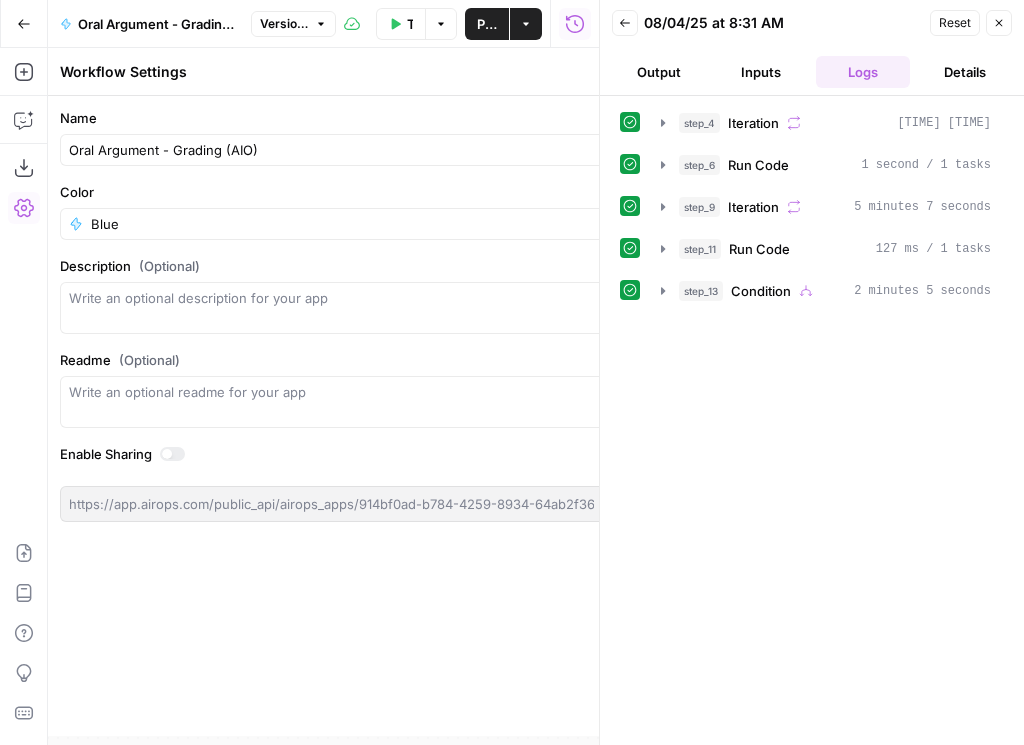 click on "Go Back" at bounding box center (24, 24) 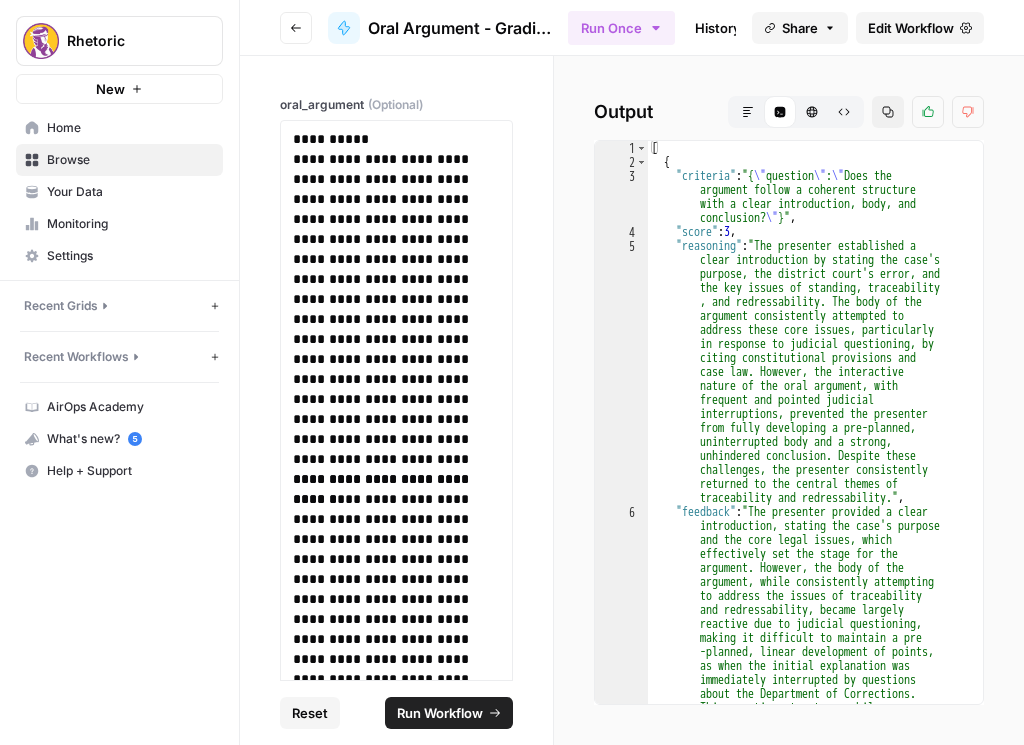click on "Home" at bounding box center [130, 128] 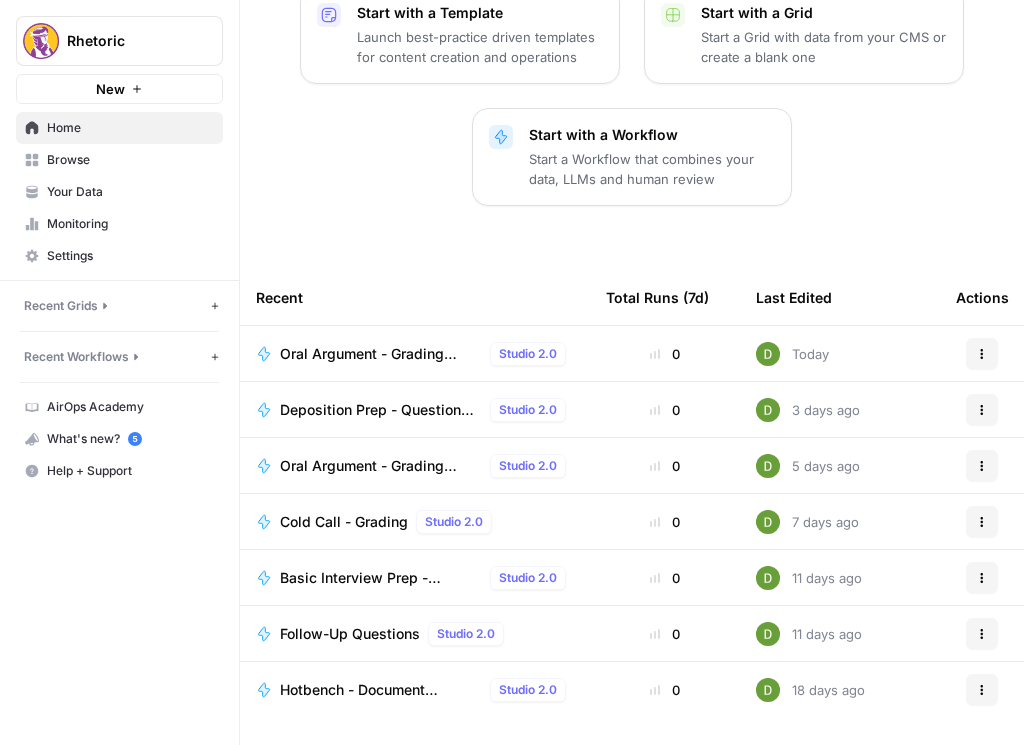 scroll, scrollTop: 295, scrollLeft: 0, axis: vertical 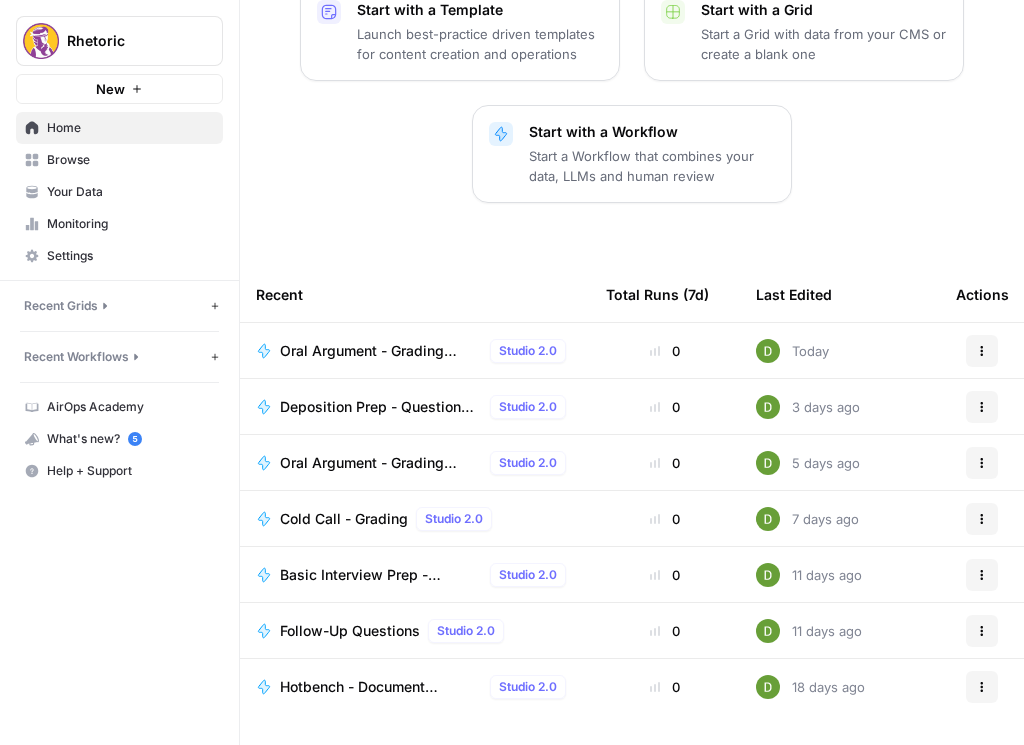 click on "Browse" at bounding box center (130, 160) 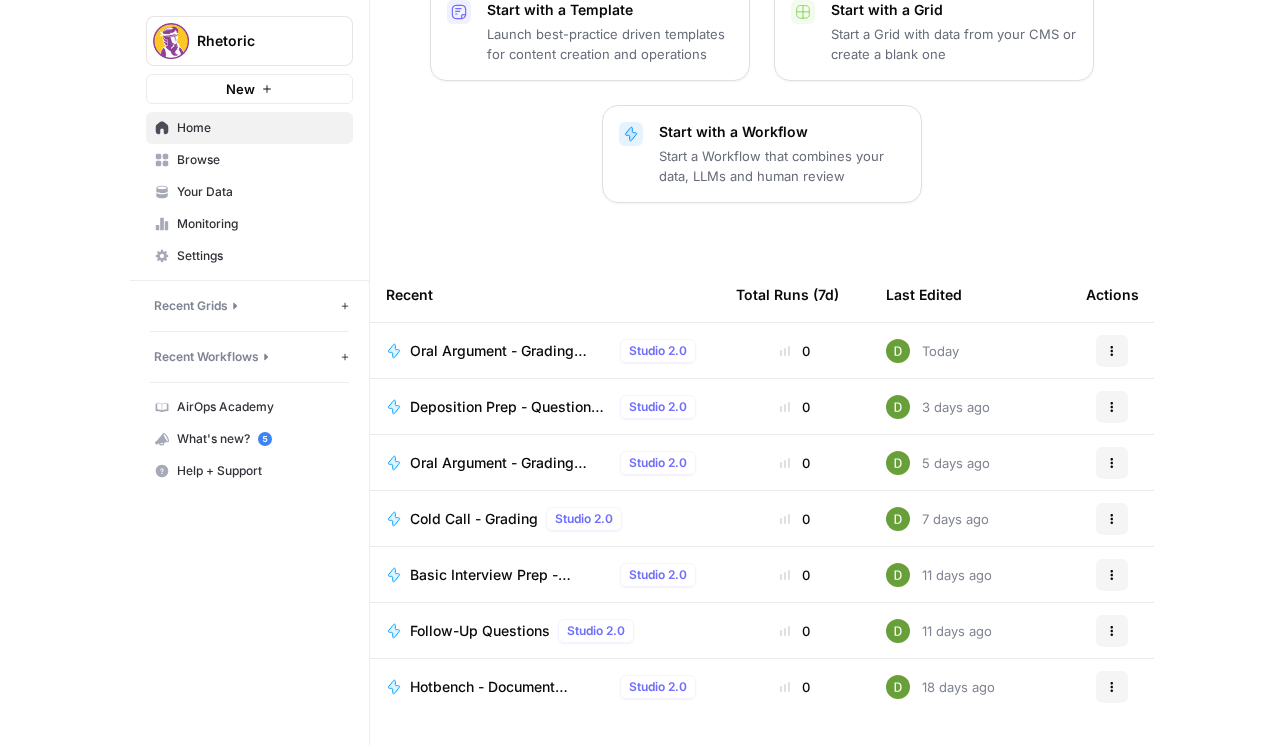 scroll, scrollTop: 0, scrollLeft: 0, axis: both 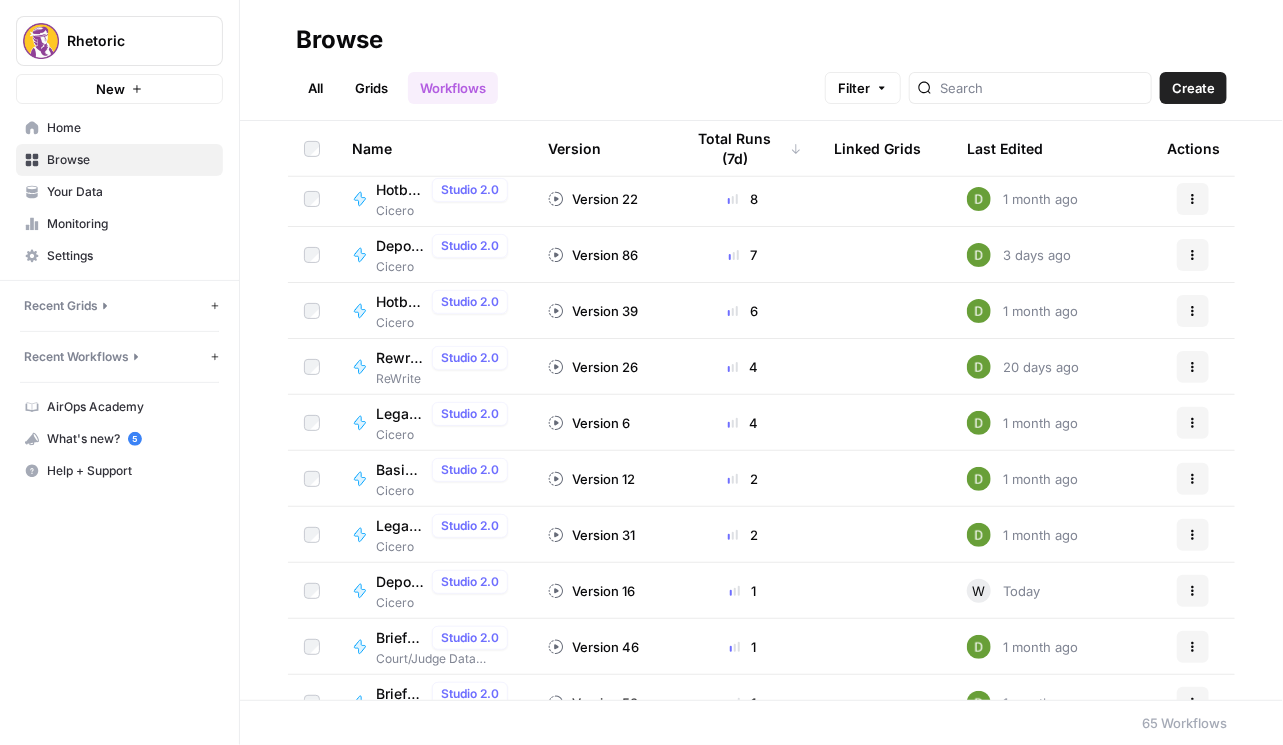 click on "Deposition Prep - Question Creator" at bounding box center (400, 246) 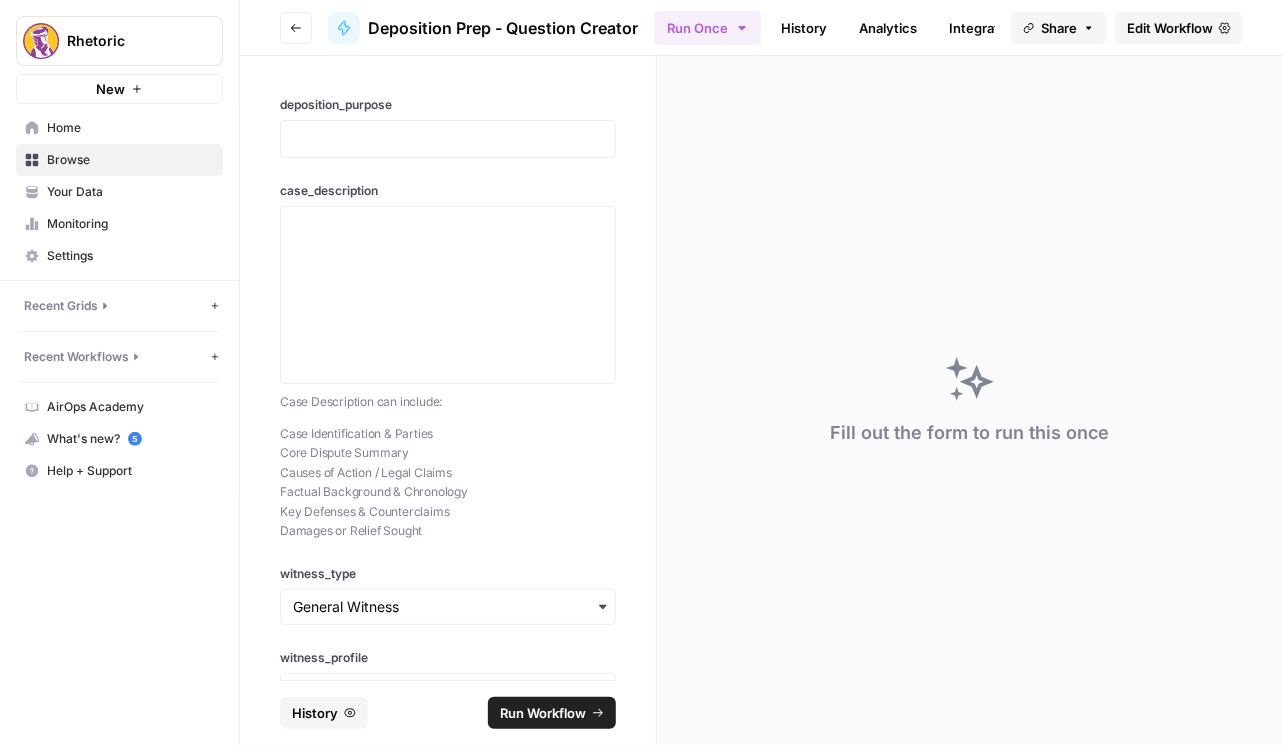 click on "Go back" at bounding box center [296, 28] 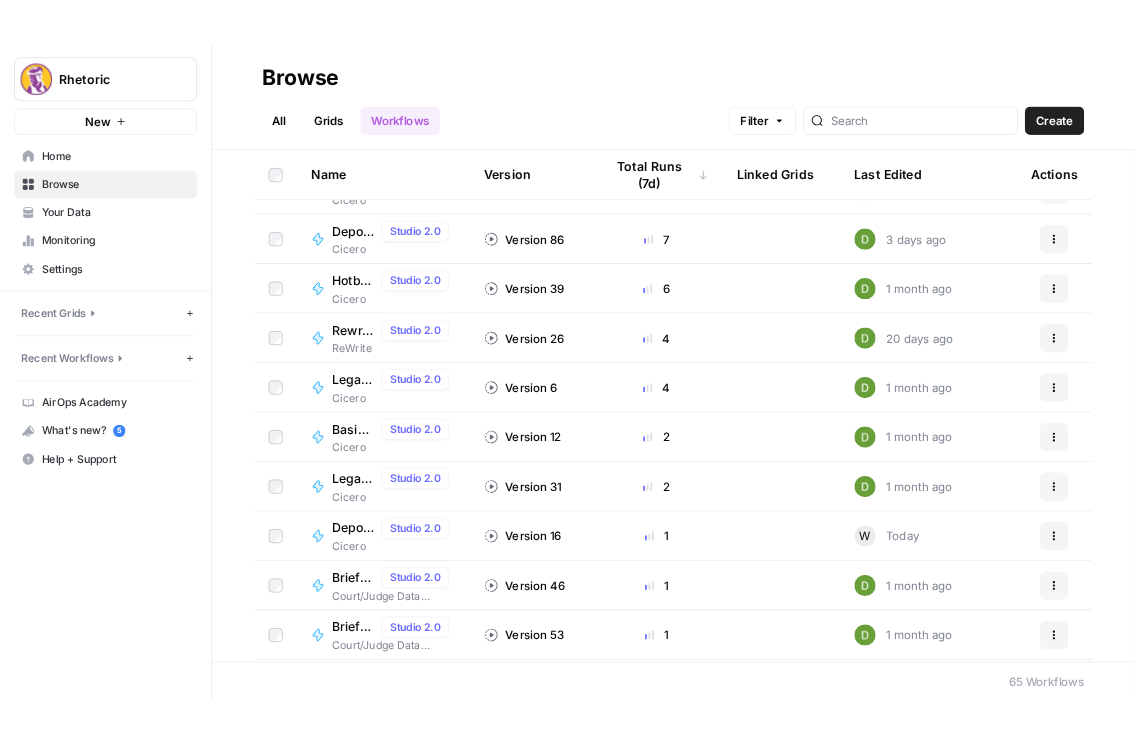 scroll, scrollTop: 457, scrollLeft: 0, axis: vertical 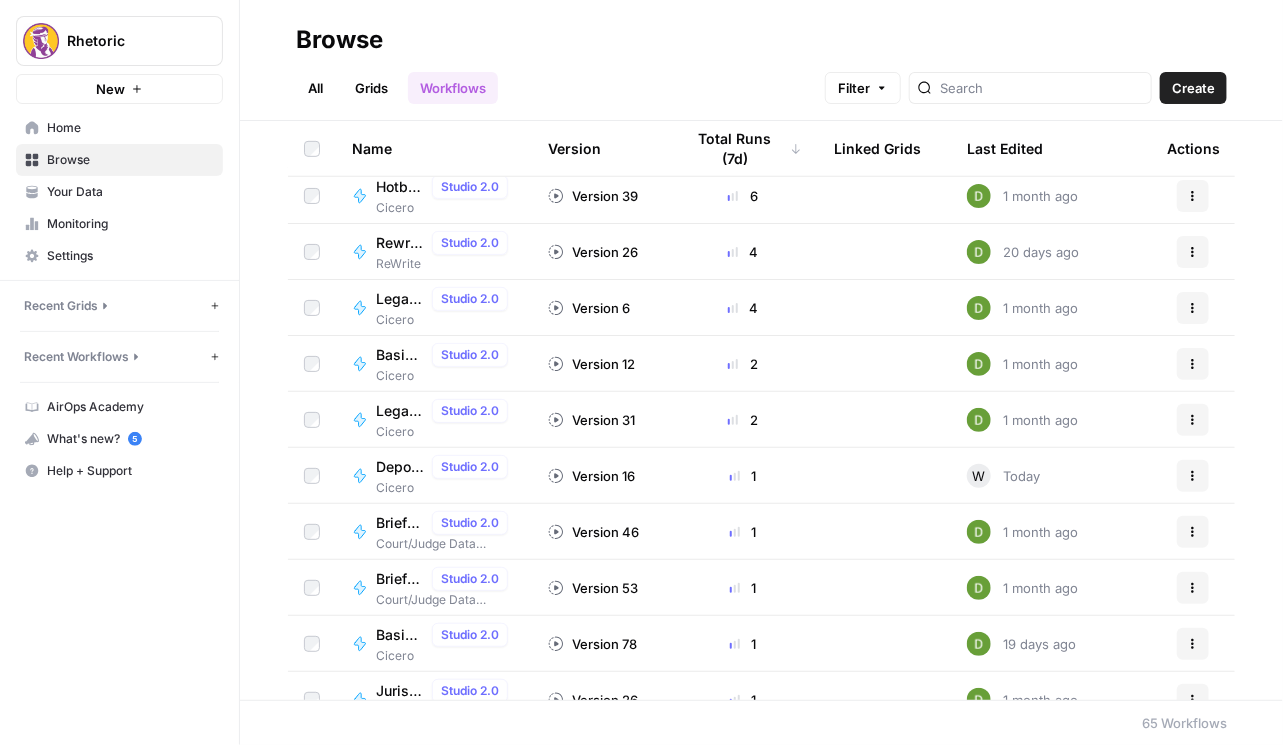 click on "Cicero" at bounding box center (446, 488) 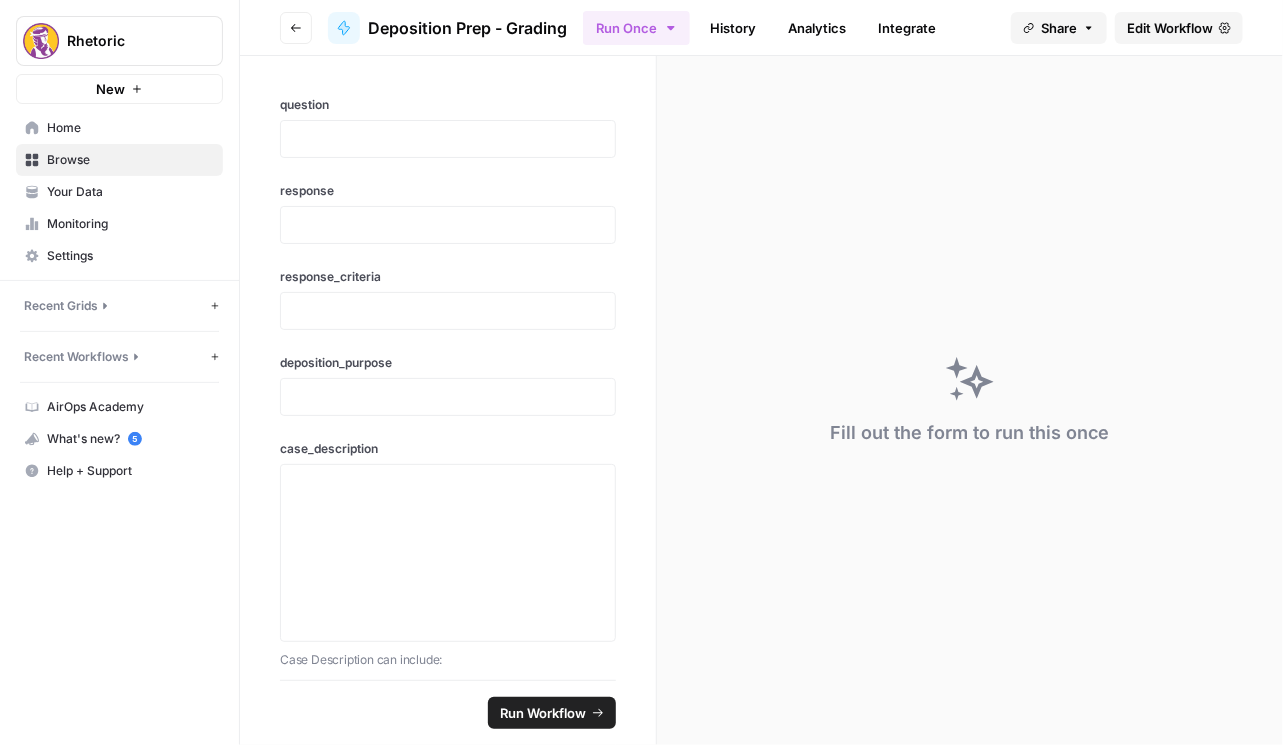 click on "Edit Workflow" at bounding box center [1170, 28] 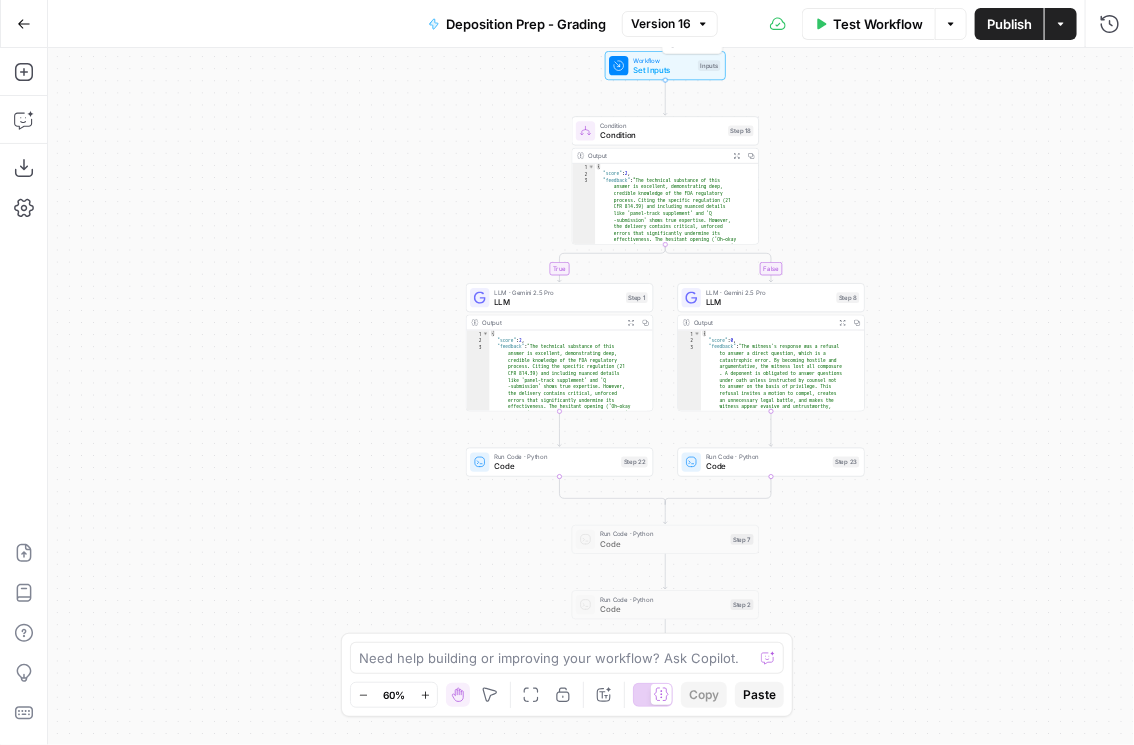 click on "Set Inputs" at bounding box center (663, 70) 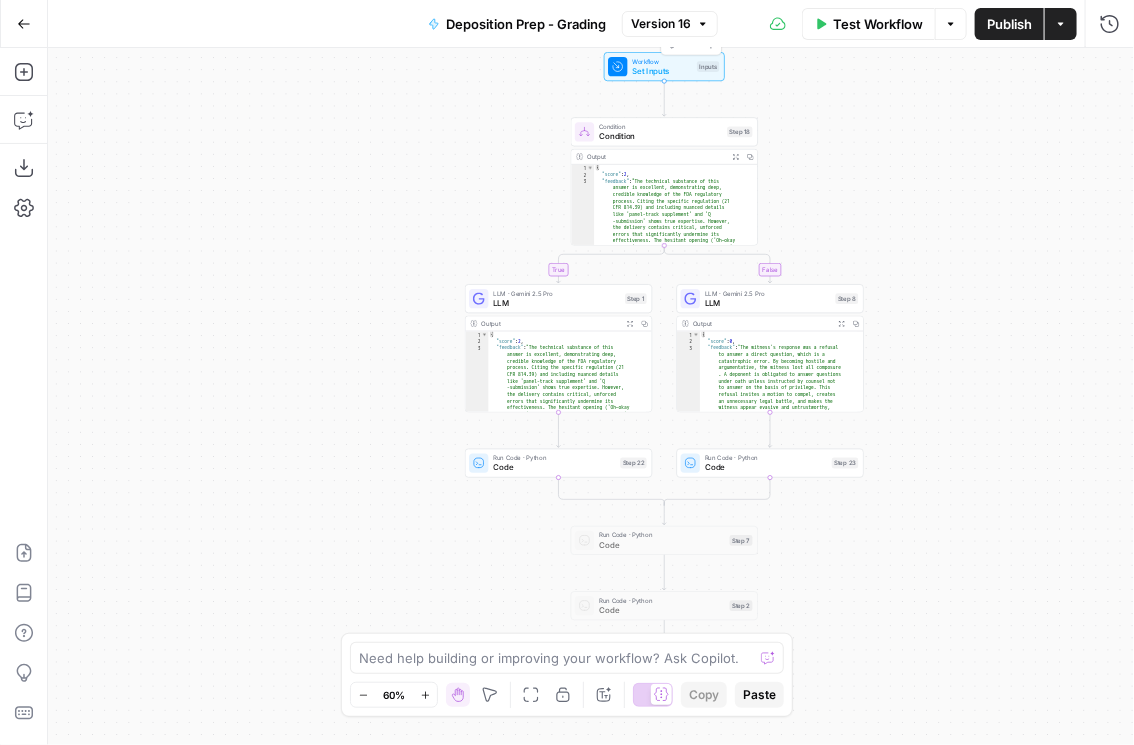 click on "Workflow" at bounding box center [662, 61] 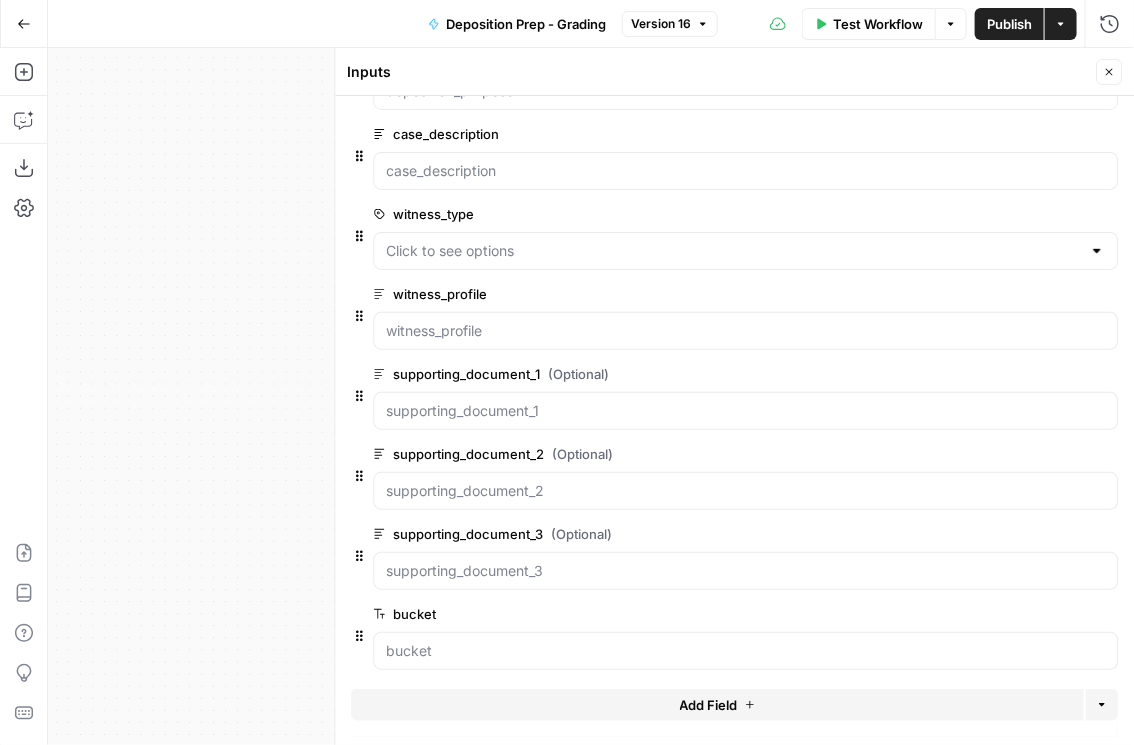 scroll, scrollTop: 313, scrollLeft: 0, axis: vertical 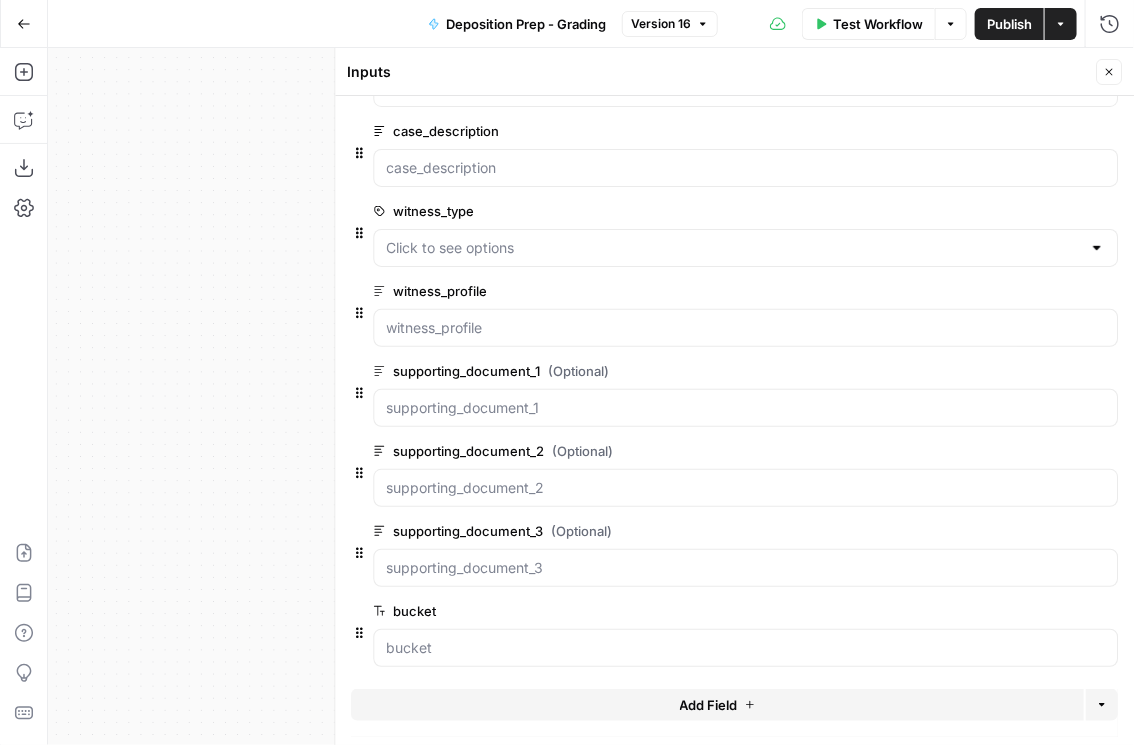 click on "Close" at bounding box center [1109, 72] 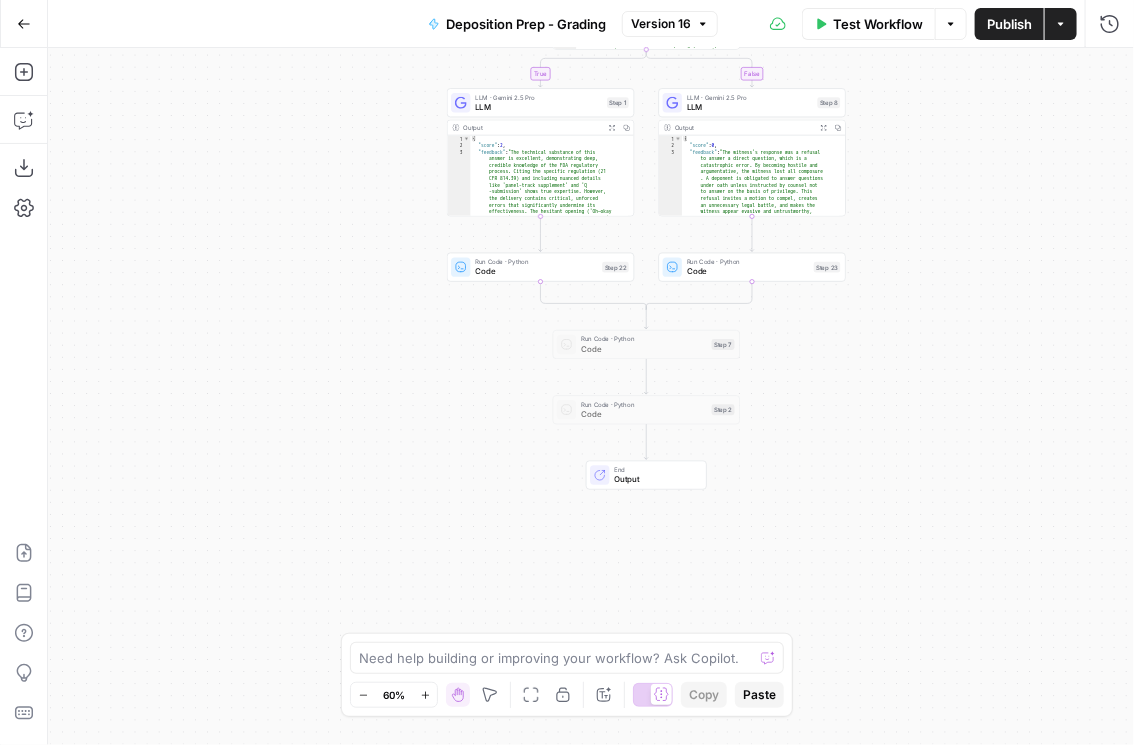 drag, startPoint x: 979, startPoint y: 554, endPoint x: 927, endPoint y: 376, distance: 185.44002 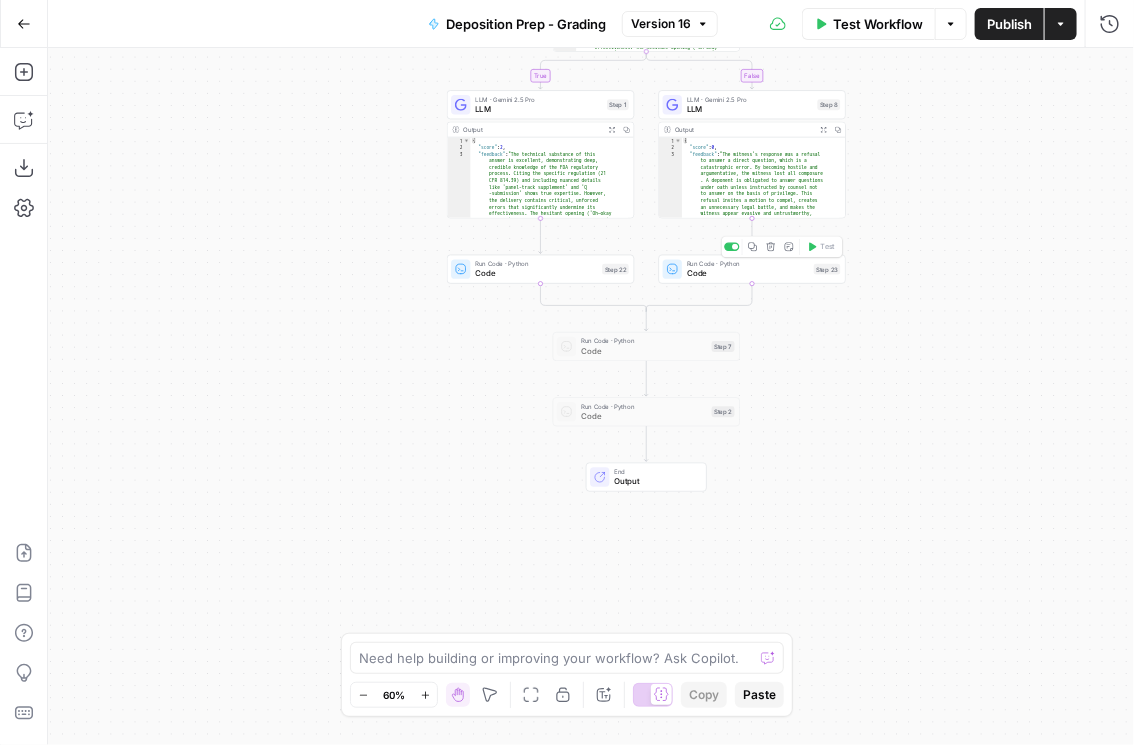 click on "Code" at bounding box center [748, 273] 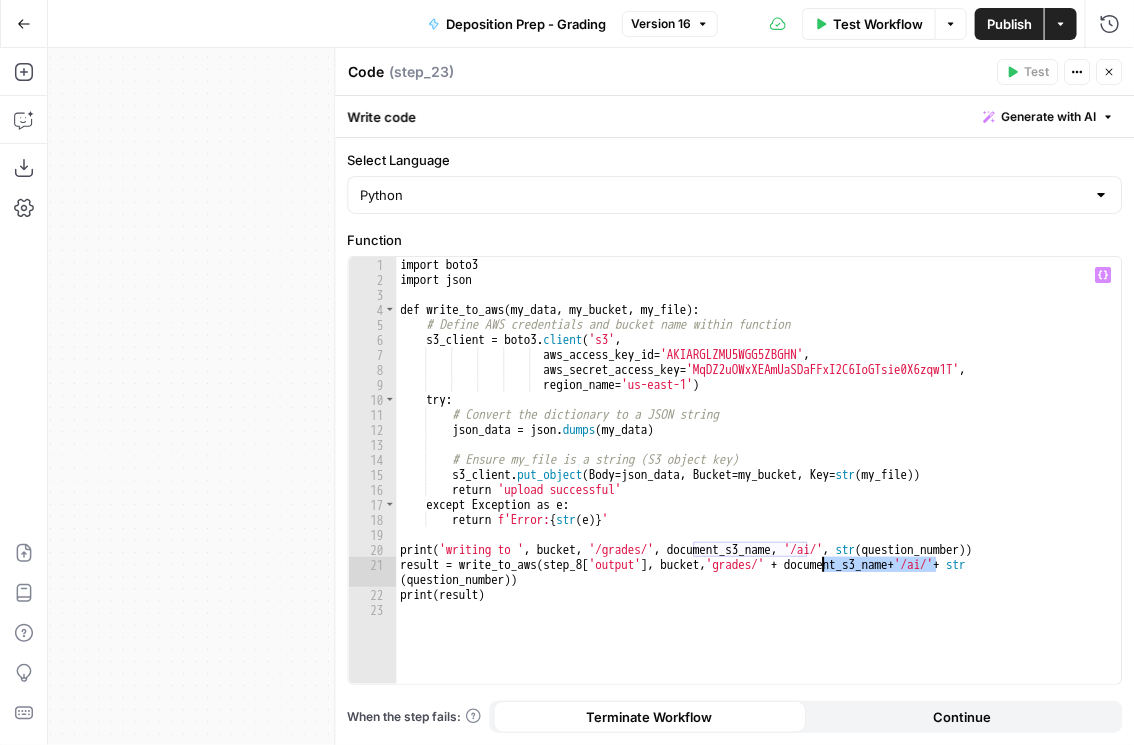 drag, startPoint x: 934, startPoint y: 565, endPoint x: 825, endPoint y: 568, distance: 109.041275 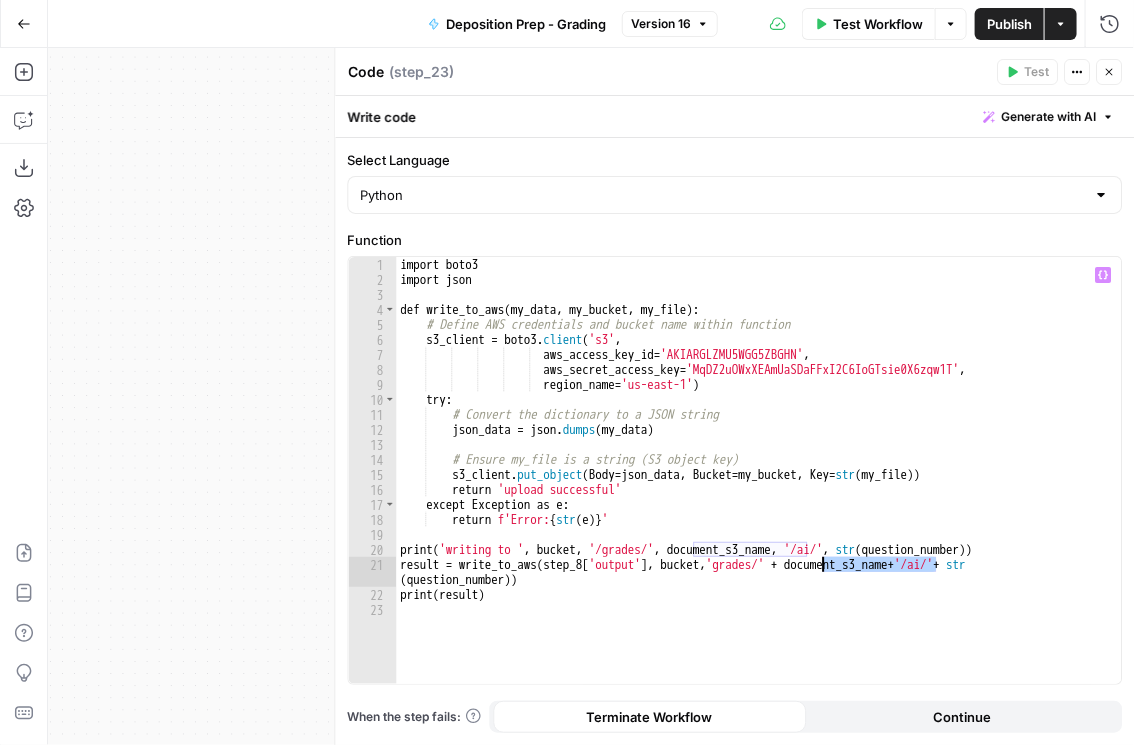 click on "import   boto3 import   json def   write_to_aws ( my_data ,   my_bucket ,   my_file ) :      # Define AWS credentials and bucket name within function      s3_client   =   boto3 . client ( 's3' ,                               aws_access_key_id = 'AKIARGLZMU5WGG5ZBGHN' ,                               aws_secret_access_key = '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' ,                               region_name = 'us-east-1' )      try :           # Convert the dictionary to a JSON string           json_data   =   json . dumps ( my_data )                     # Ensure my_file is a string (S3 object key)           s3_client . put_object ( Body = json_data ,   Bucket = my_bucket ,   Key = str ( my_file ))           return   'upload successful'      except   Exception   as   e :           return   f'Error:  { str ( e )} ' print ( 'writing to ' ,   bucket ,   '/grades/' ,   document_s3_name ,   '/ai/' ,   str ( question_number )) result   =   write_to_aws ( step_8 [ 'output' ] ,   bucket , 'grades/'   +   + '/ai/' +" at bounding box center (759, 486) 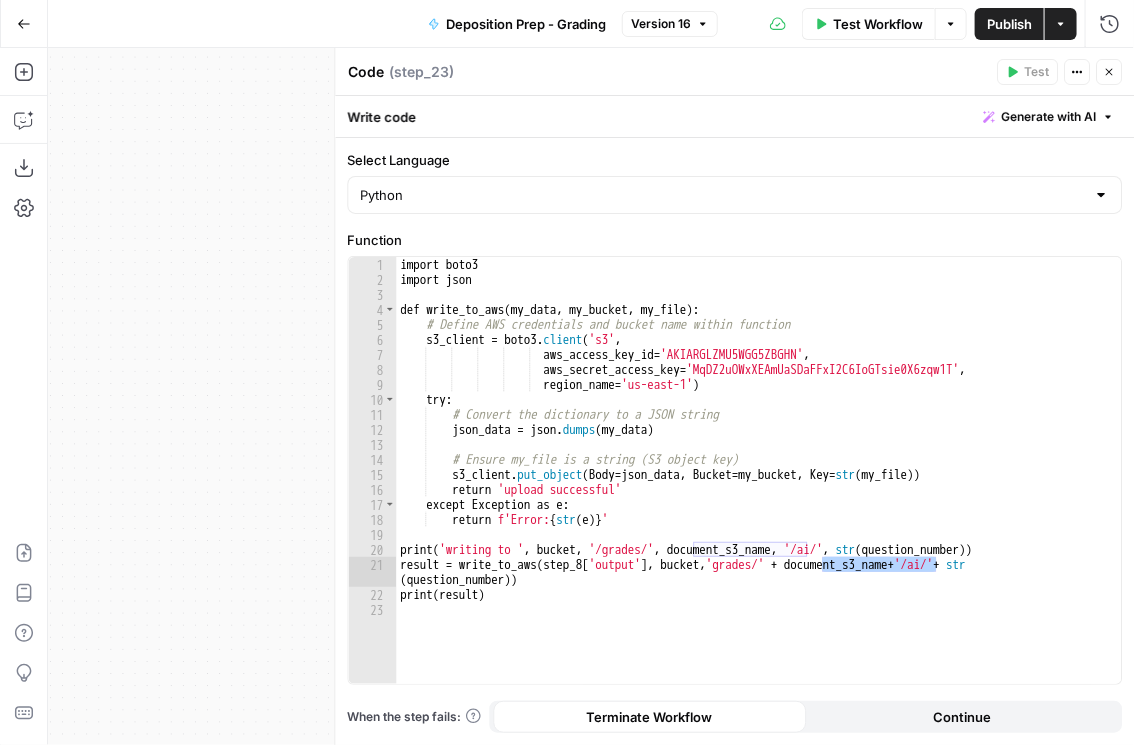 click 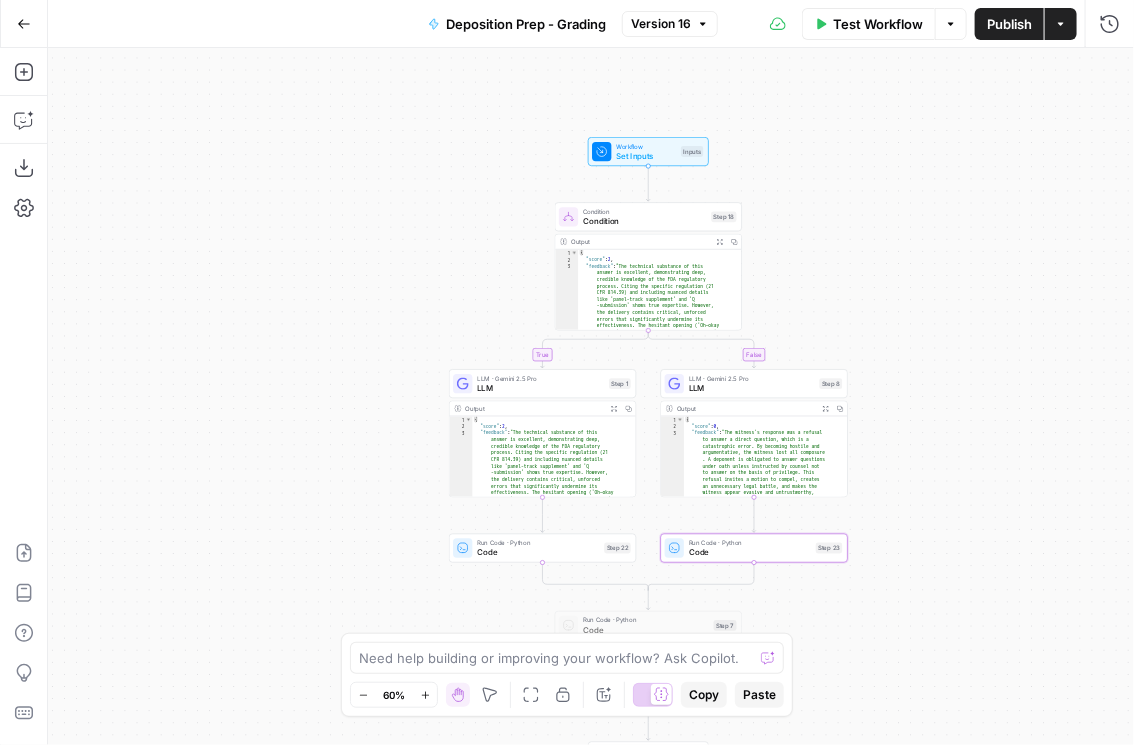 drag, startPoint x: 1032, startPoint y: 207, endPoint x: 1010, endPoint y: 448, distance: 242.00206 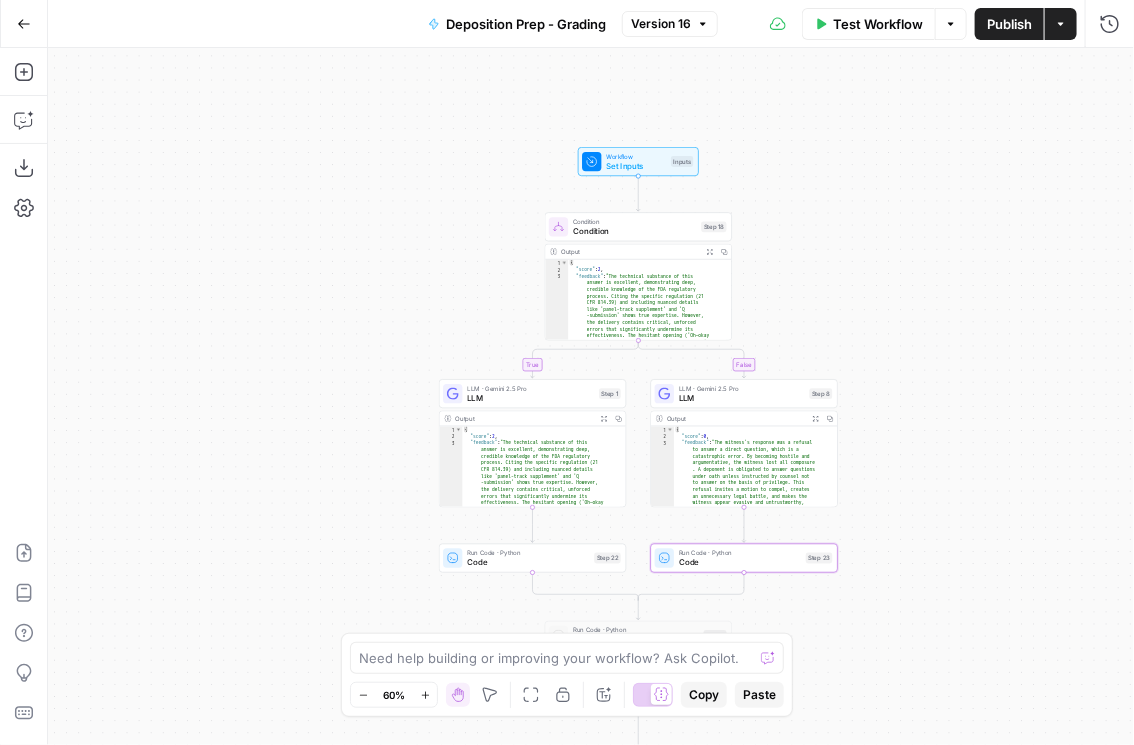 drag, startPoint x: 943, startPoint y: 232, endPoint x: 960, endPoint y: 295, distance: 65.25335 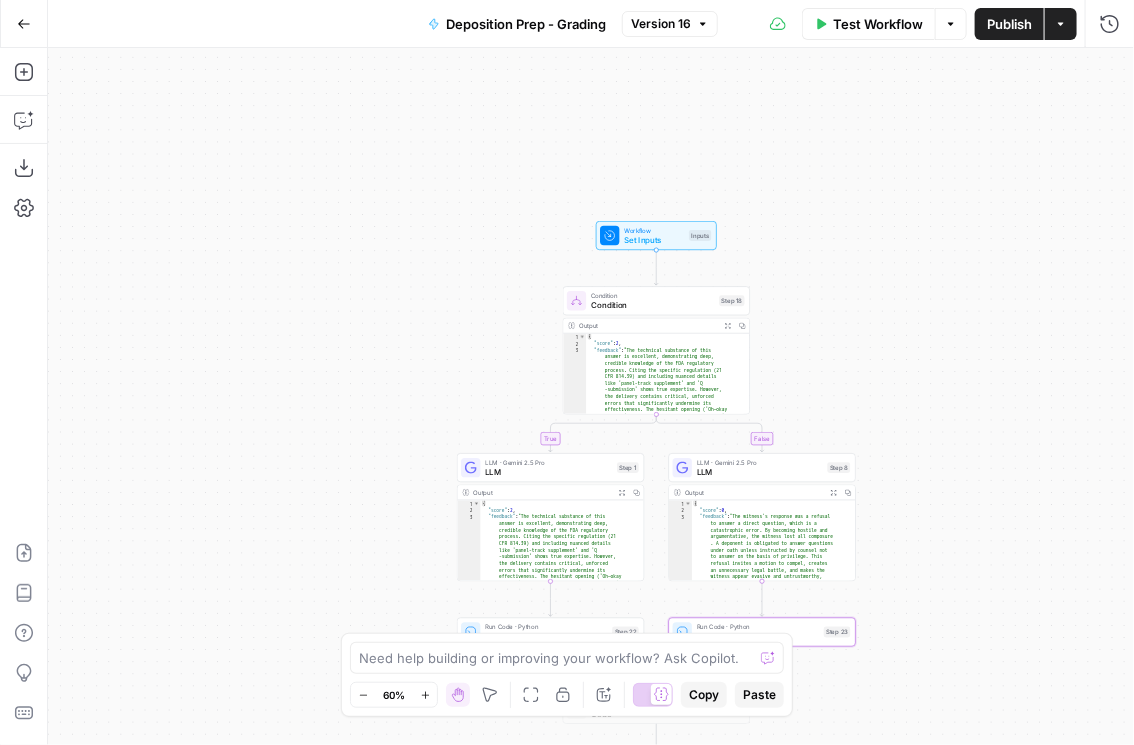 click on "Set Inputs" at bounding box center (654, 240) 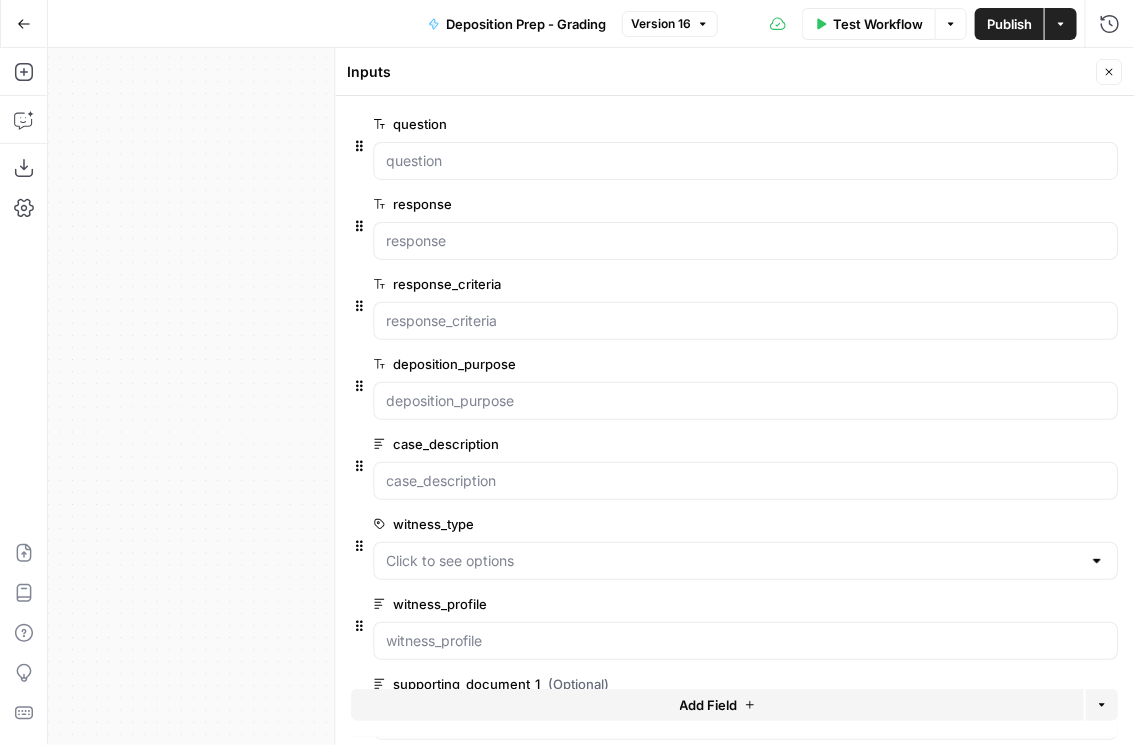 click on "Add Field" at bounding box center [717, 705] 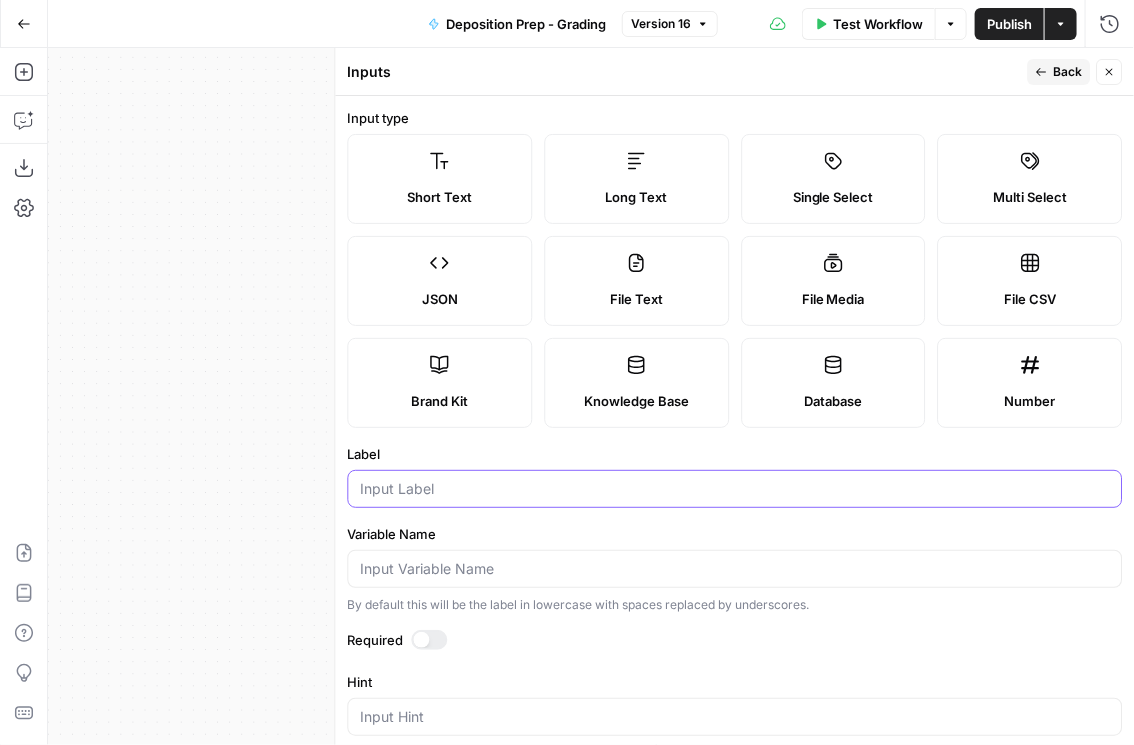 click on "Label" at bounding box center [734, 489] 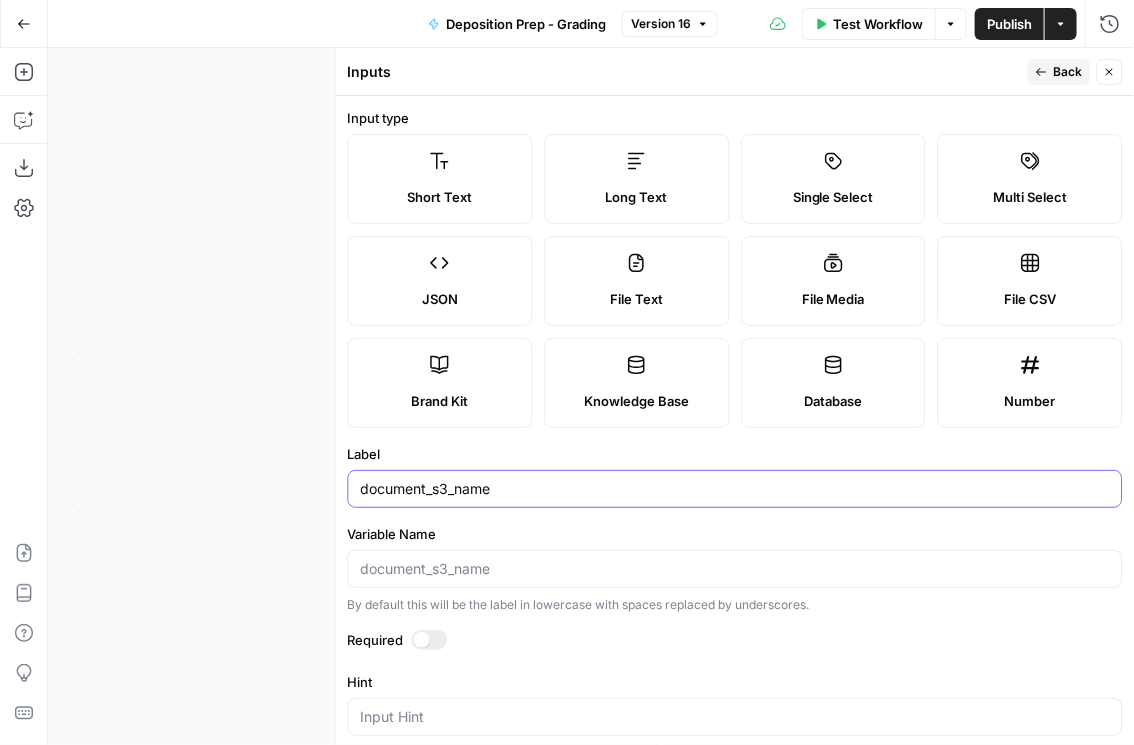 type on "document_s3_name" 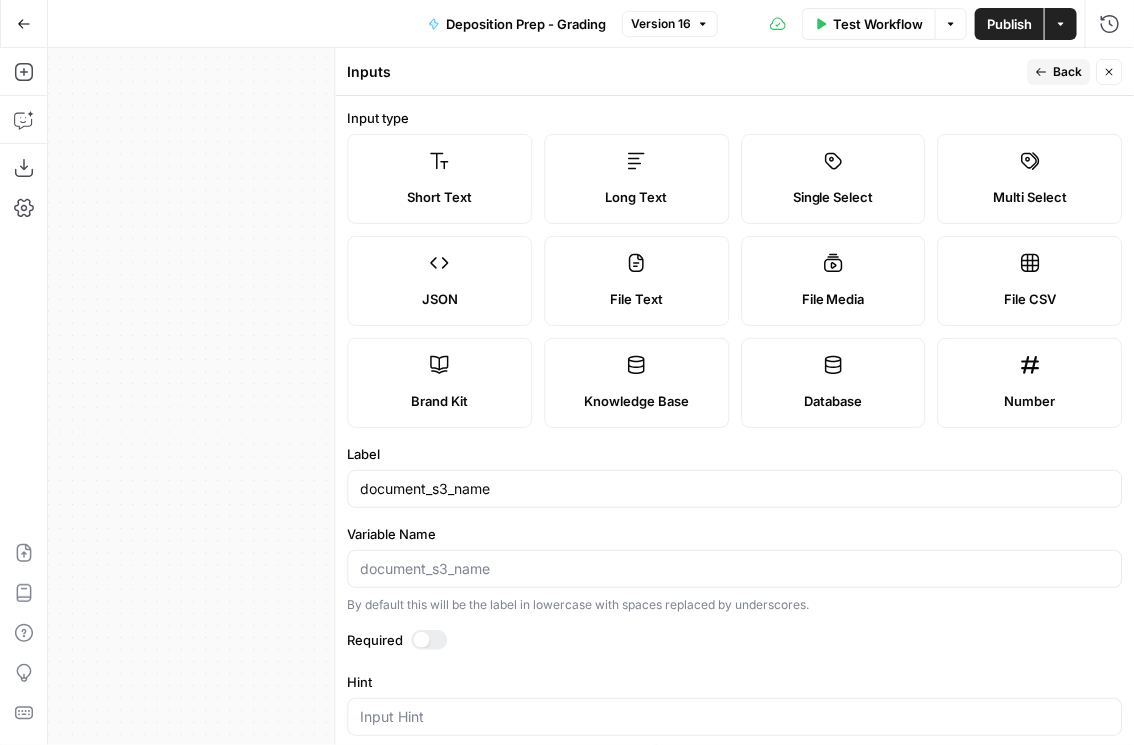 click at bounding box center (429, 640) 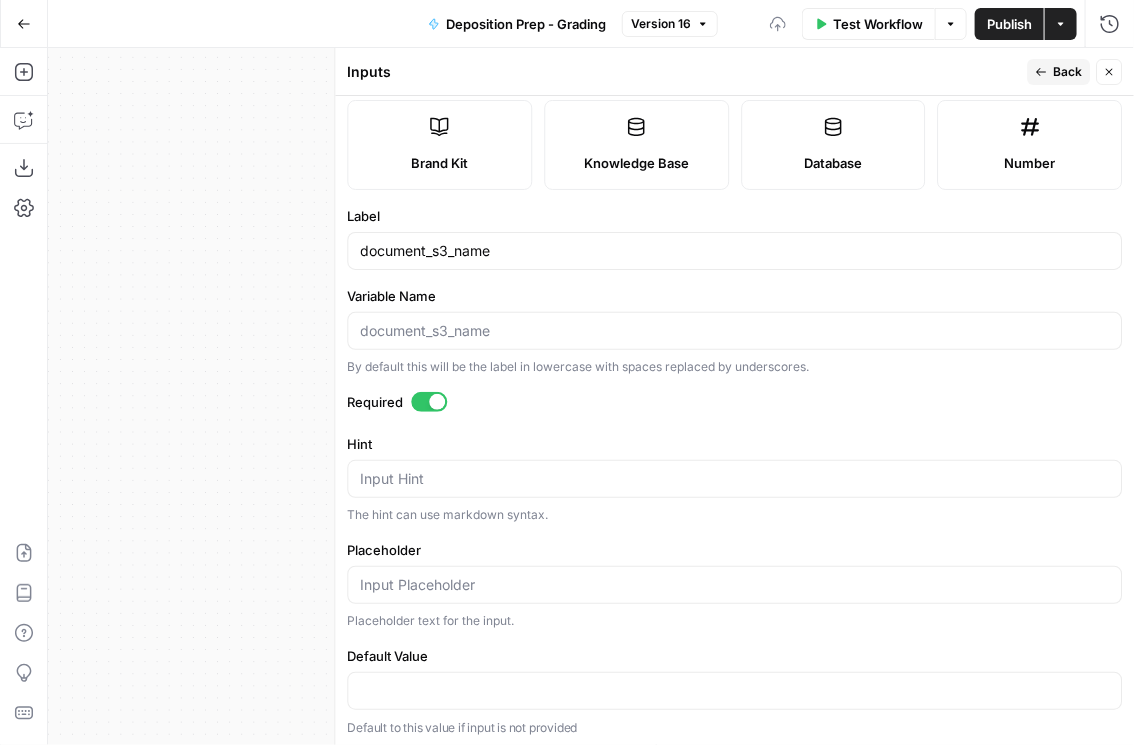 scroll, scrollTop: 238, scrollLeft: 0, axis: vertical 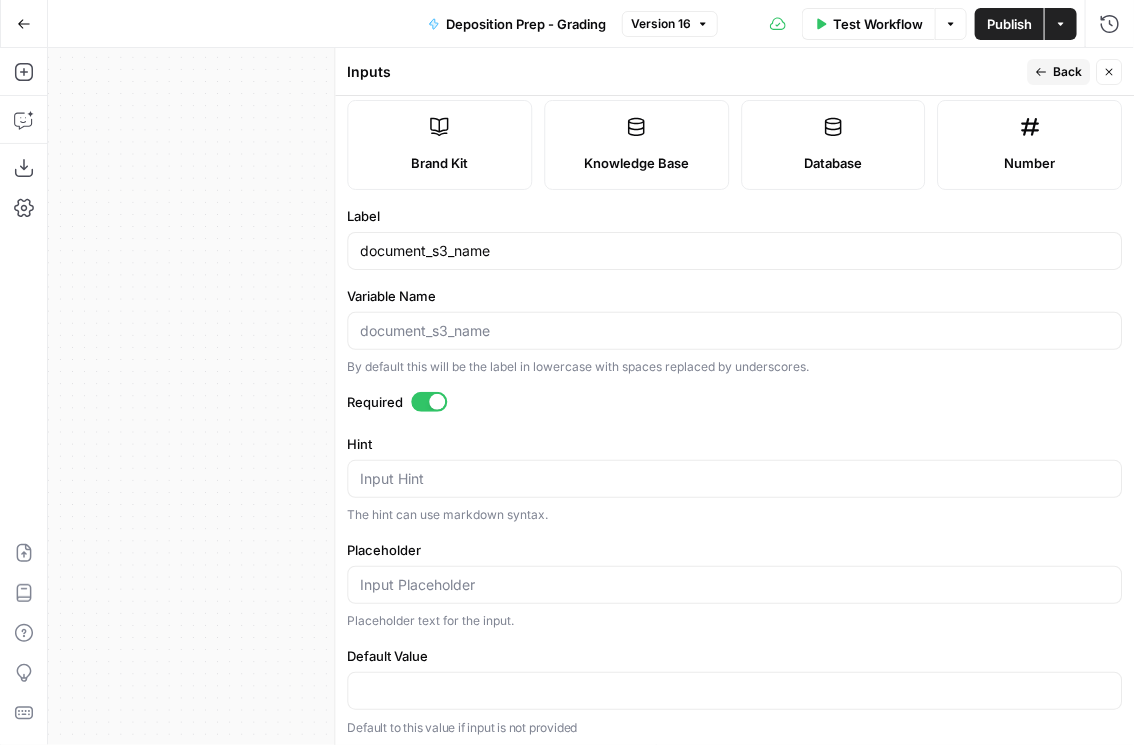 click on "Publish" at bounding box center [1009, 24] 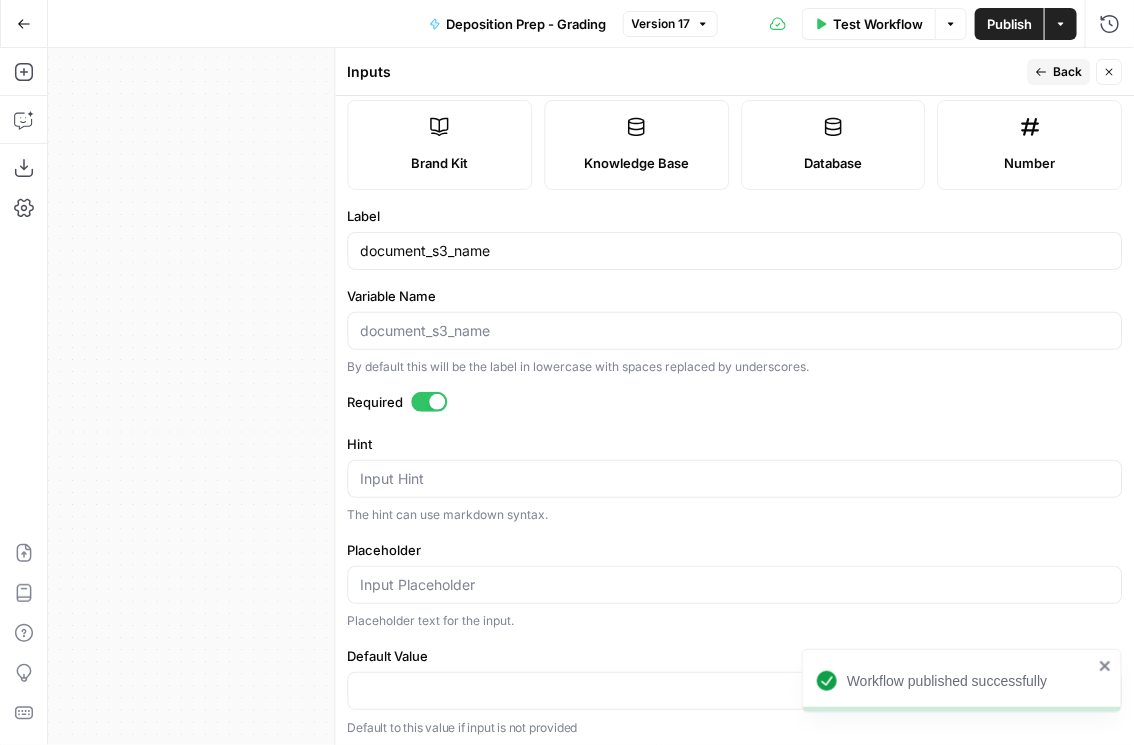 click on "Back" at bounding box center [1067, 72] 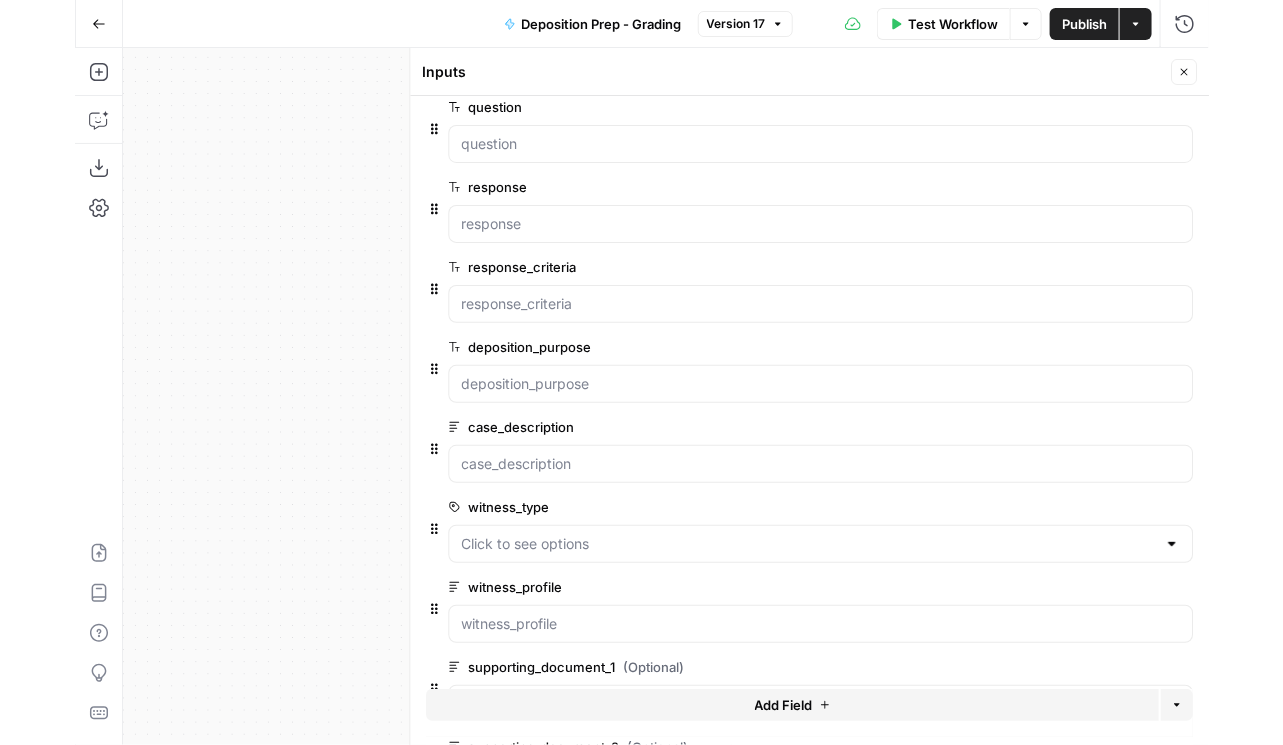 scroll, scrollTop: 0, scrollLeft: 0, axis: both 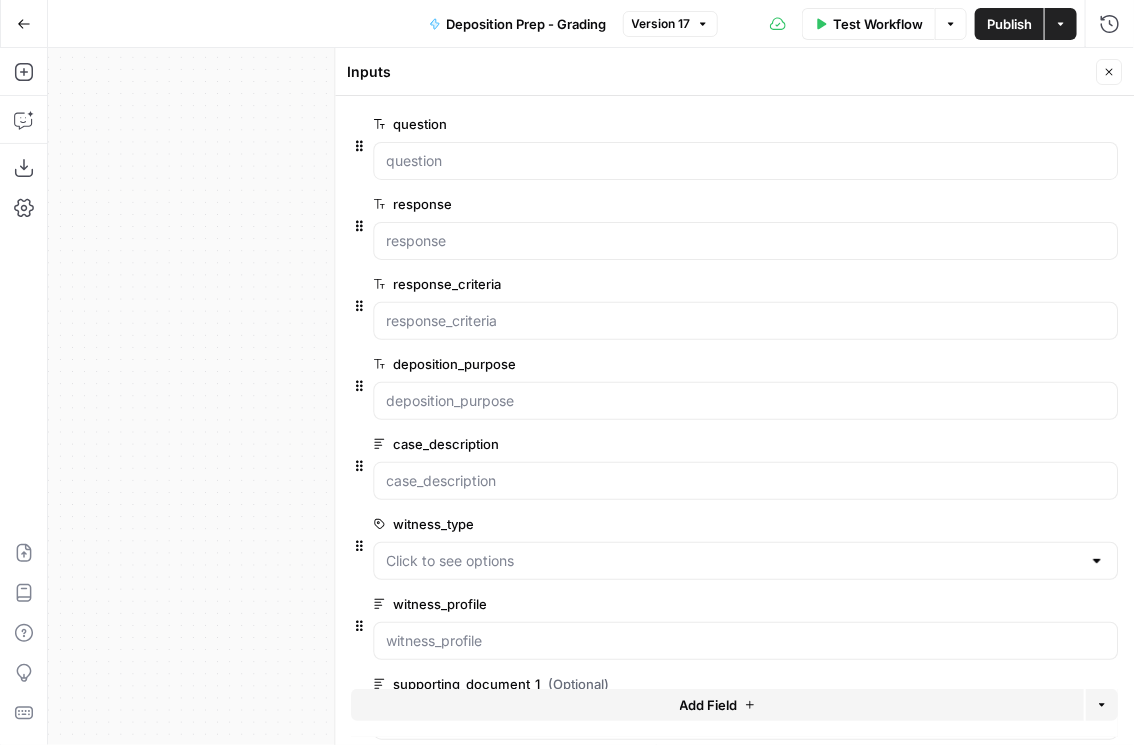 click 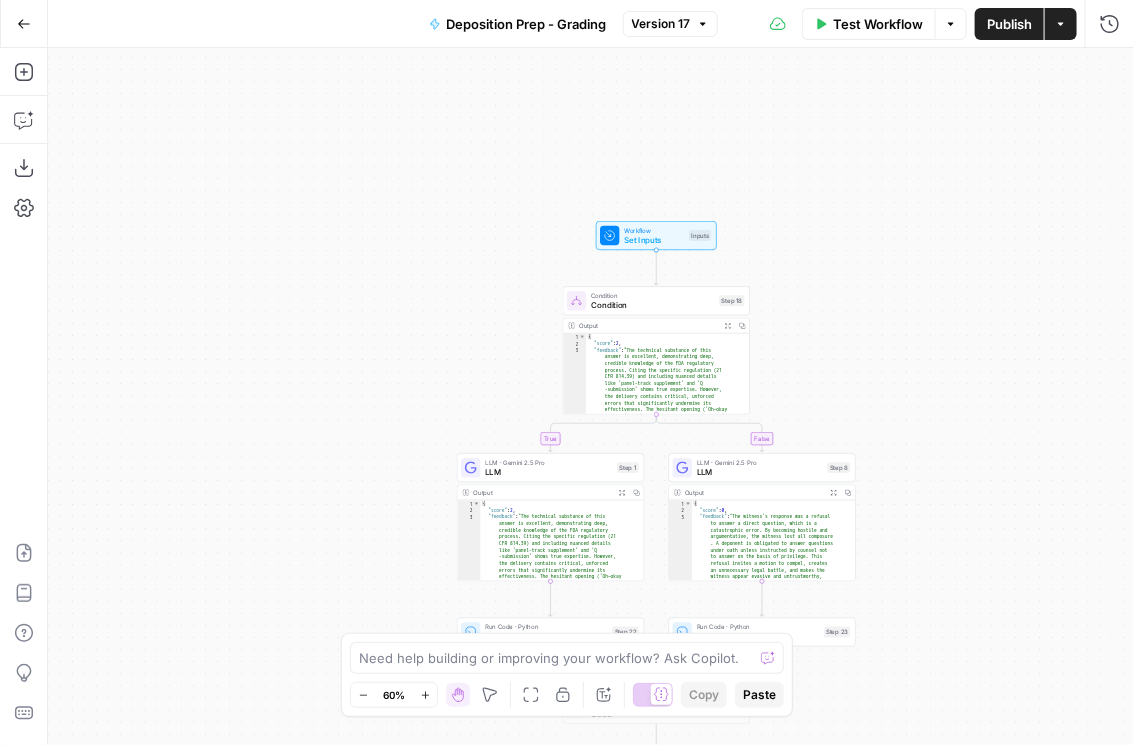 click on "Condition" at bounding box center [652, 305] 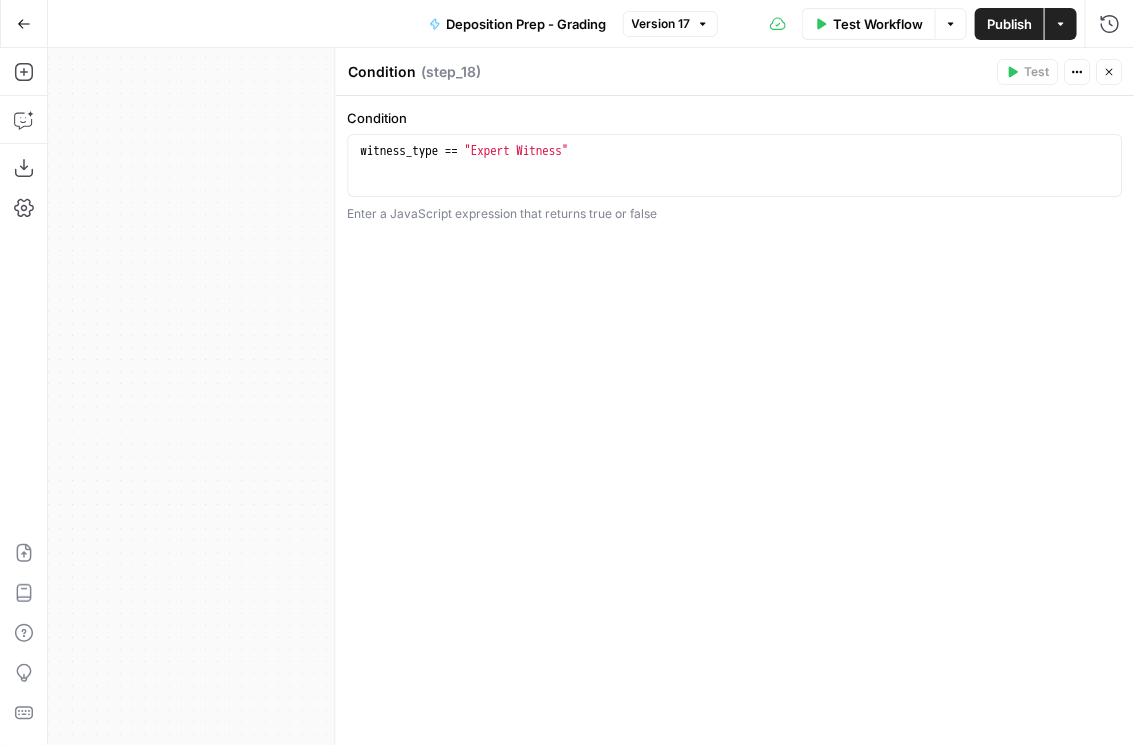 click on "Close" at bounding box center (1109, 72) 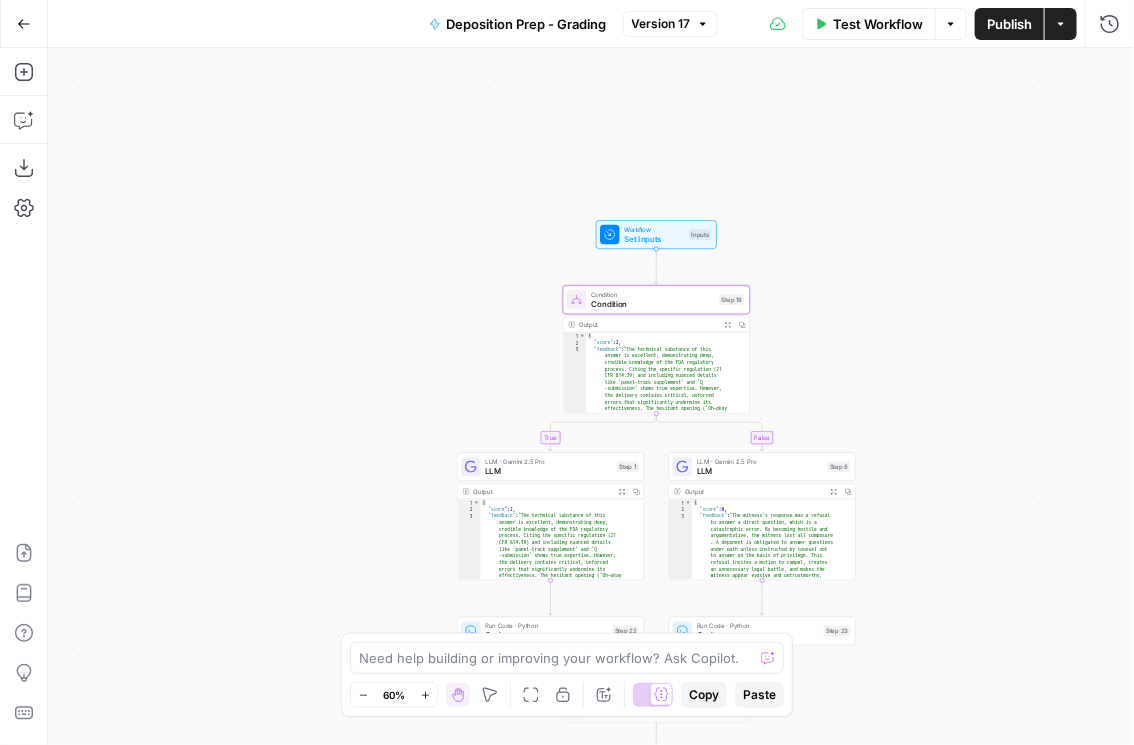 drag, startPoint x: 1040, startPoint y: 380, endPoint x: 988, endPoint y: 41, distance: 342.96503 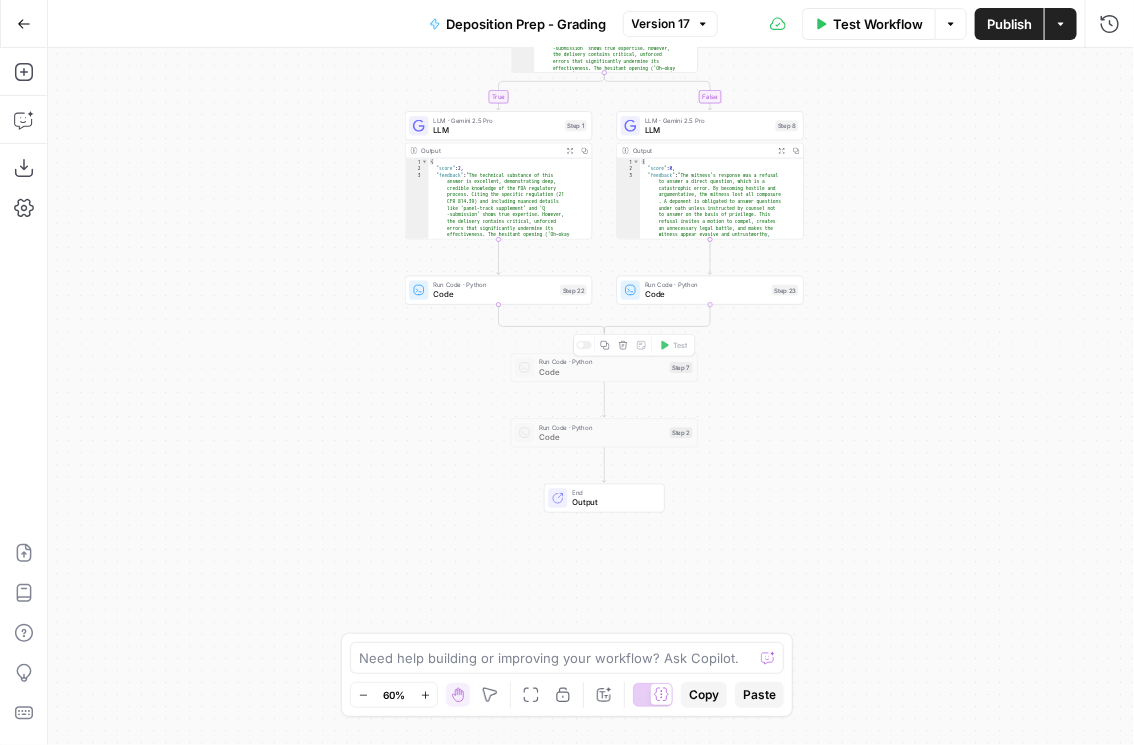 click on "Code" at bounding box center (706, 294) 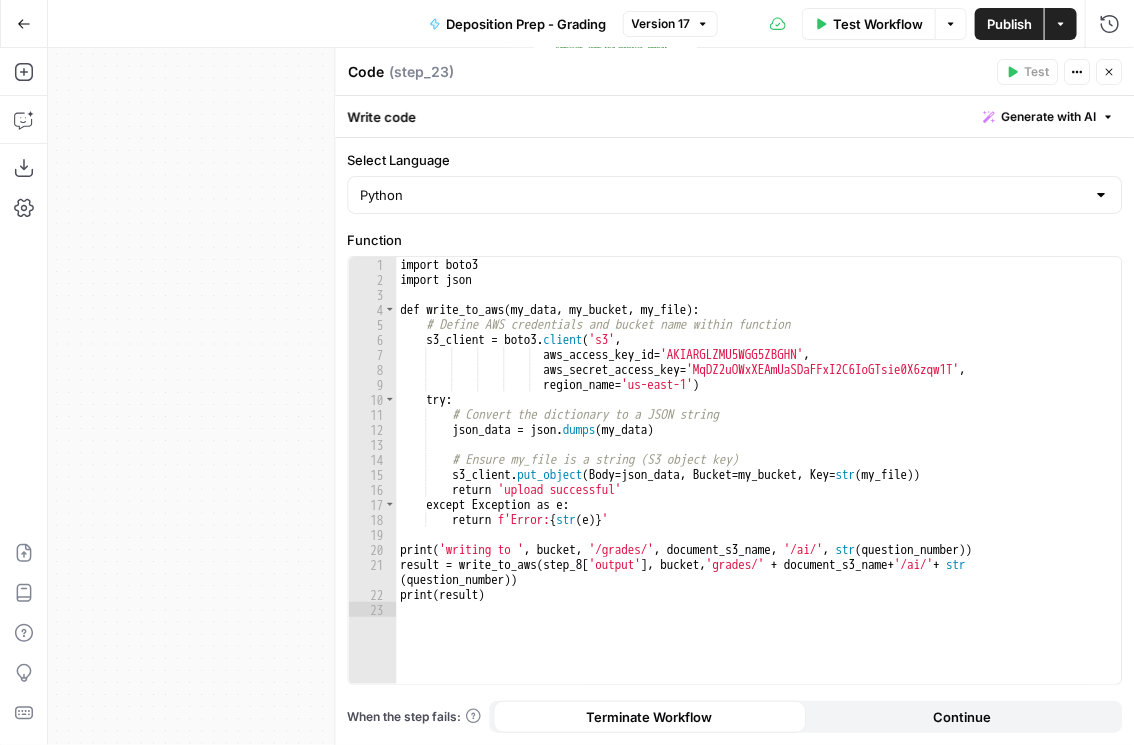 click on "Close" at bounding box center [1109, 72] 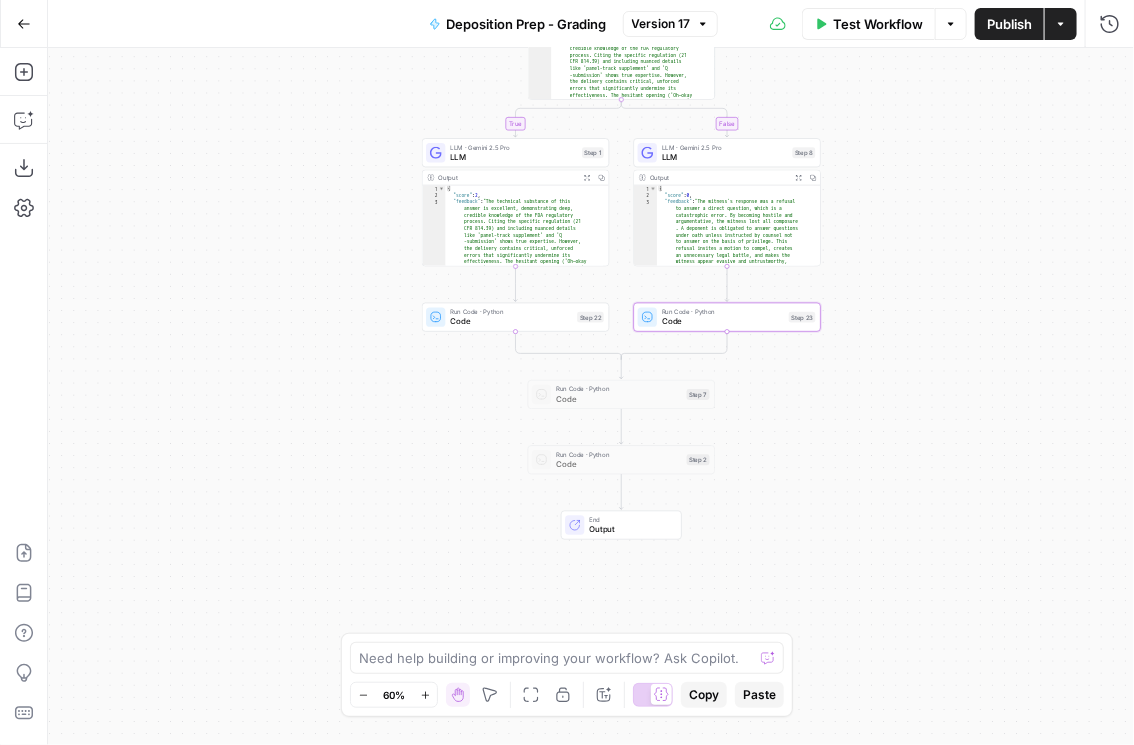 drag, startPoint x: 828, startPoint y: 421, endPoint x: 906, endPoint y: 525, distance: 130 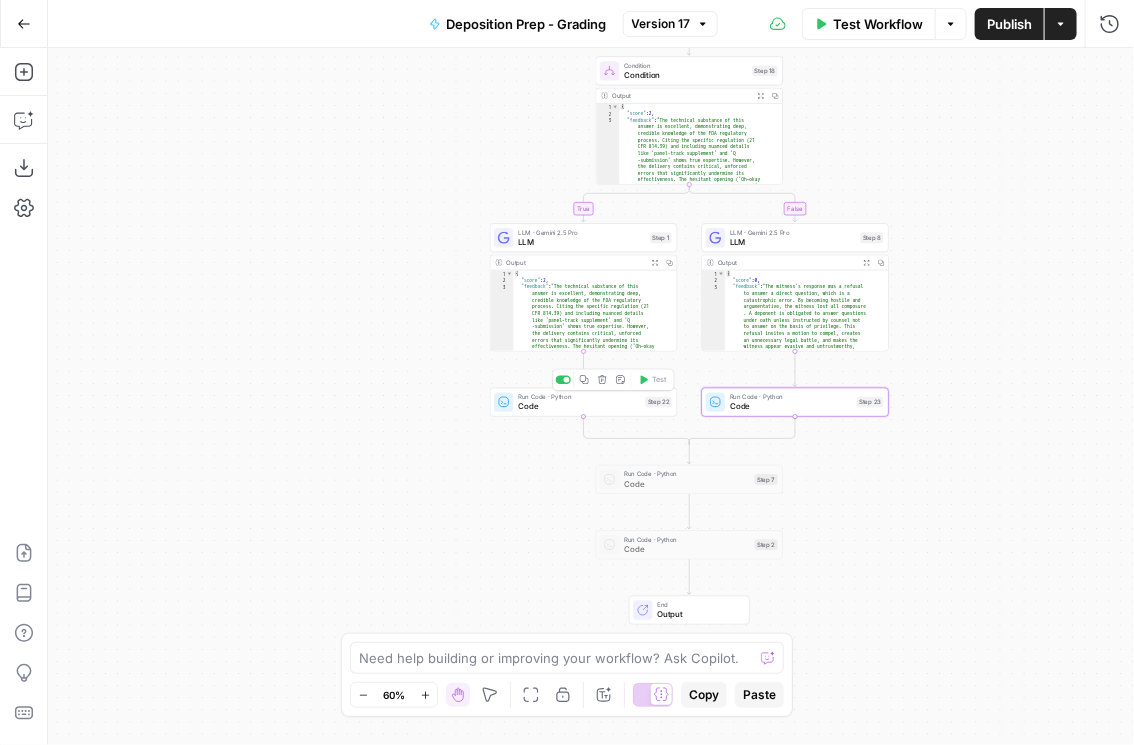 click on "Code" at bounding box center [579, 406] 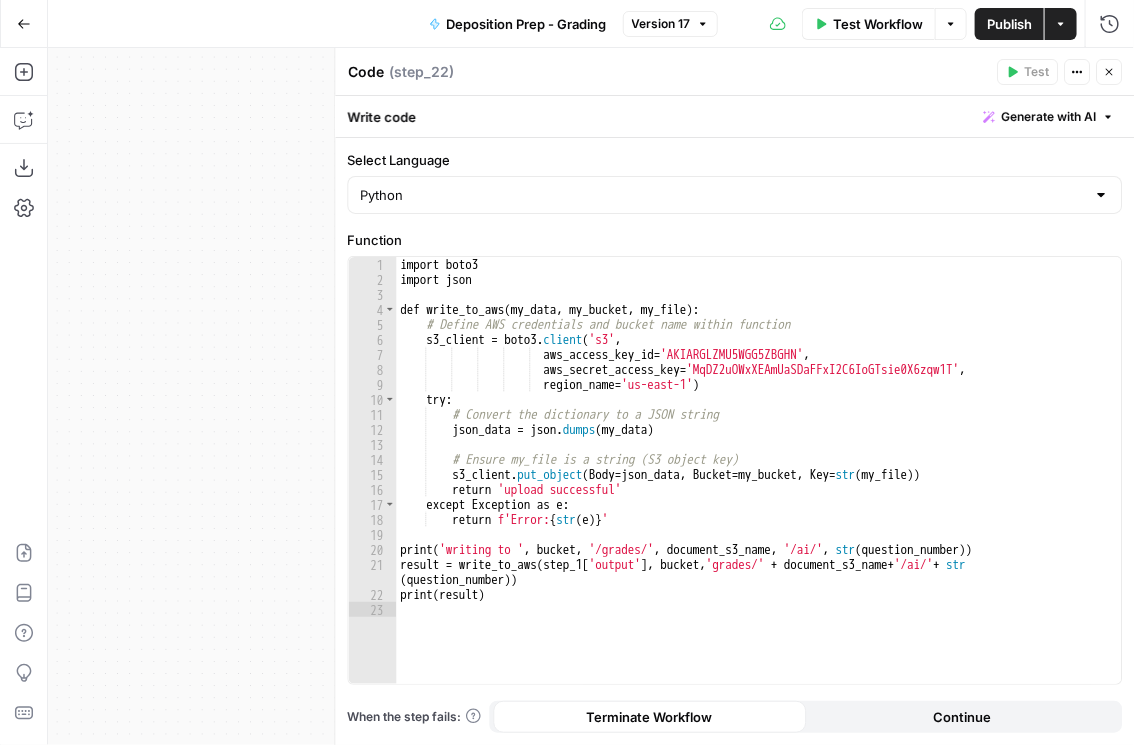 click on "Close" at bounding box center (1109, 72) 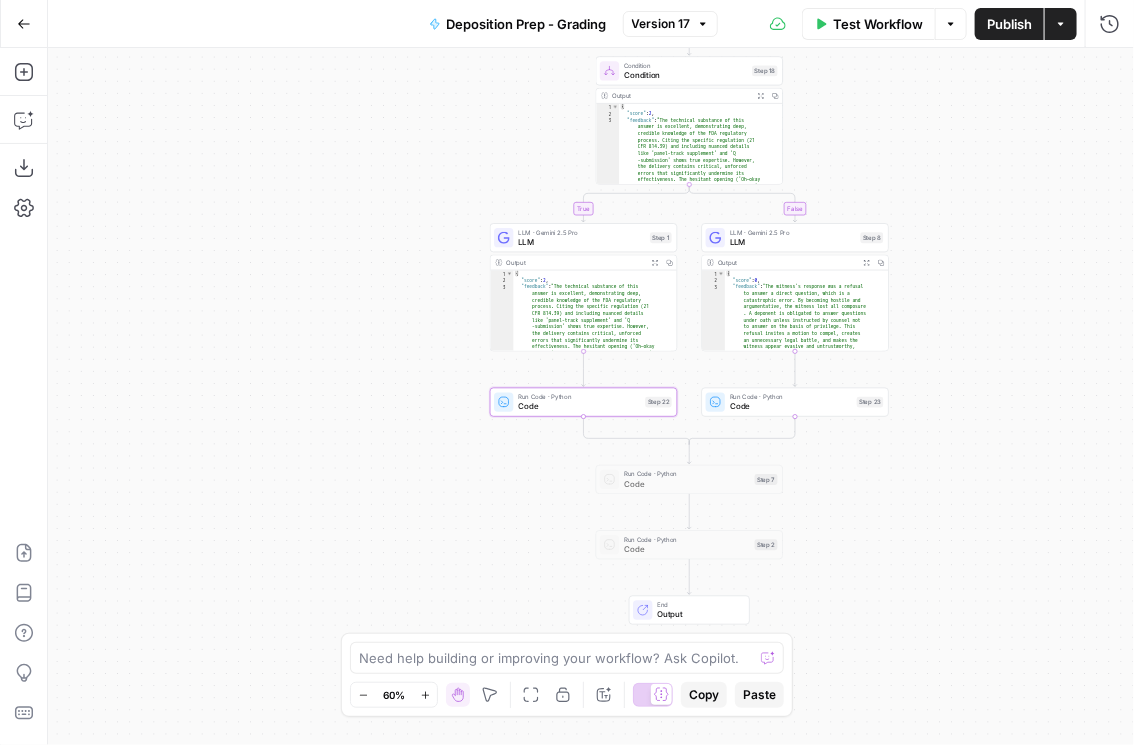 click on "Publish" at bounding box center (1009, 24) 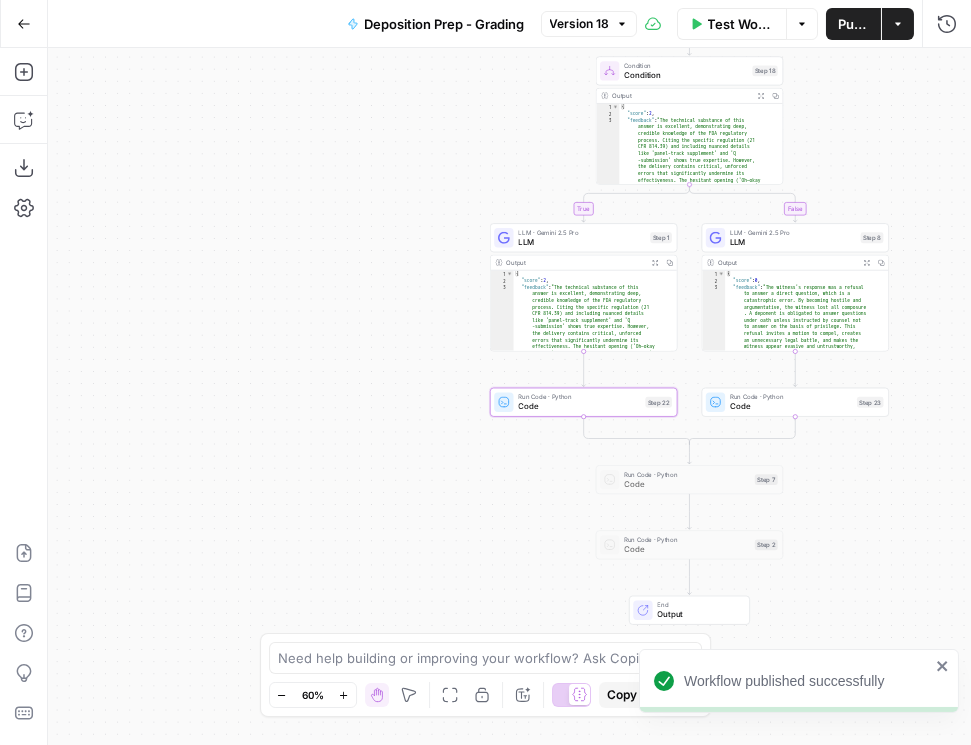 click on "true false Workflow Set Inputs Inputs Condition Condition Step 18 Output Expand Output Copy 1 2 3 {    "score" :  2 ,    "feedback" :  "The technical substance of this         answer is excellent, demonstrating deep,         credible knowledge of the FDA regulatory         process. Citing the specific regulation (21         CFR 814.39) and including nuanced details         like 'panel-track supplement' and 'Q        -submission' shows true expertise. However,         the delivery contains critical, unforced         errors that significantly undermine its         effectiveness. The hesitant opening ('Oh—okay        . Um...'), the explicit admission of being 'a         bit nervous,' and the concluding question         ('Does that cover what you were asking?') all         project a lack of confidence and cede control         to the examiner. An expert's authority is         paramount. Admitting nervousness invites" at bounding box center [509, 396] 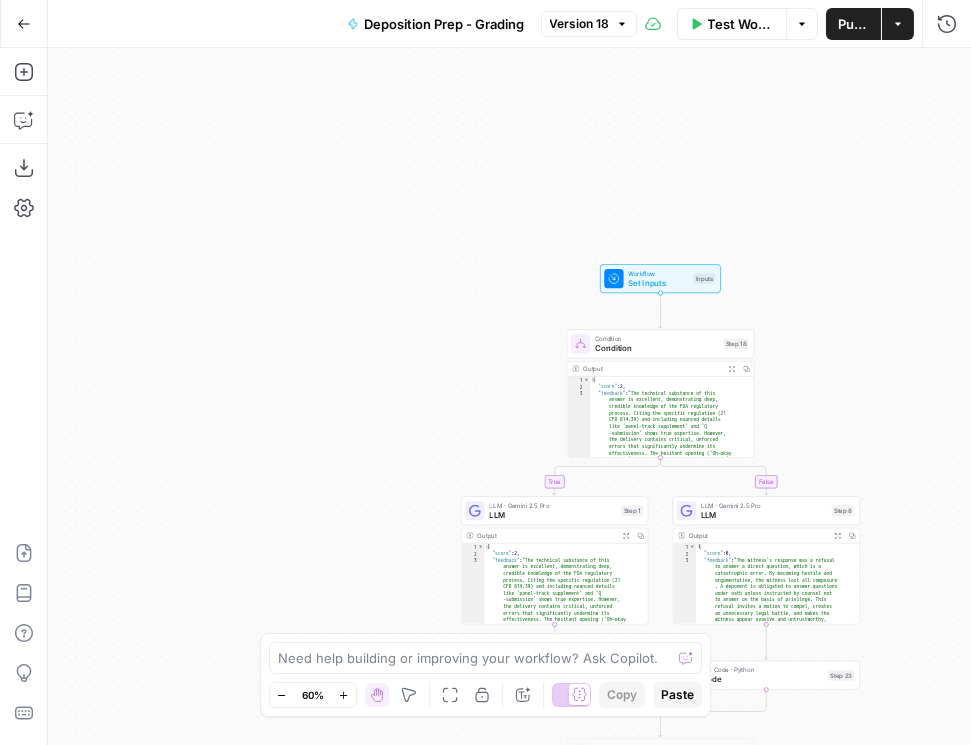 drag, startPoint x: 886, startPoint y: 170, endPoint x: 856, endPoint y: 408, distance: 239.8833 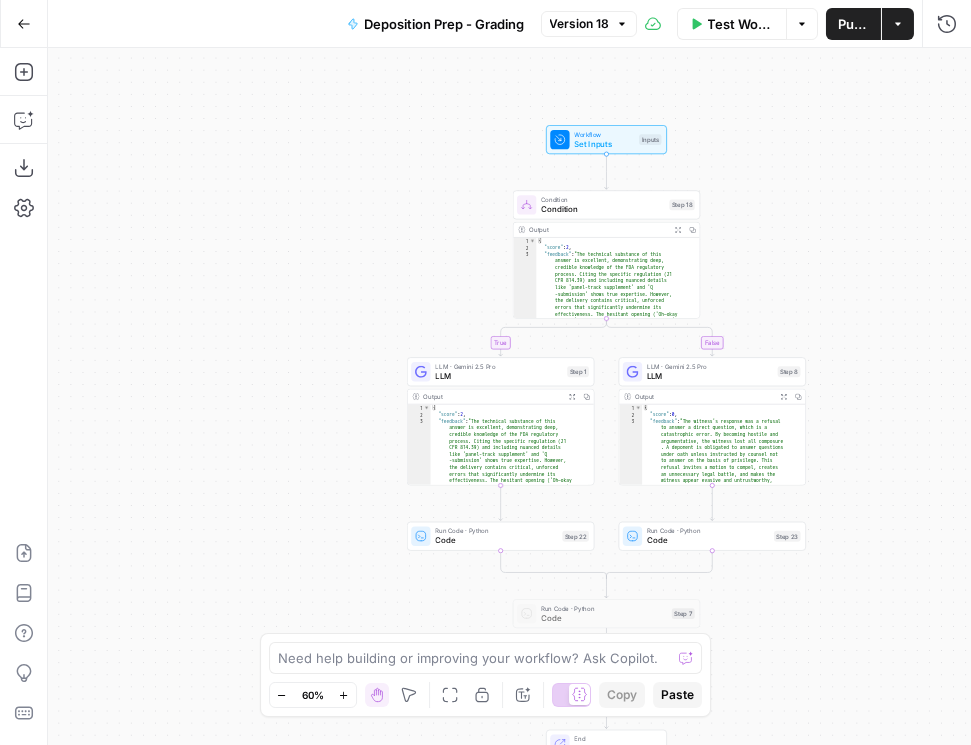 drag, startPoint x: 848, startPoint y: 295, endPoint x: 781, endPoint y: 91, distance: 214.72075 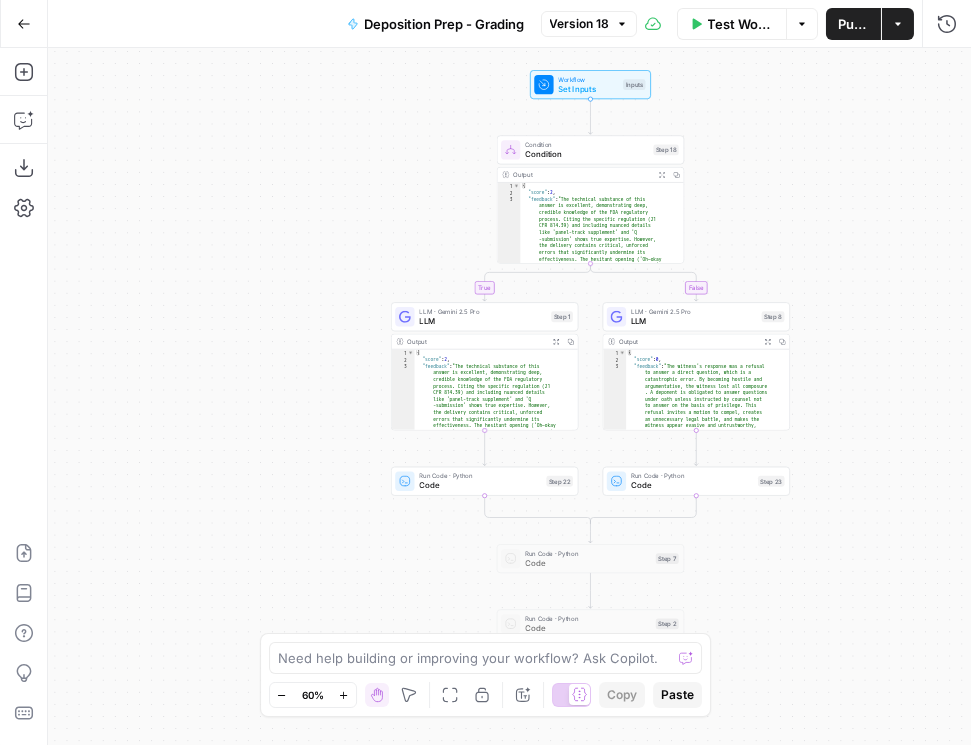 click on "Go Back" at bounding box center [24, 24] 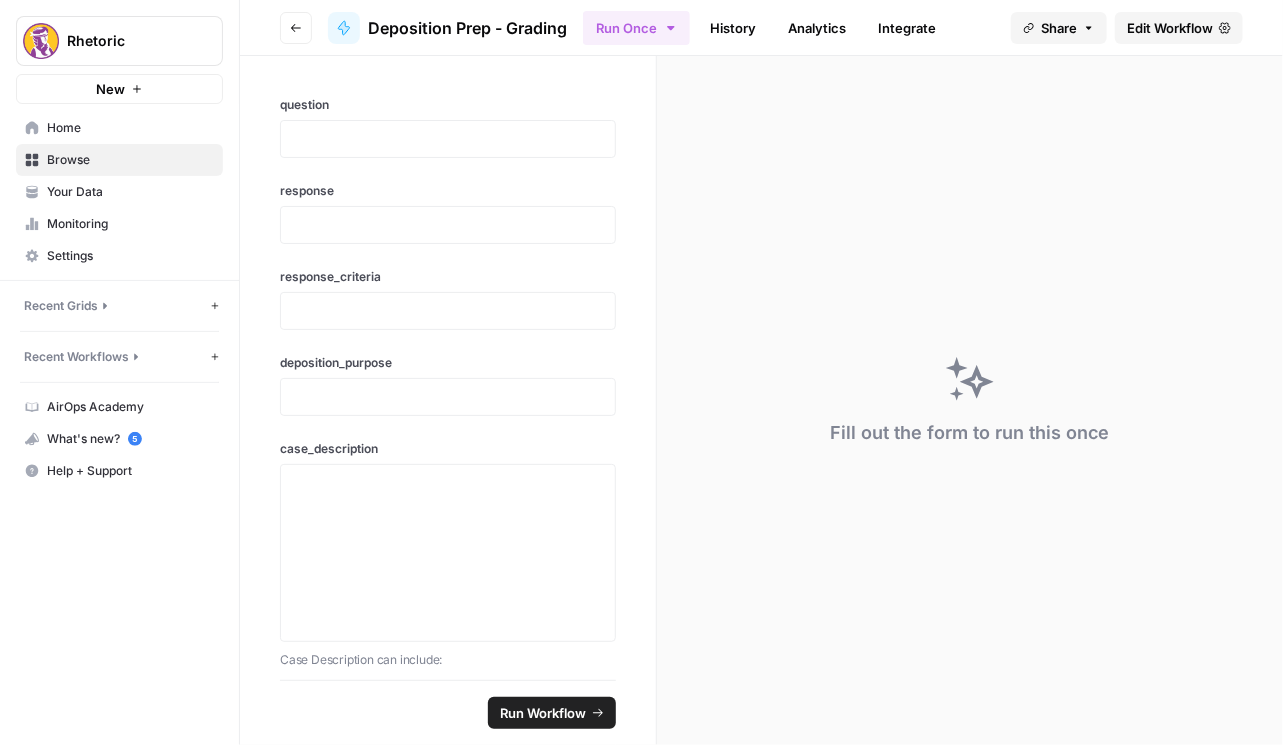 click on "Integrate" at bounding box center [907, 28] 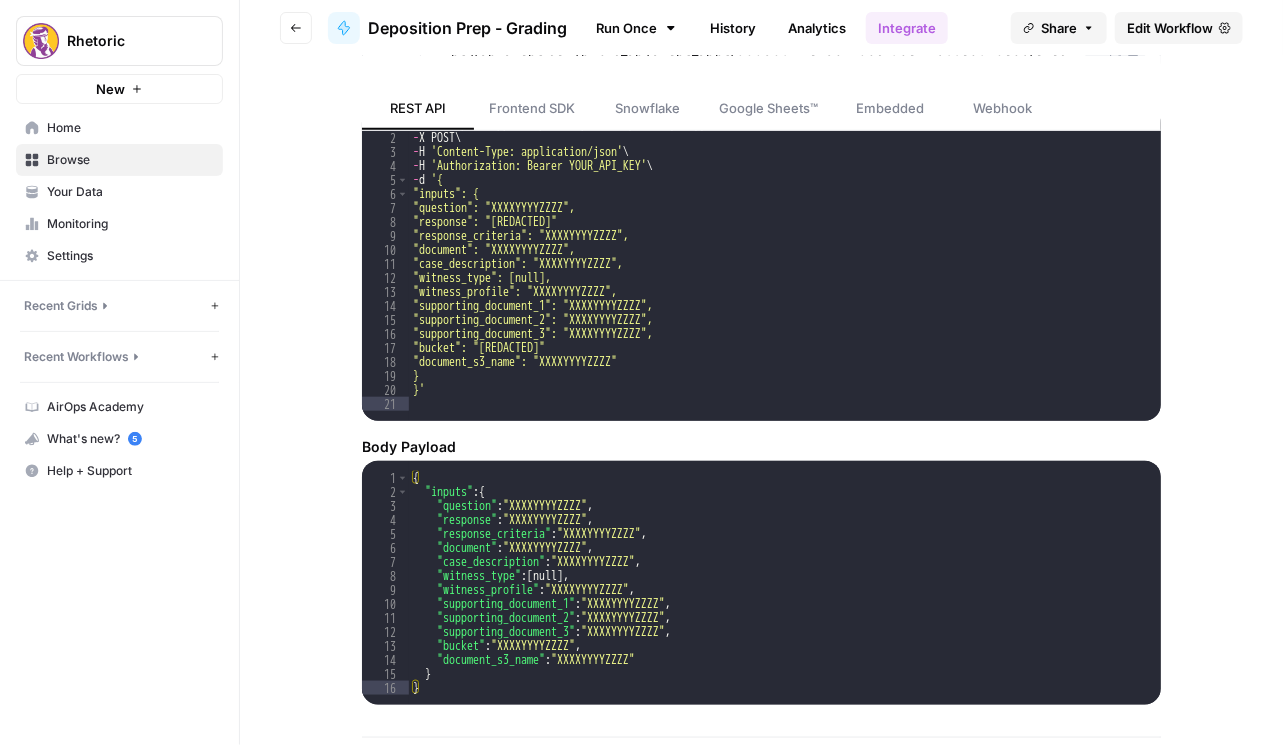 scroll, scrollTop: 685, scrollLeft: 0, axis: vertical 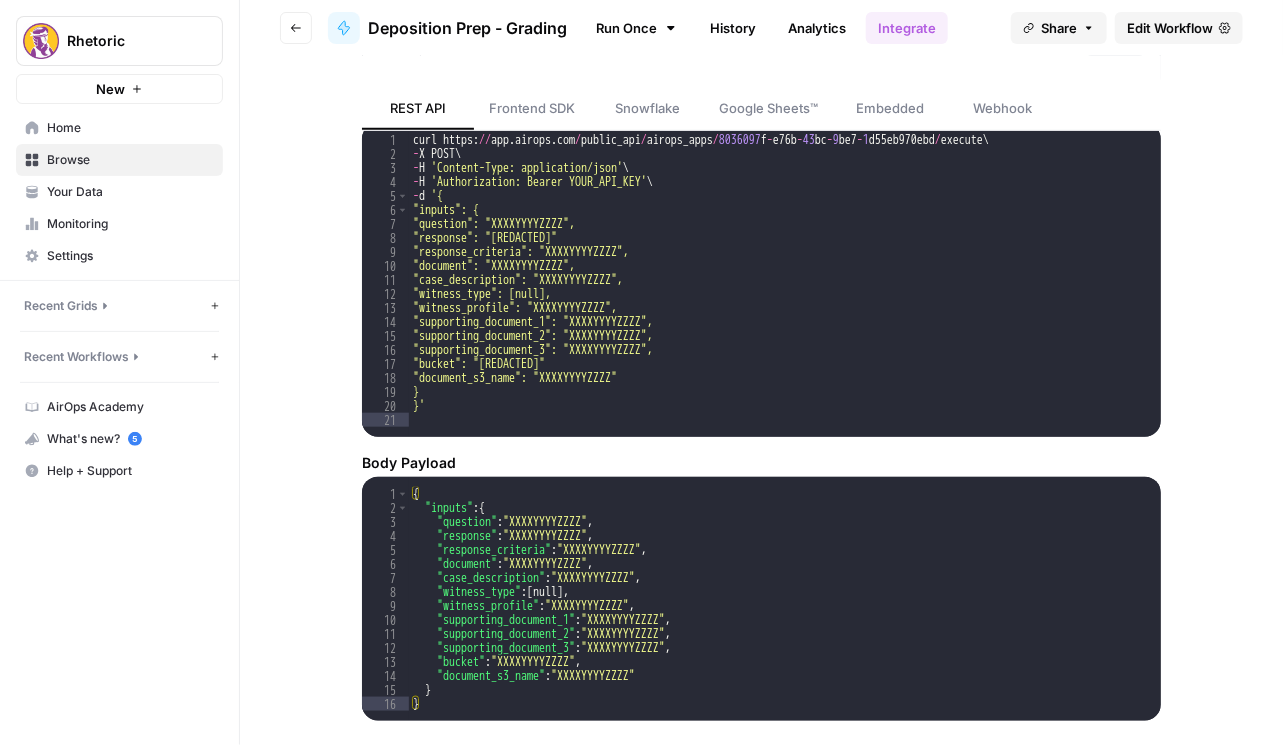 click on "Edit Workflow" at bounding box center (1170, 28) 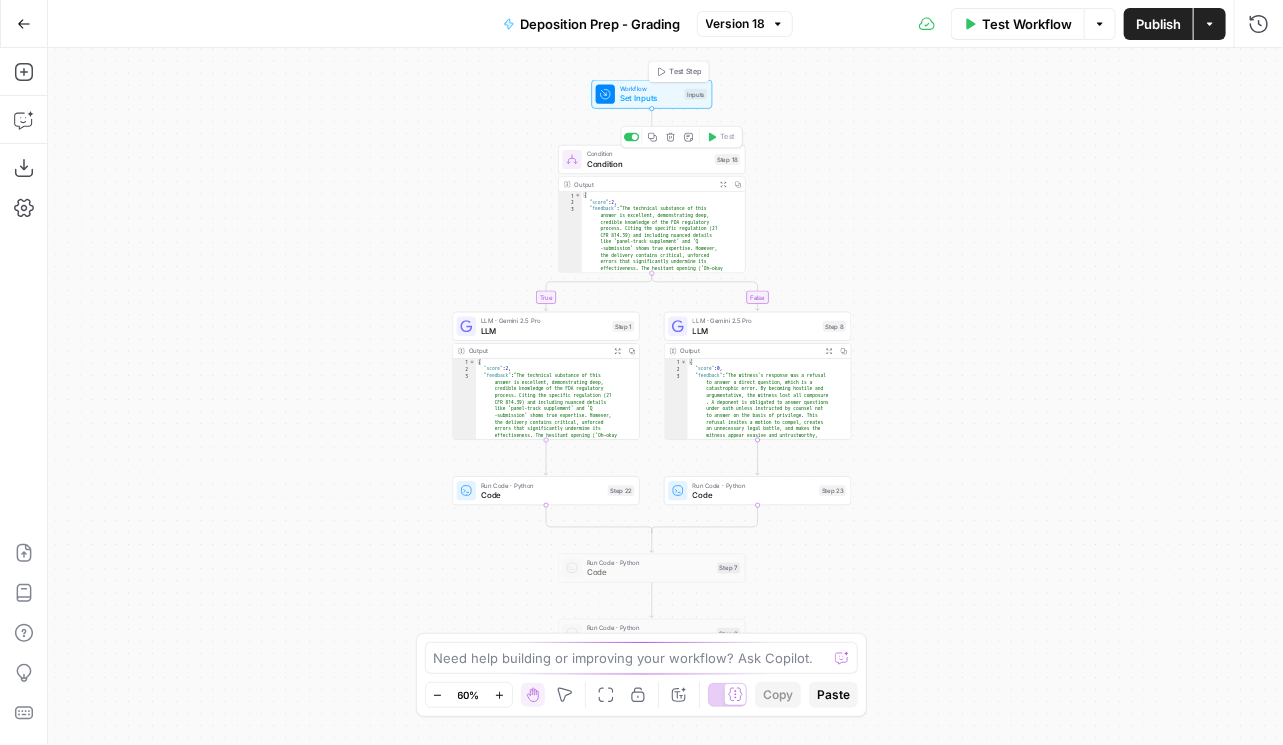 drag, startPoint x: 651, startPoint y: 94, endPoint x: 659, endPoint y: 80, distance: 16.124516 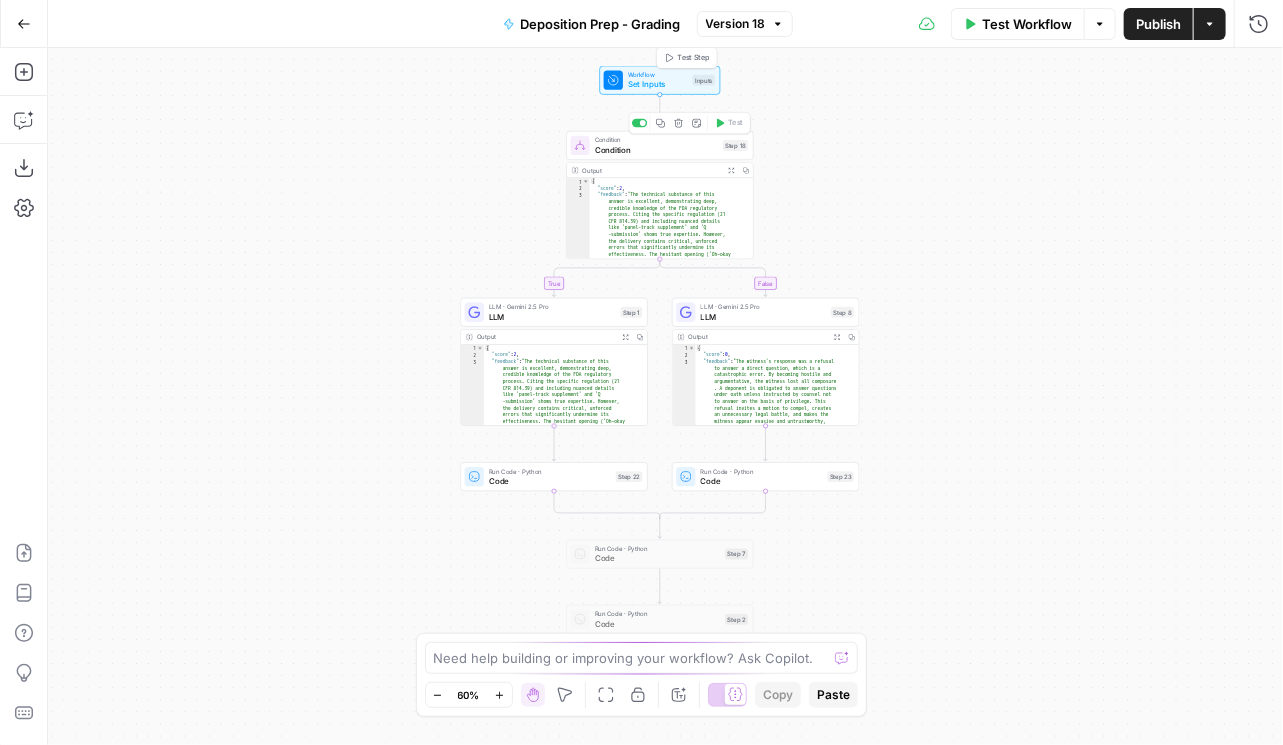 click on "Set Inputs" at bounding box center [658, 84] 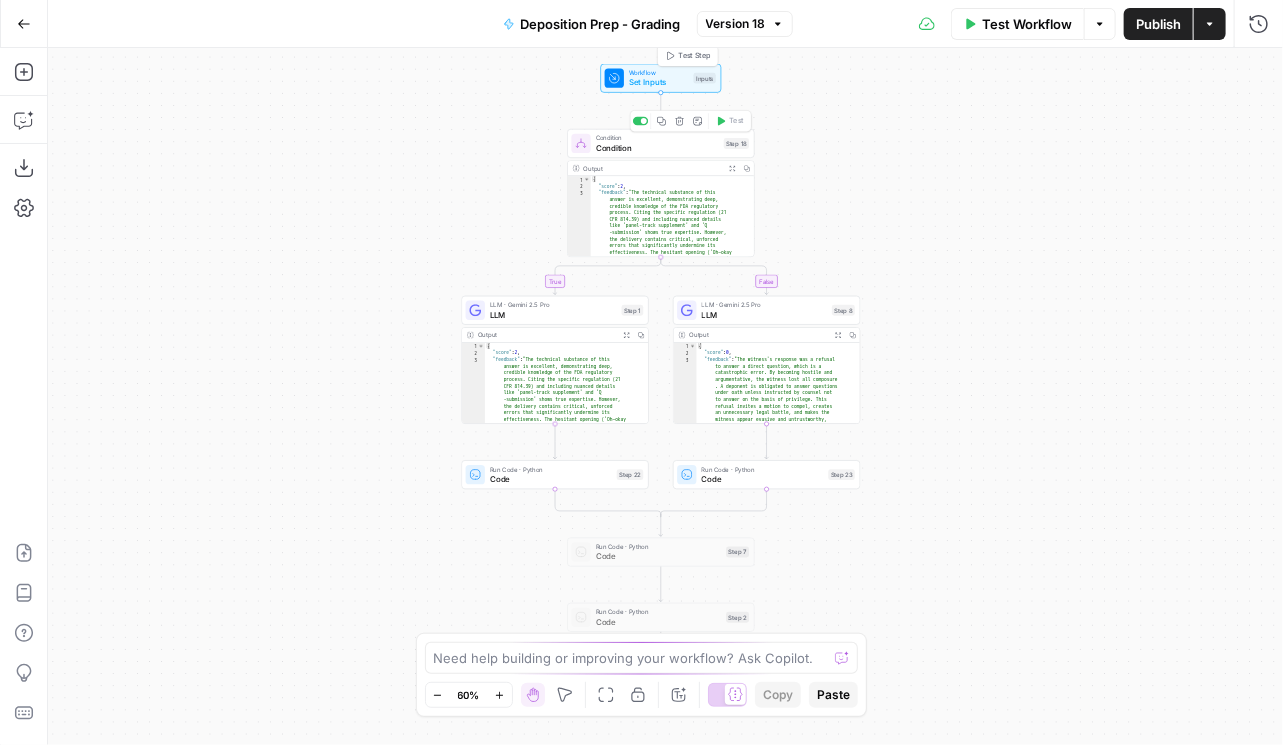 click on "Set Inputs" at bounding box center (659, 82) 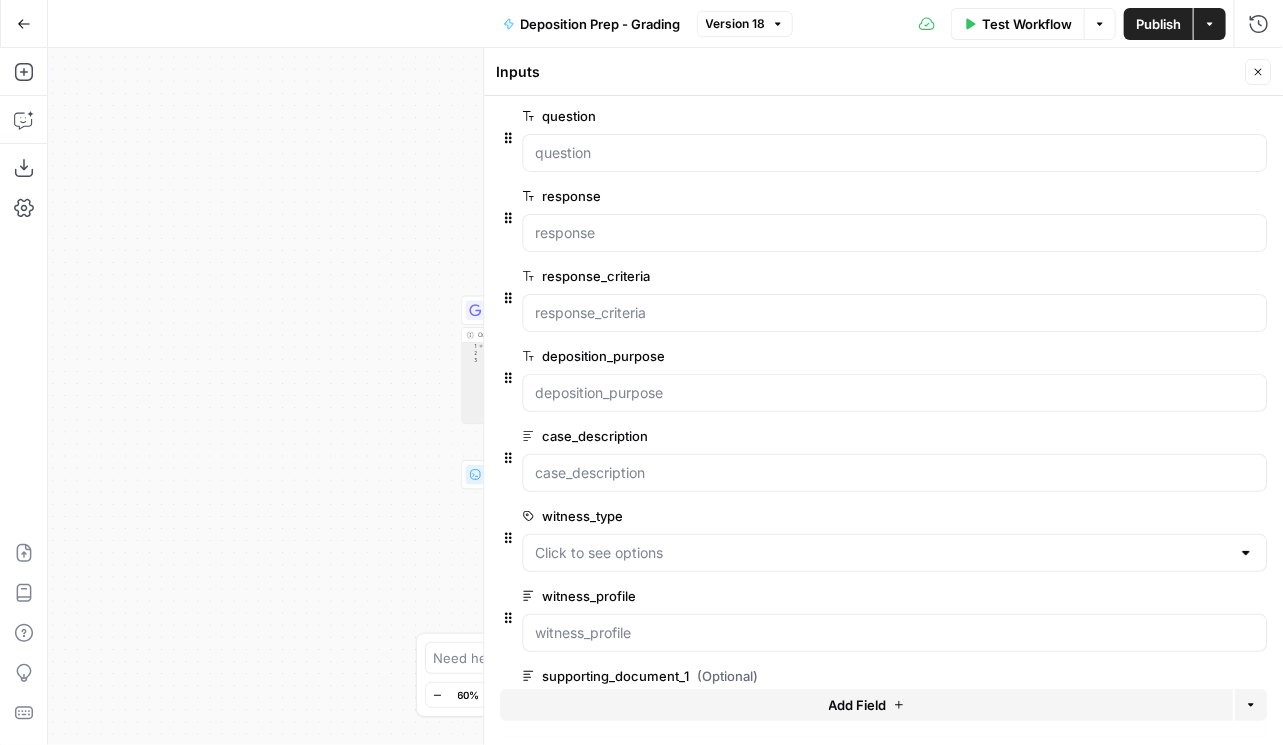 scroll, scrollTop: 0, scrollLeft: 0, axis: both 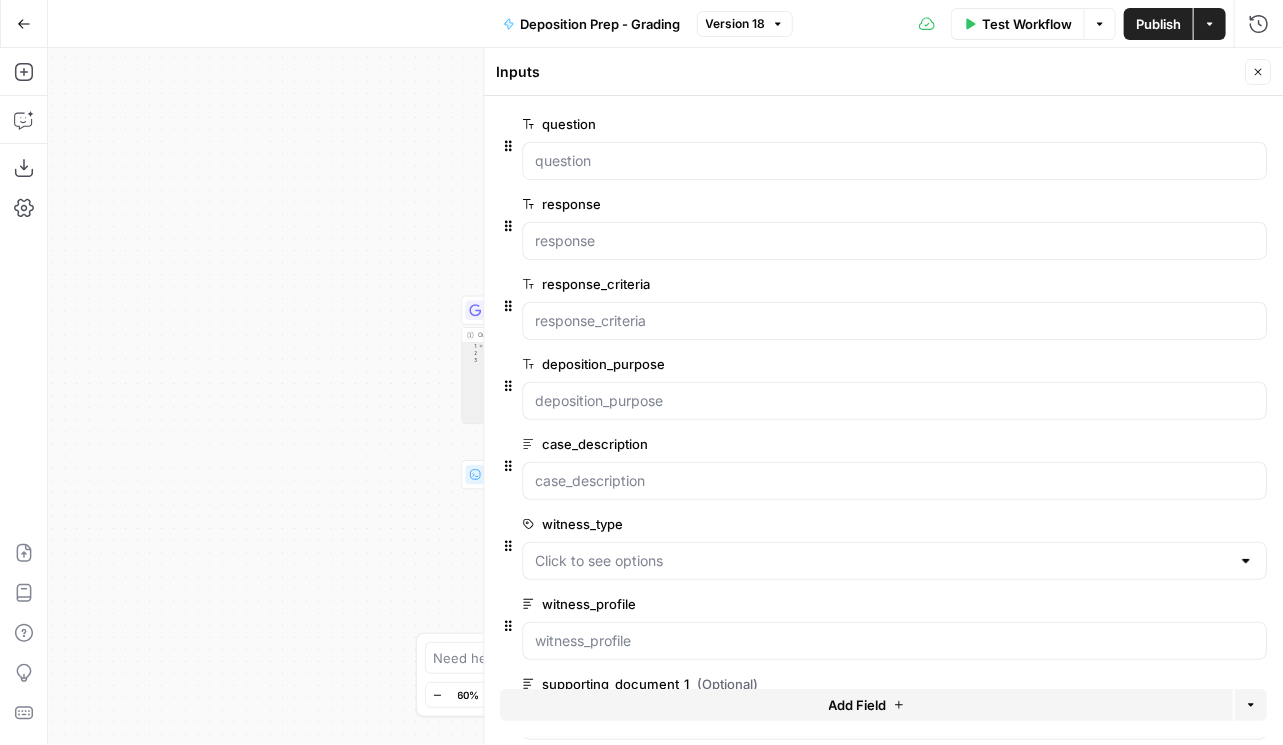 click 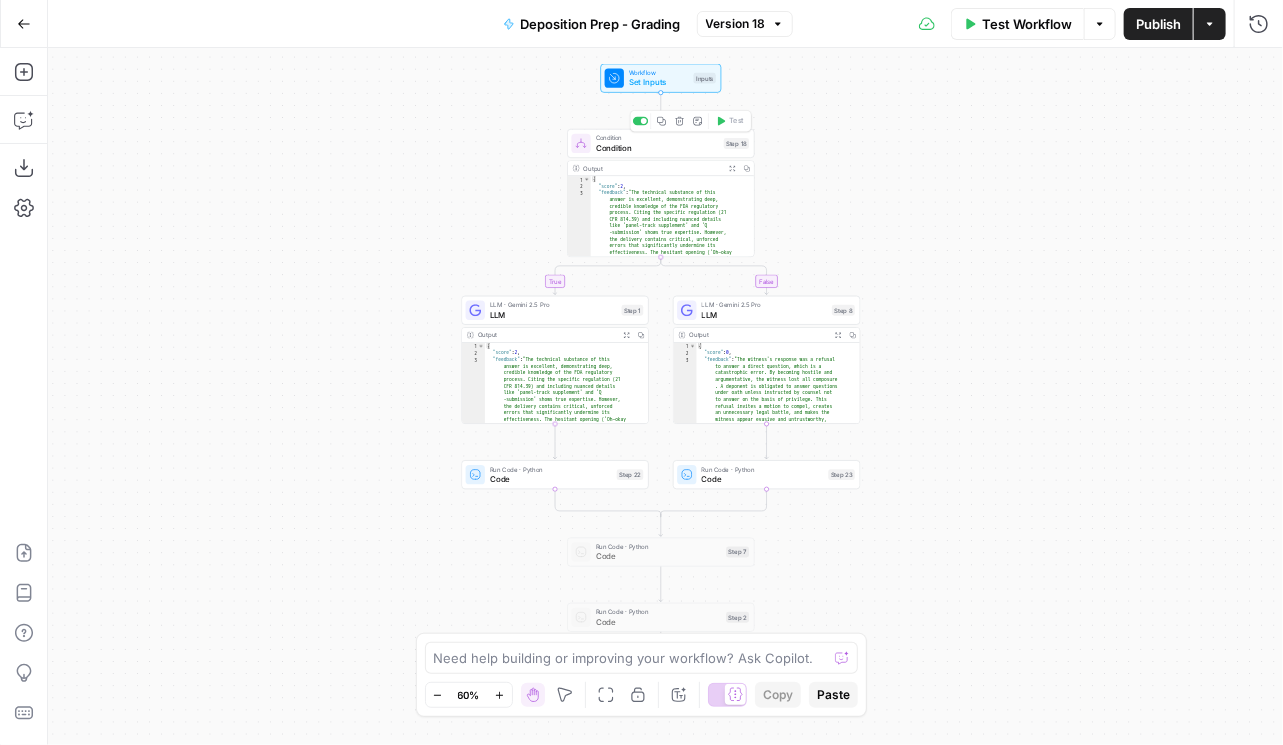 click 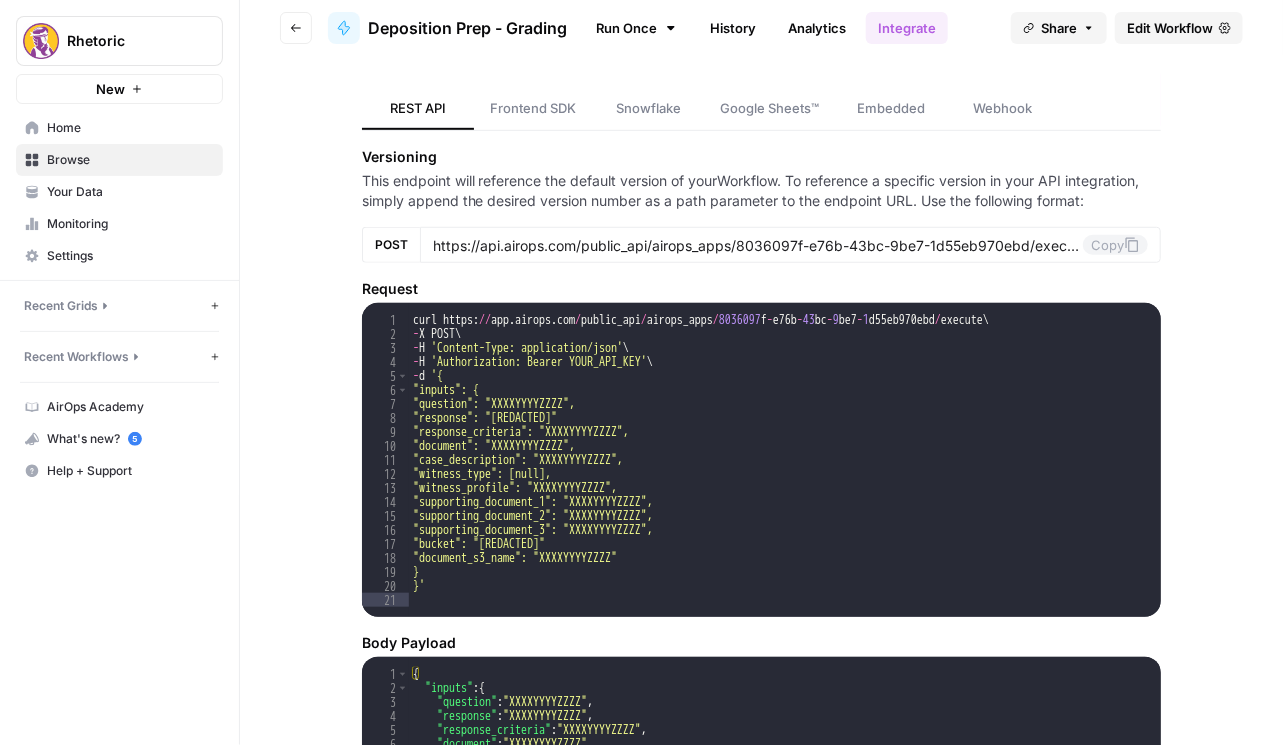 scroll, scrollTop: 514, scrollLeft: 0, axis: vertical 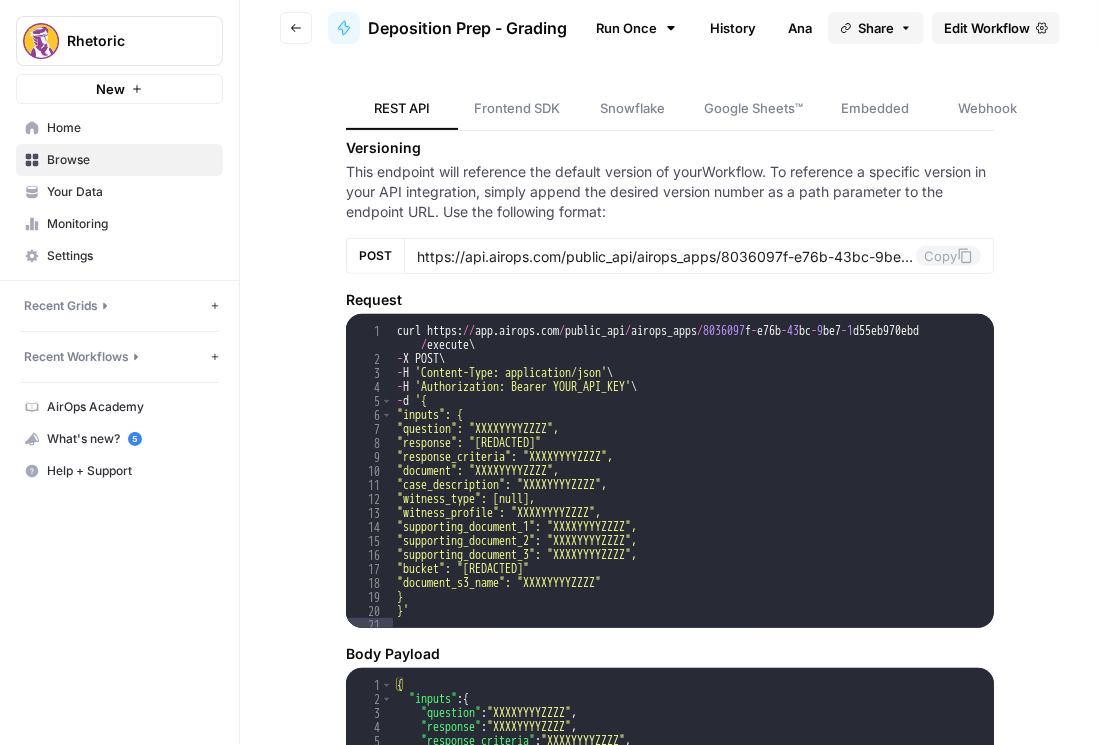 click on "Edit Workflow" at bounding box center [987, 28] 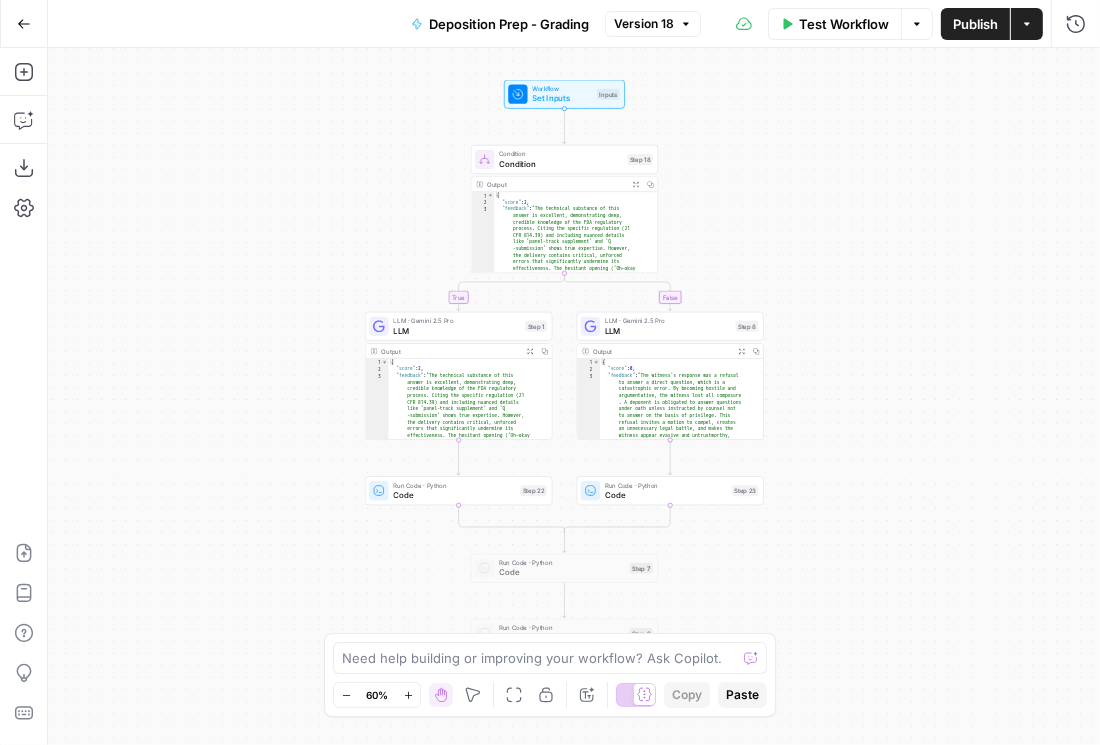 click at bounding box center (517, 94) 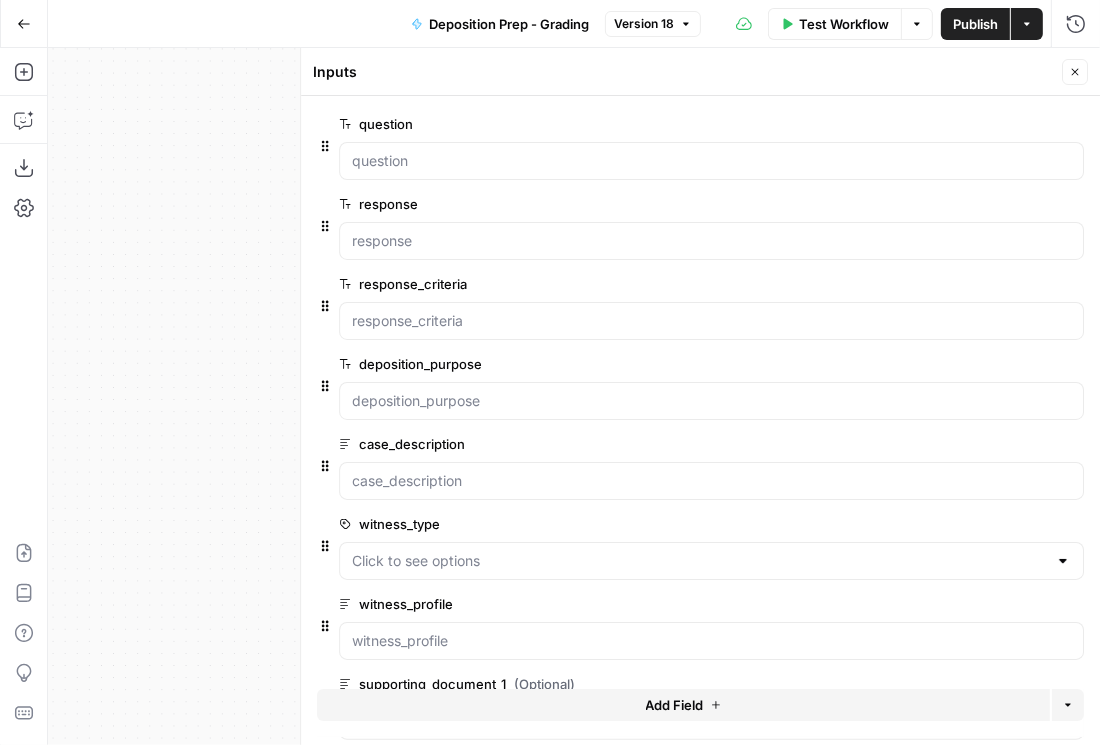 click on "Add Field" at bounding box center [675, 705] 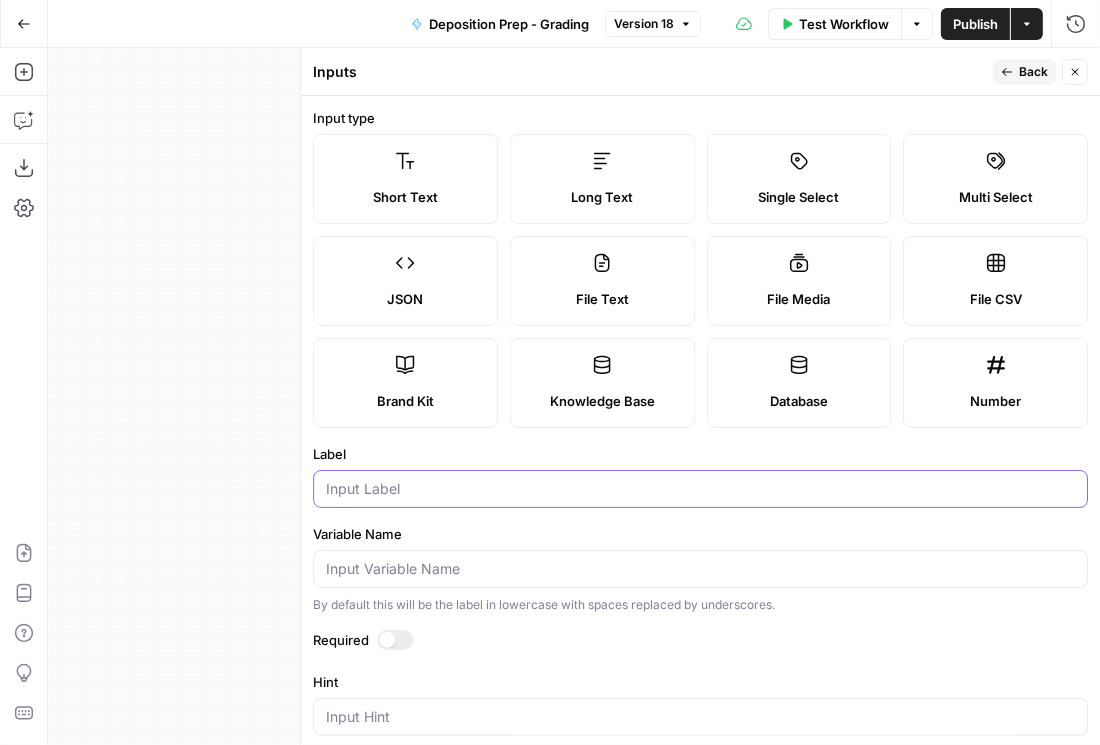 click on "Label" at bounding box center [700, 489] 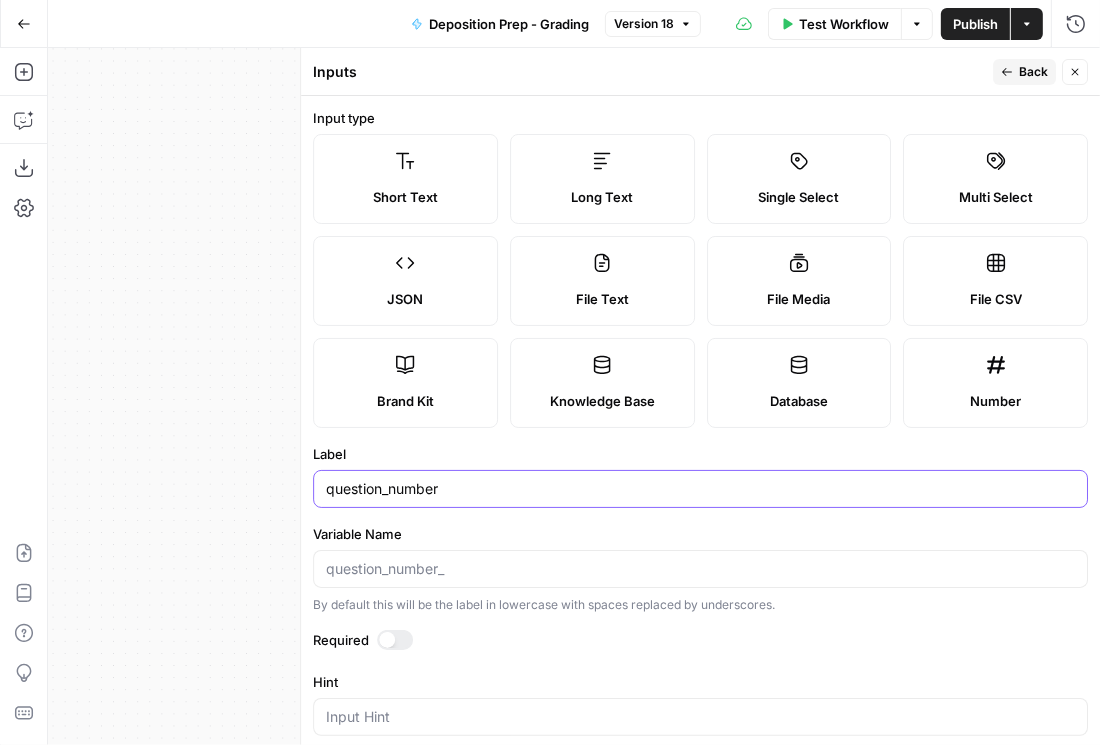 type on "question_number" 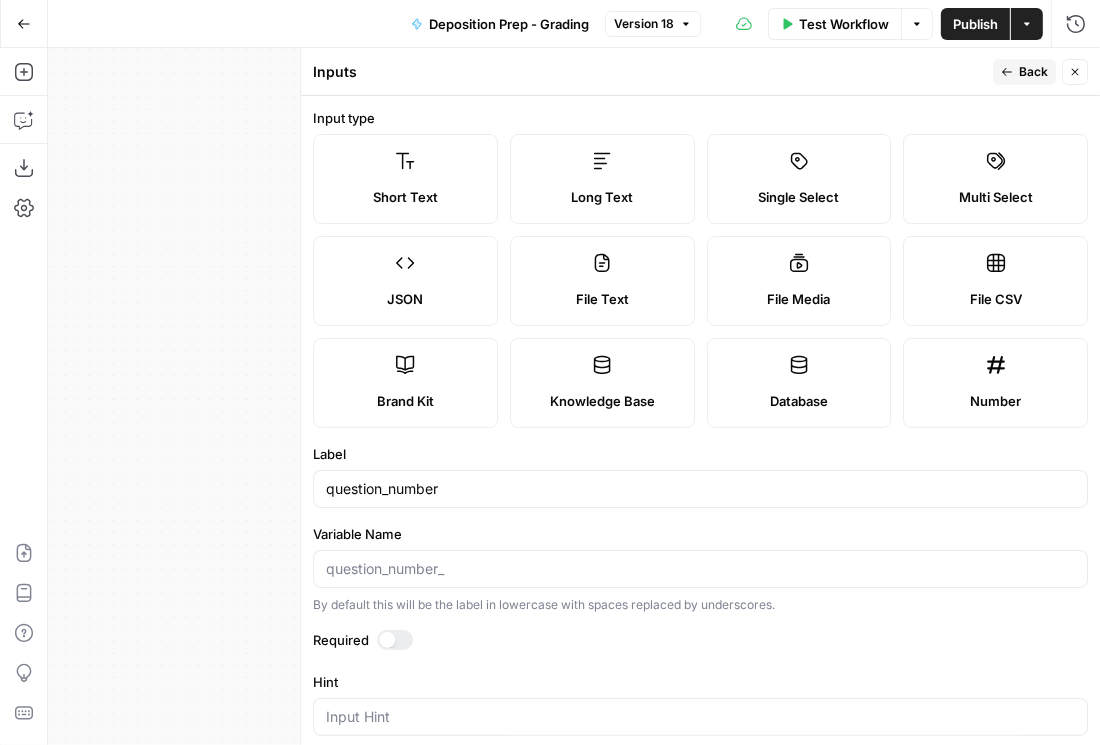 click at bounding box center [387, 640] 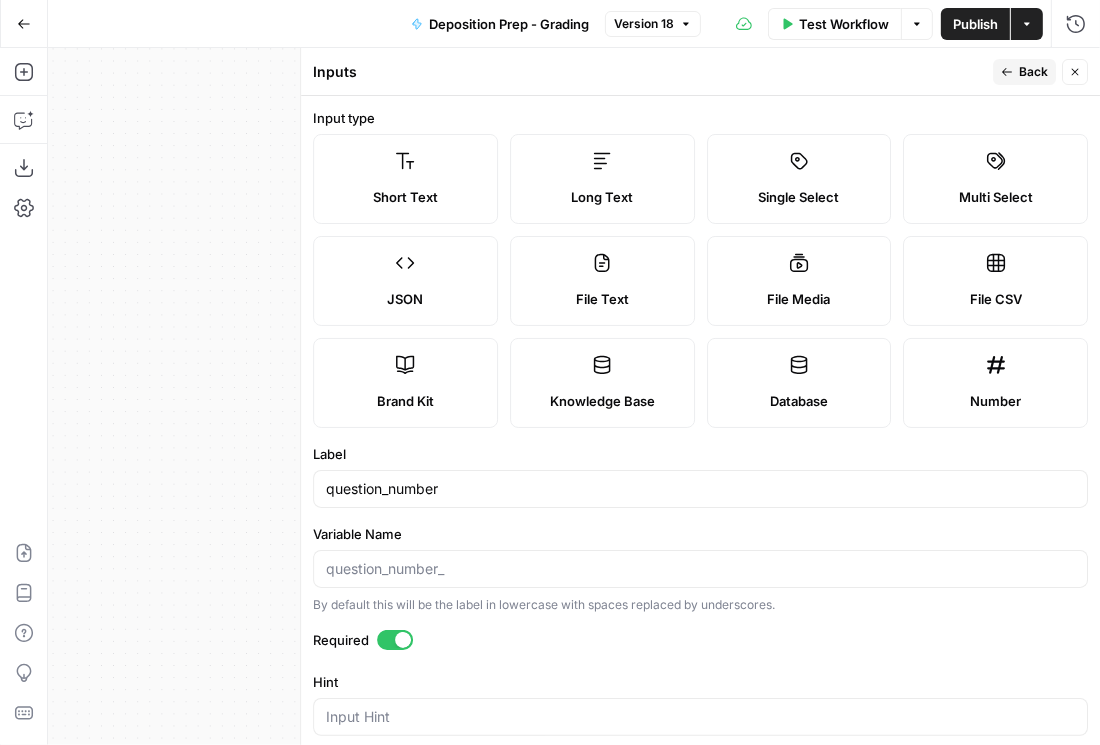 click on "Publish" at bounding box center [975, 24] 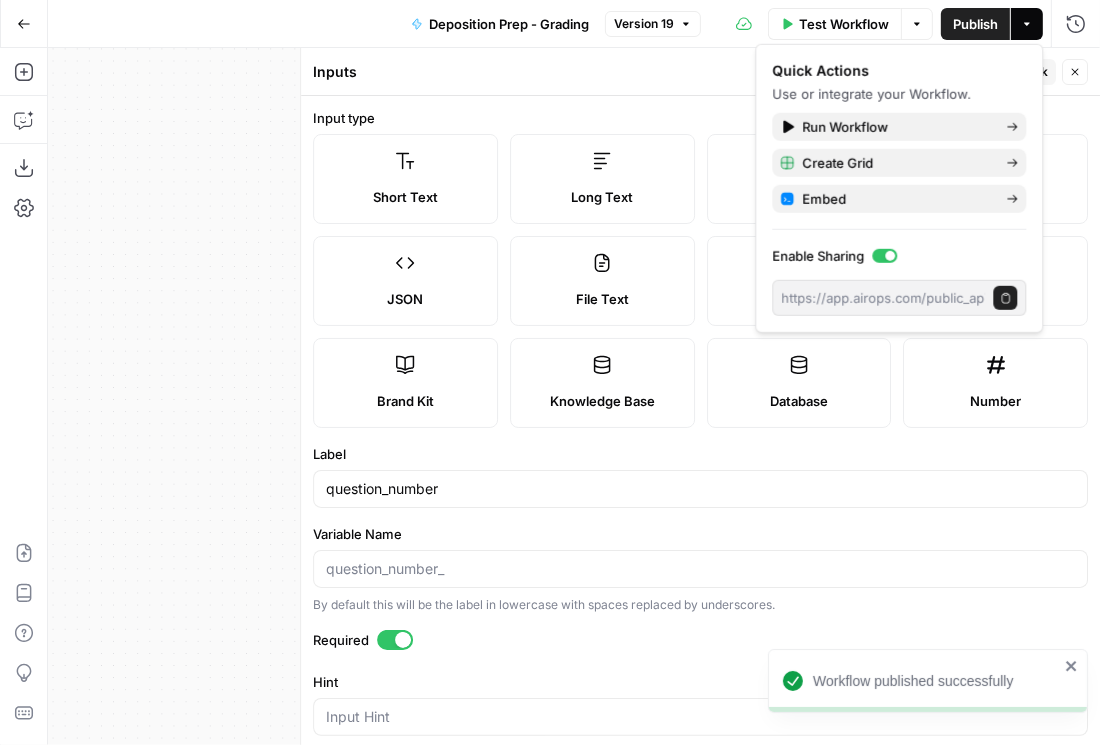click 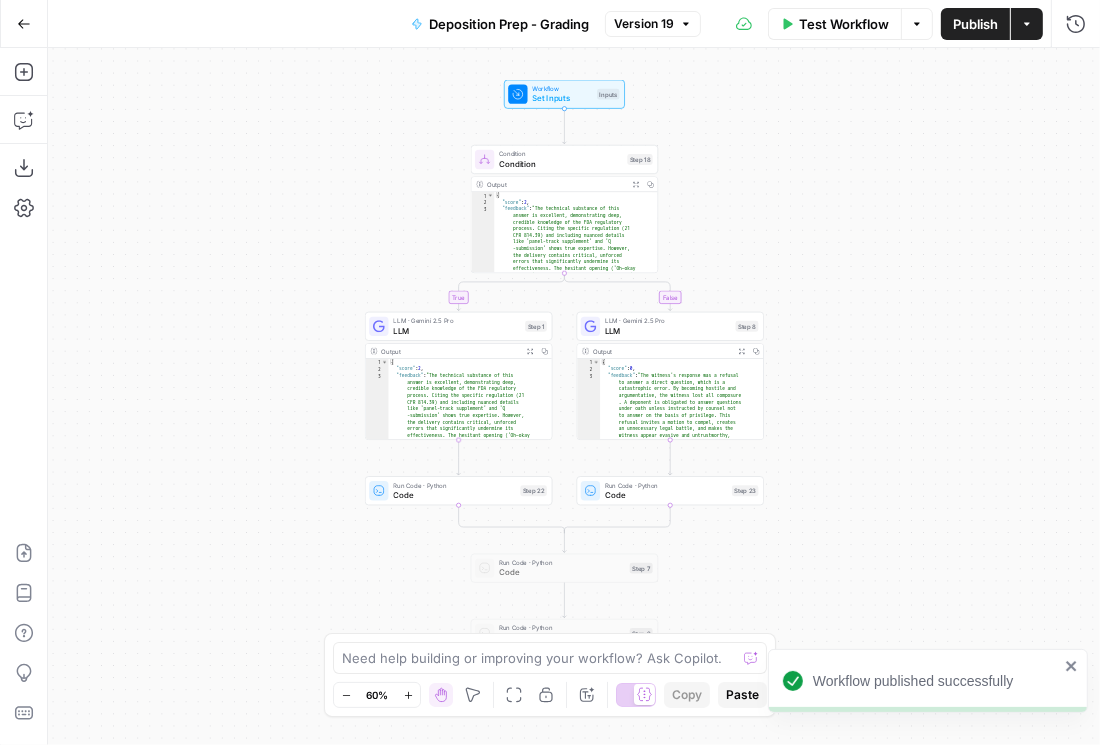 click on "Test Workflow Options Publish Actions Run History" at bounding box center [900, 23] 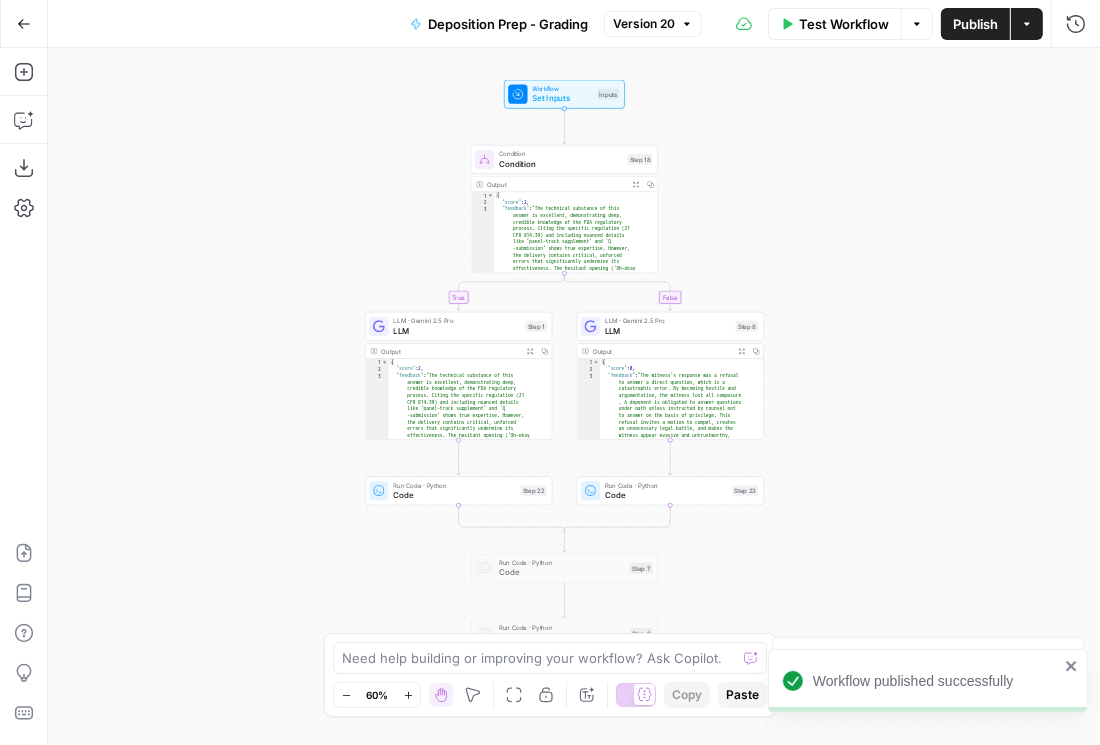 click on "Go Back" at bounding box center [24, 24] 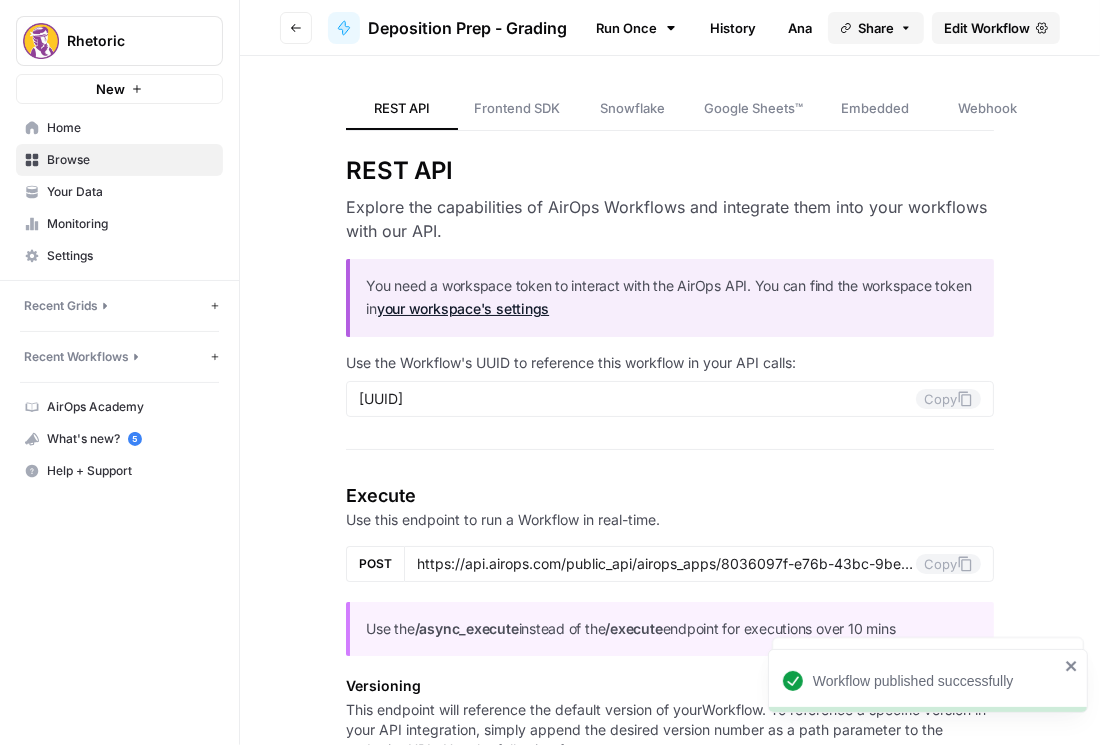 click on "Browse" at bounding box center [130, 160] 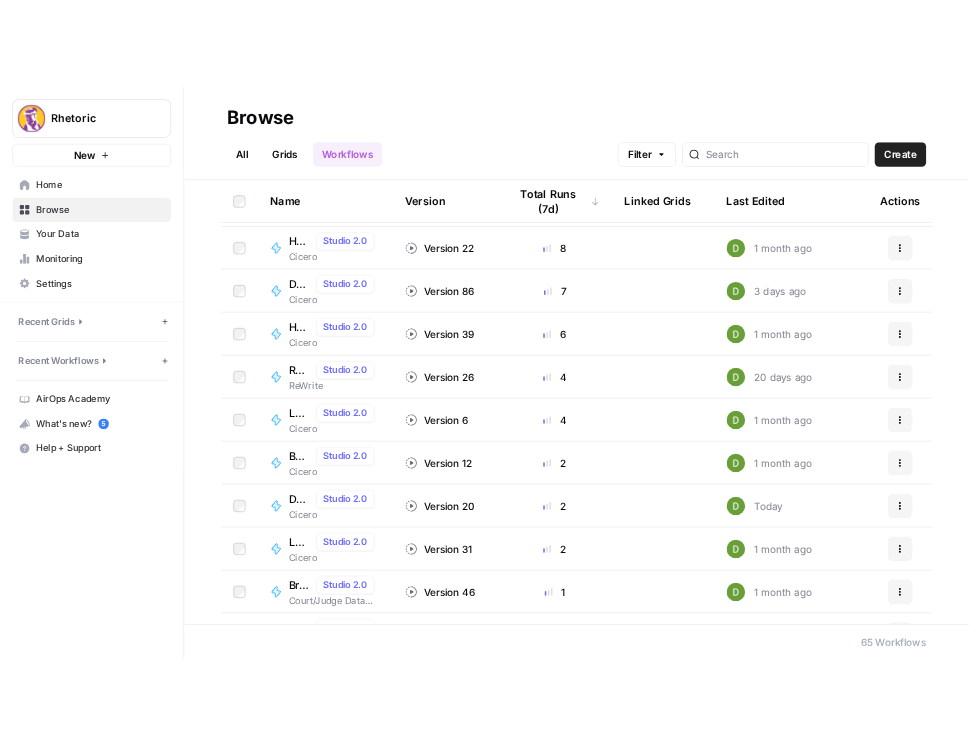 scroll, scrollTop: 342, scrollLeft: 0, axis: vertical 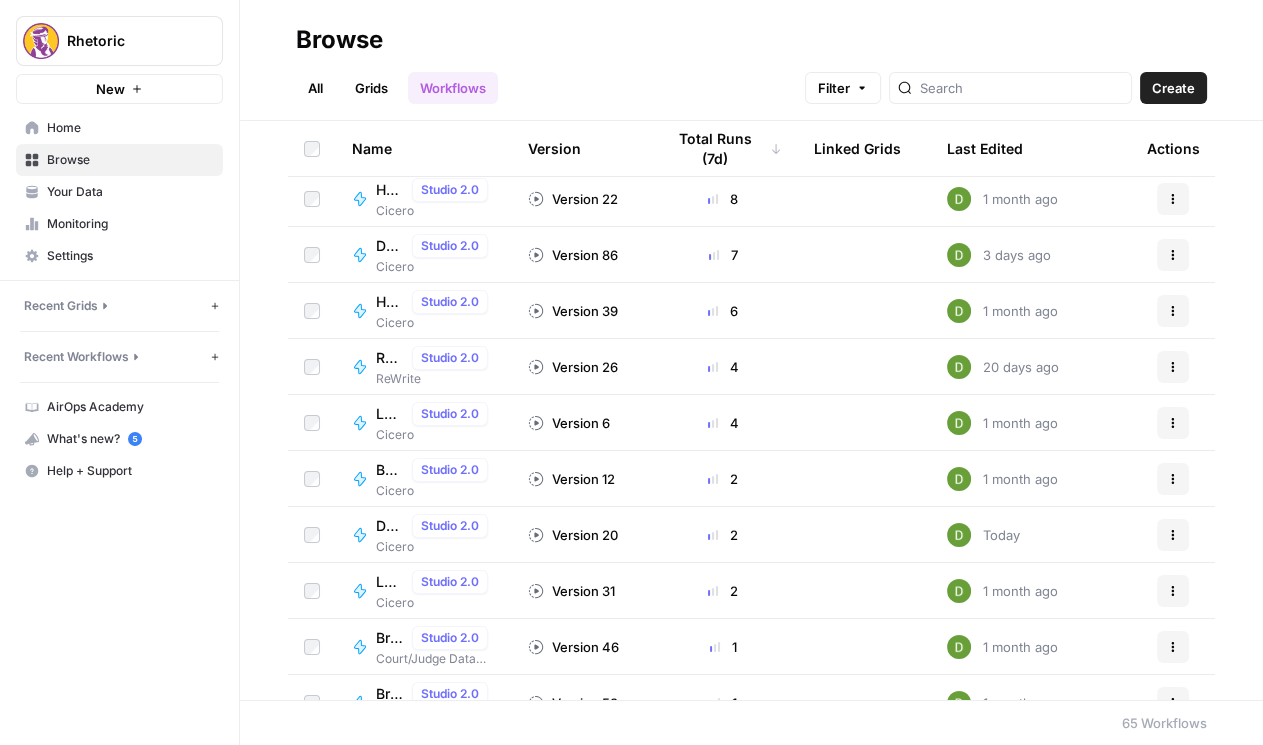 click on "Deposition Prep - Question Creator" at bounding box center (390, 246) 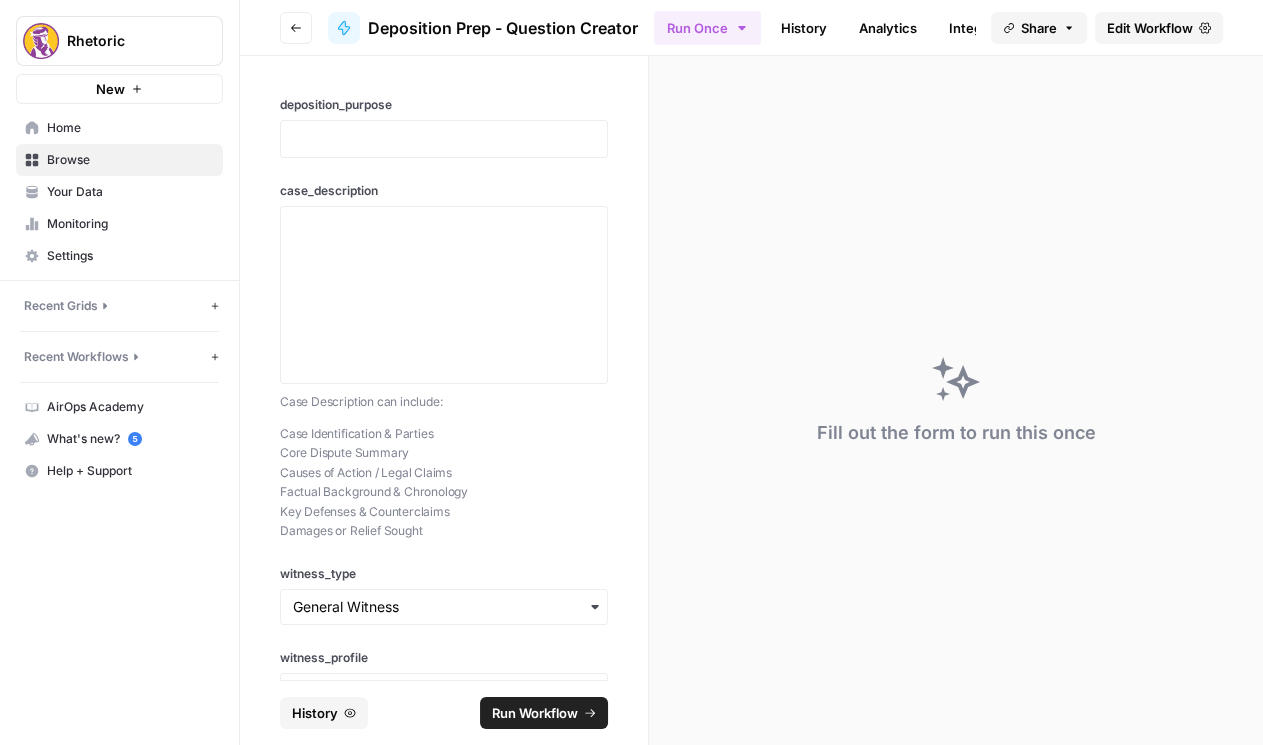 click on "Edit Workflow" at bounding box center (1150, 28) 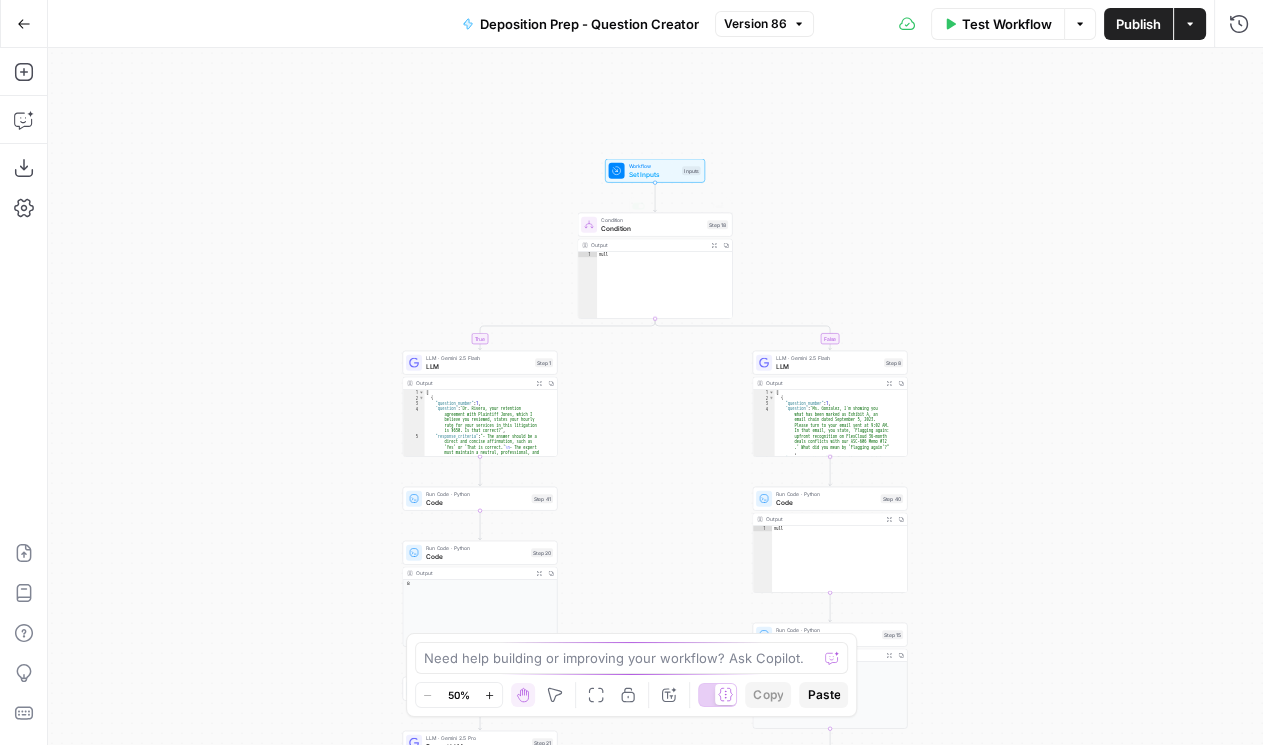 click on "Workflow" at bounding box center (654, 166) 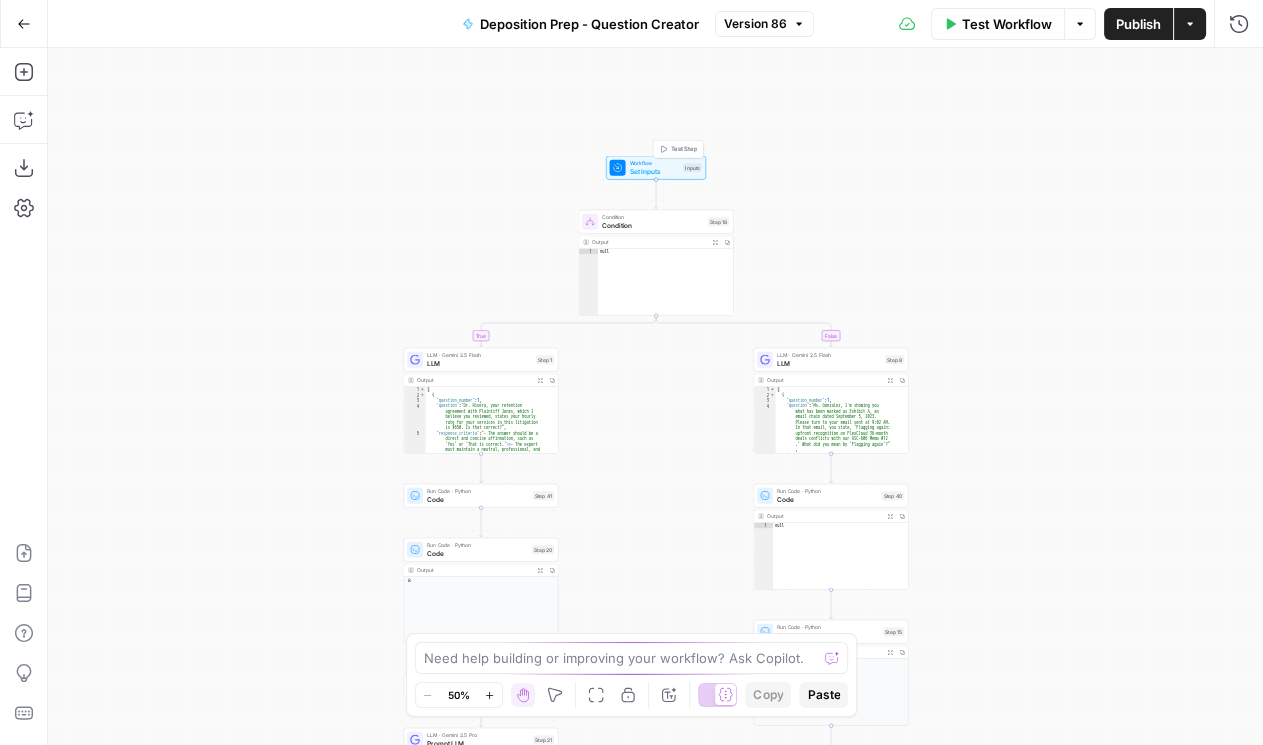 click on "Set Inputs" at bounding box center [655, 171] 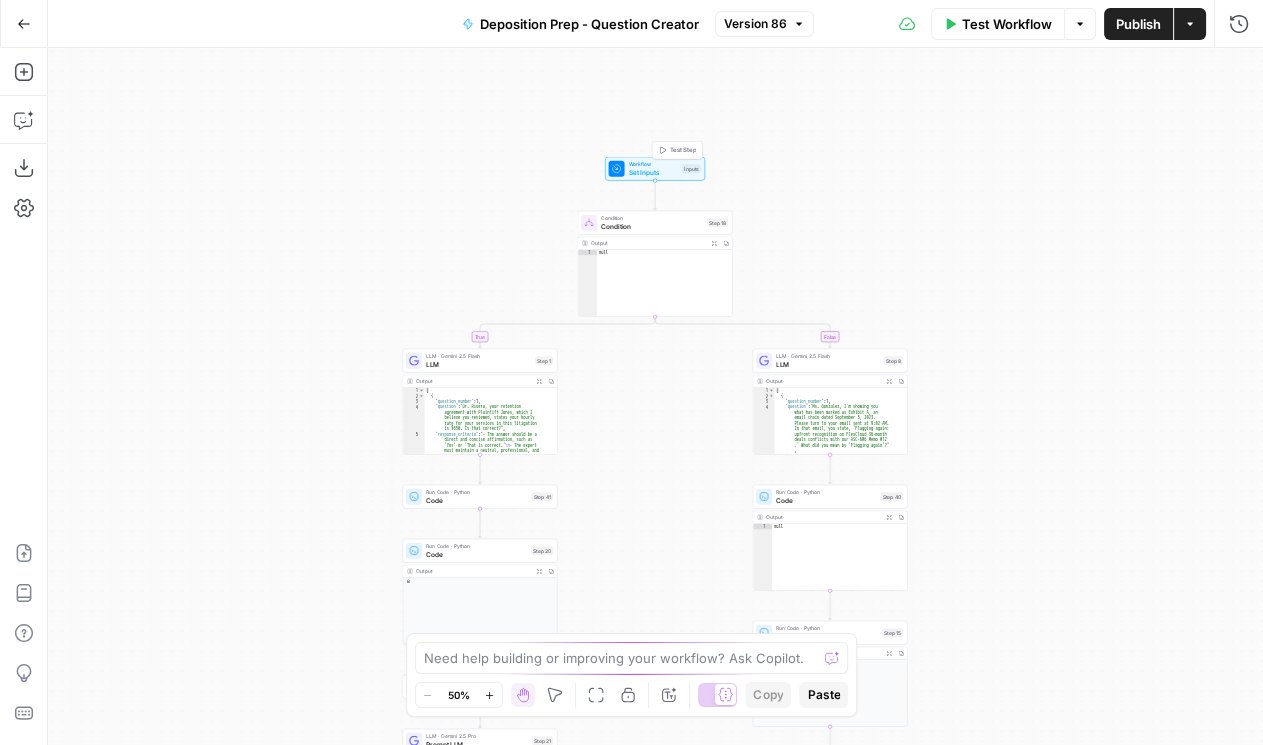 click on "Workflow" at bounding box center [654, 164] 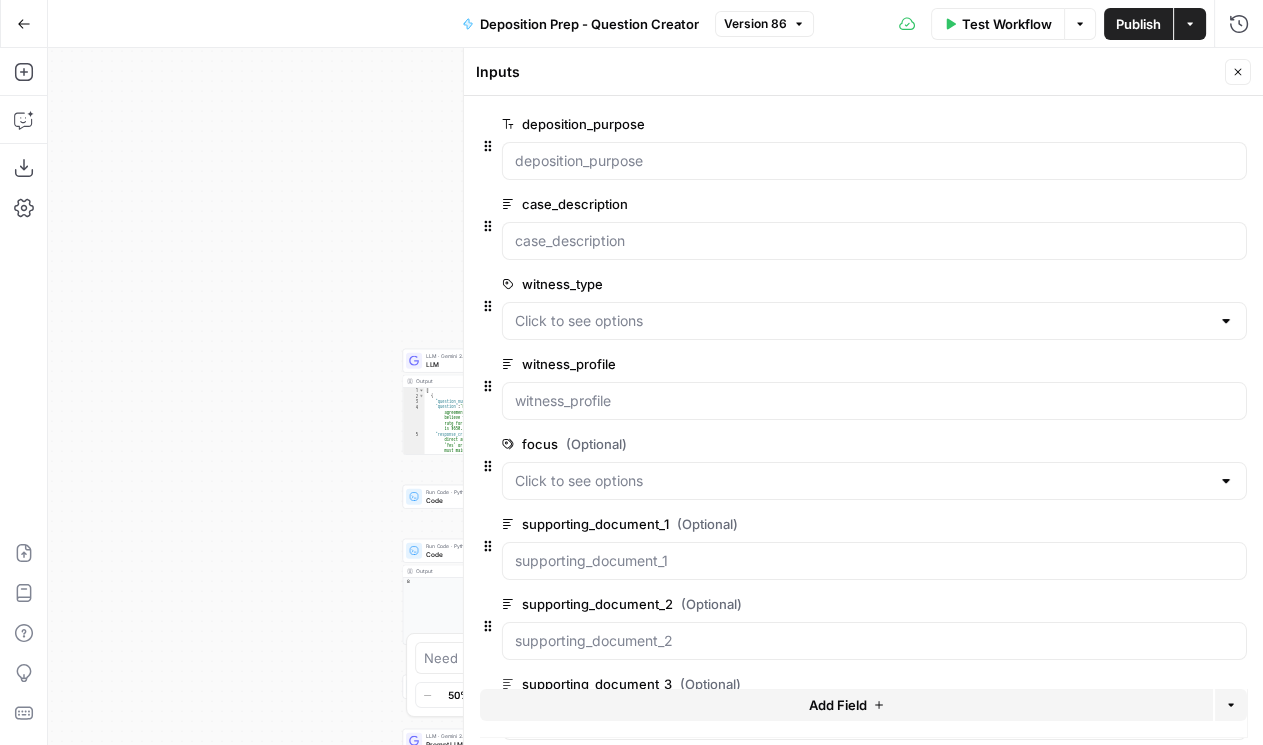 click on "Add Field" at bounding box center (837, 705) 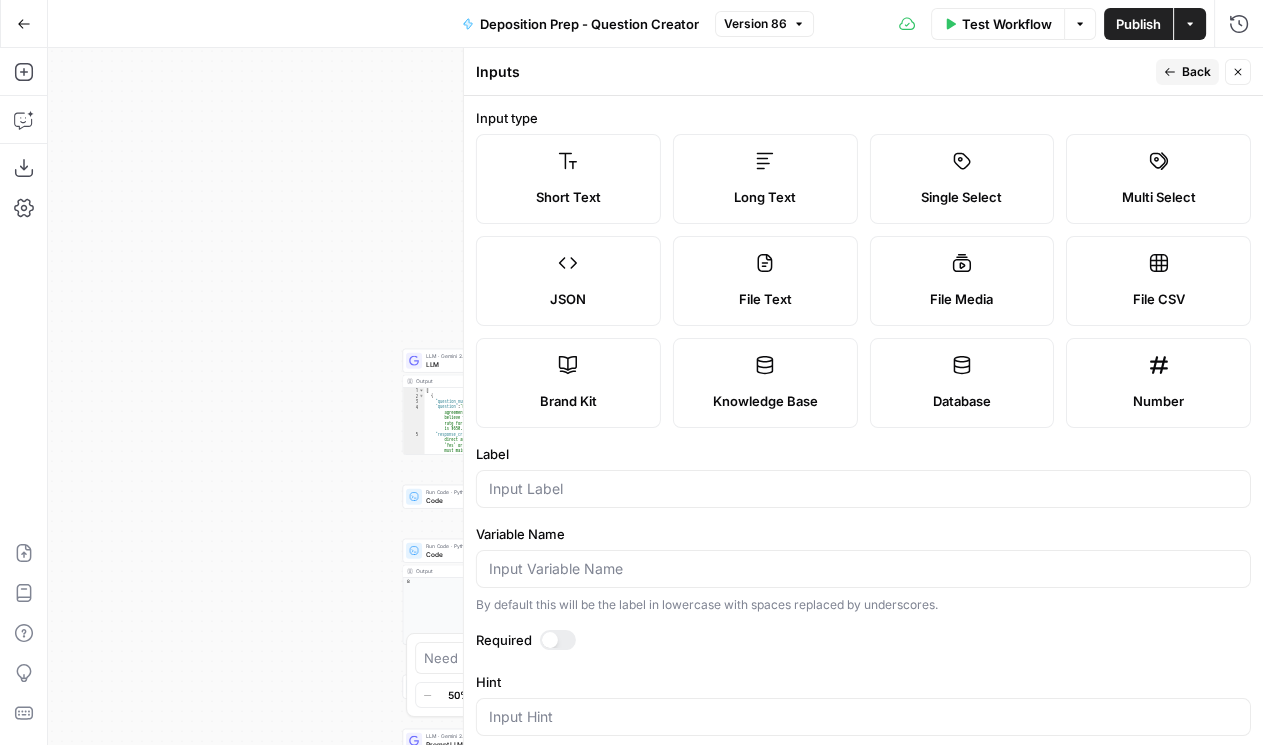 click at bounding box center (863, 489) 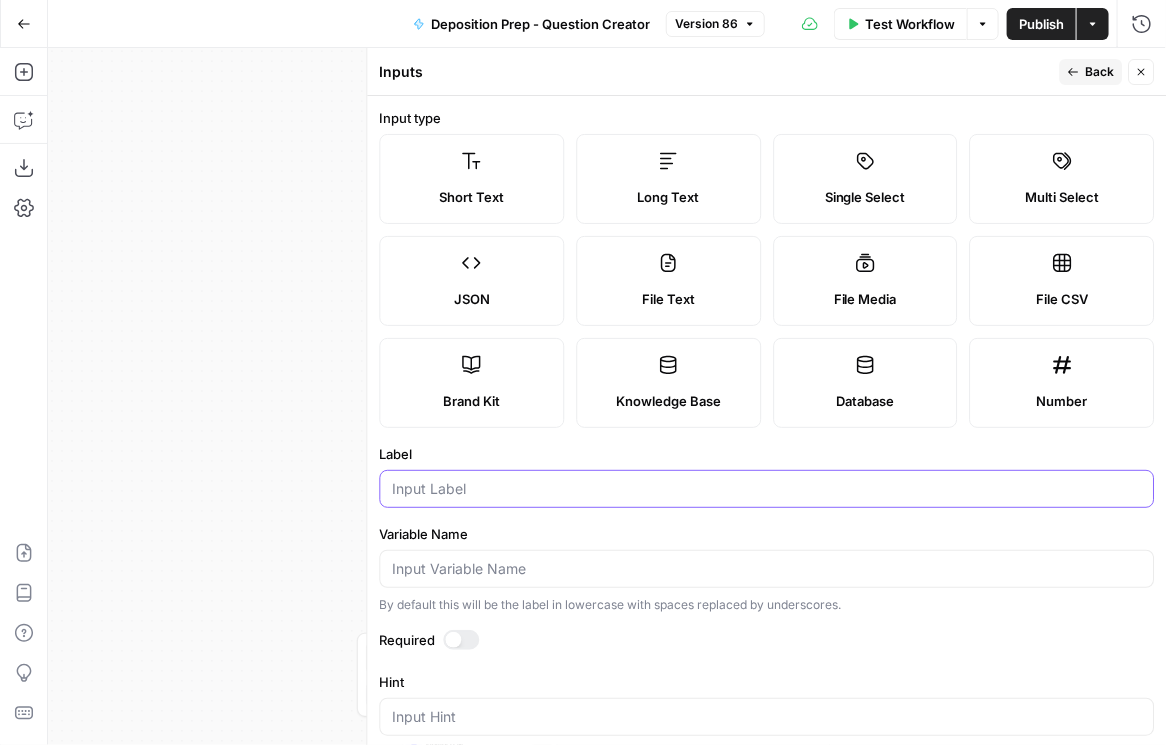 click on "Label" at bounding box center [766, 489] 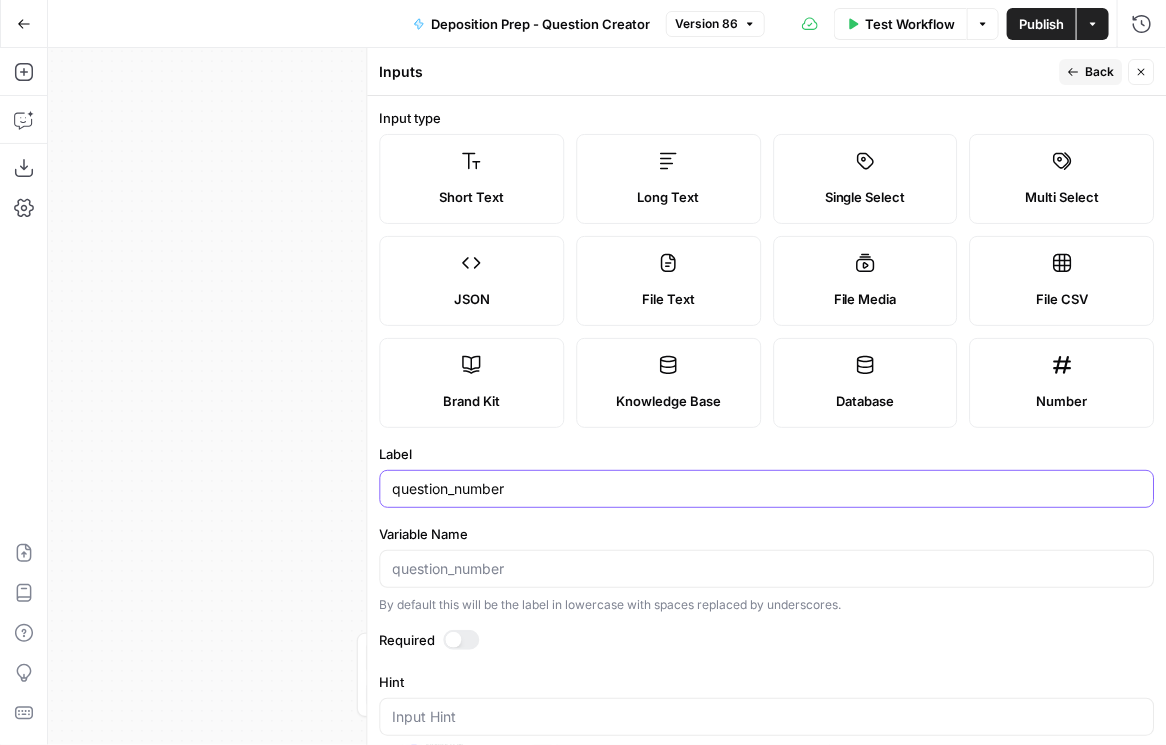type on "question_number" 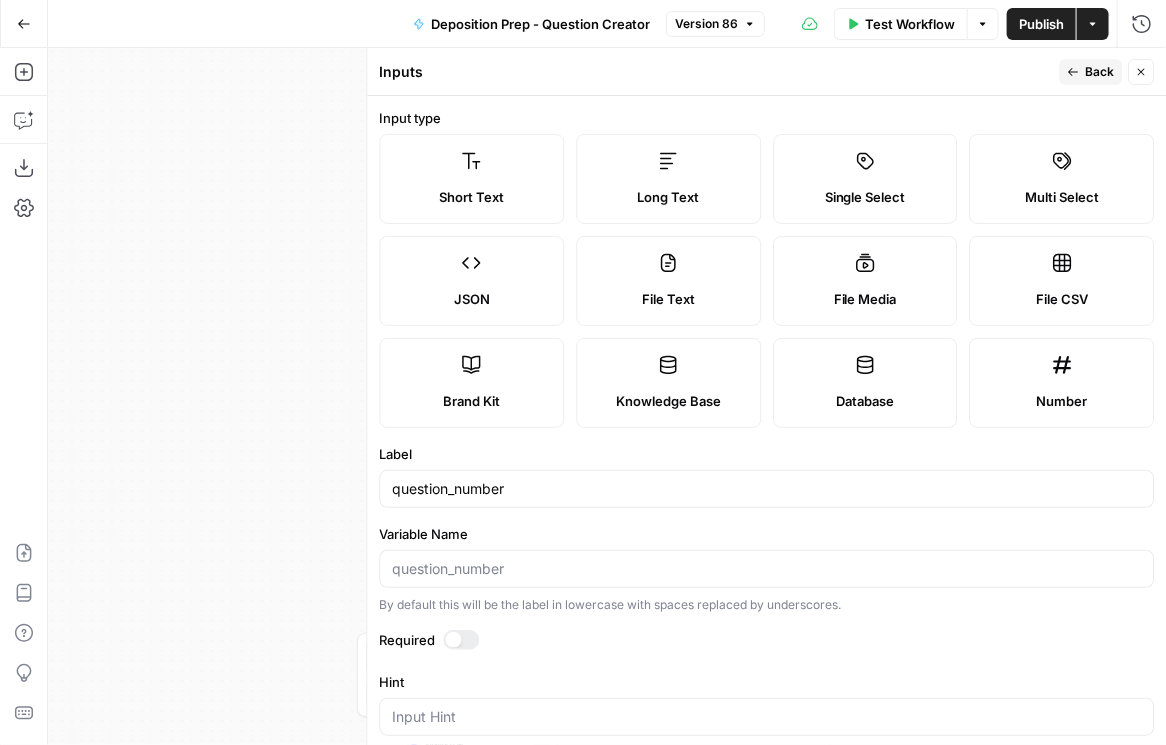 click at bounding box center [453, 640] 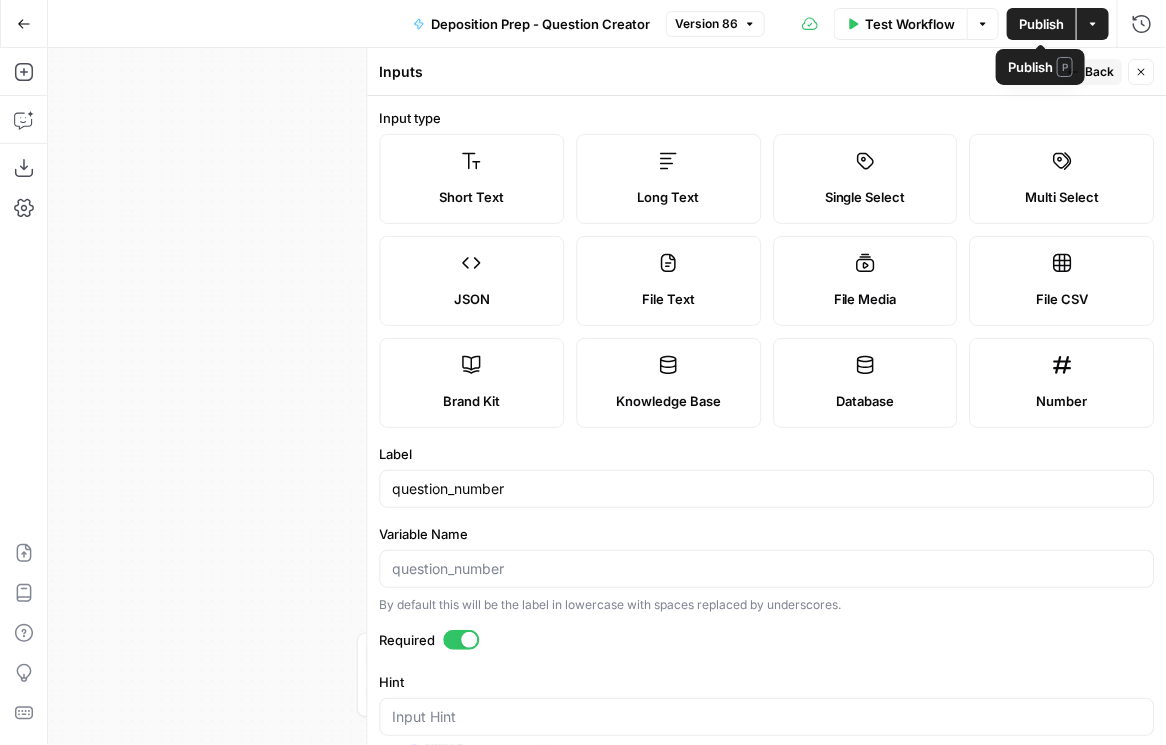 click on "Publish" at bounding box center (1041, 24) 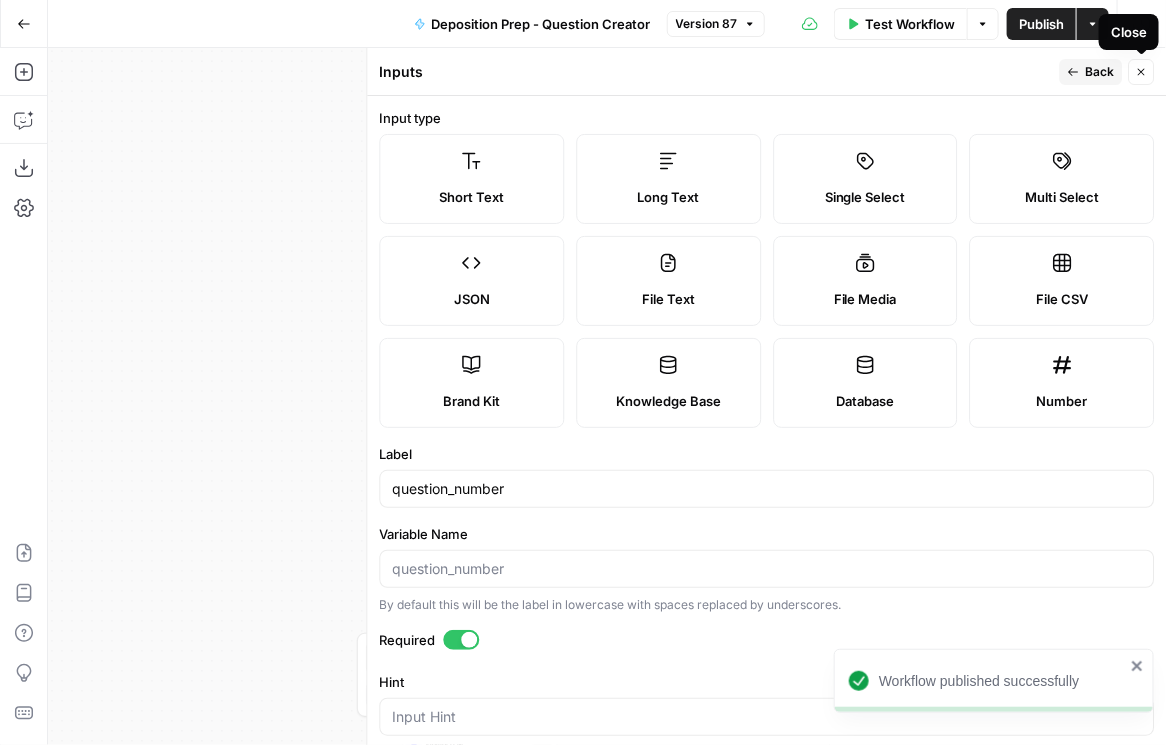 click on "Close" at bounding box center [1141, 72] 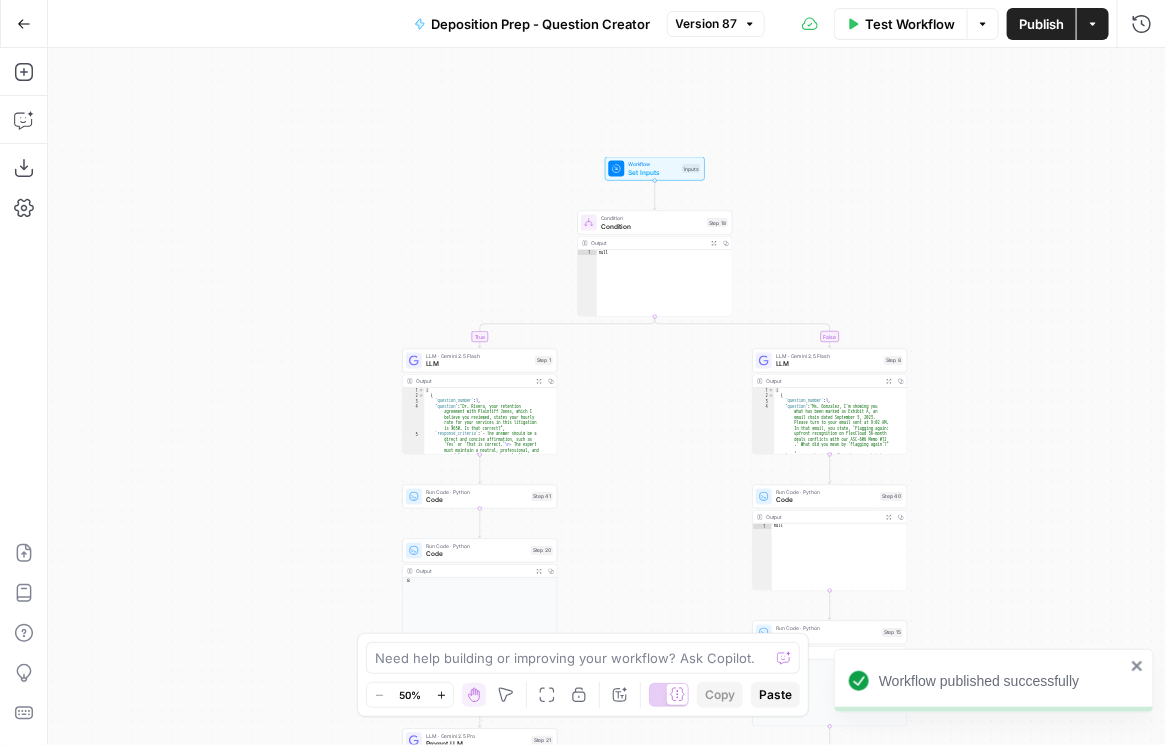 click on "Publish" at bounding box center [1041, 24] 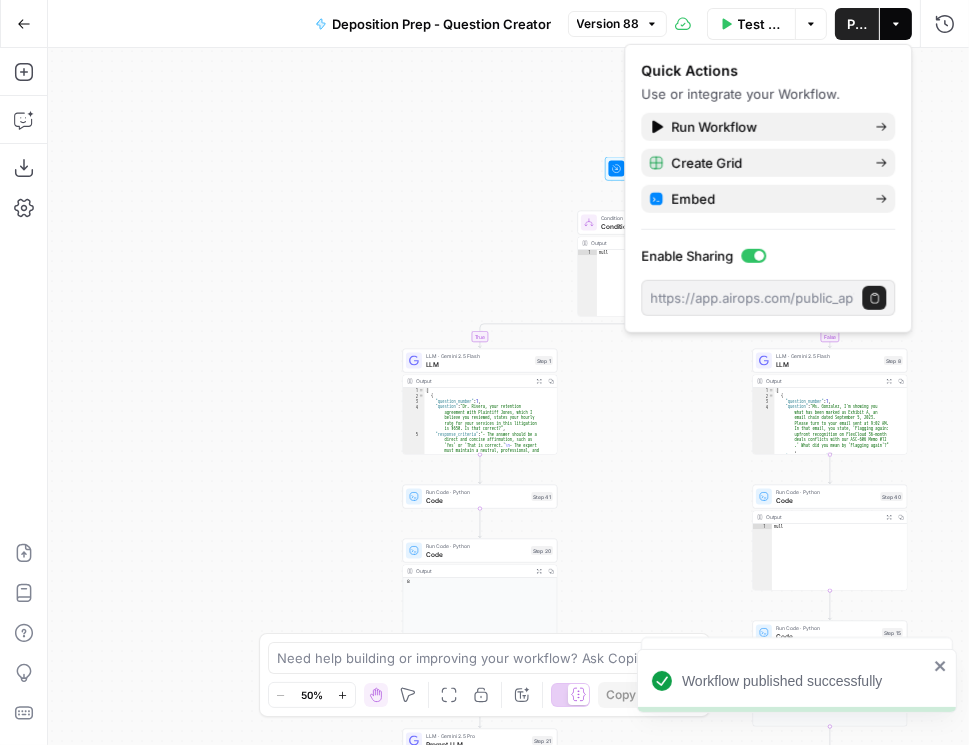 click on "true false true false true false Workflow Set Inputs Inputs Condition Condition Step 18 Output Expand Output Copy 1 null     XXXXXXXXXXXXXXXXXXXXXXXXXXXXXXXXXXXXXXXXXXXXXXXXXXXXXXXXXXXXXXXXXXXXXXXXXXXXXXXXXXXXXXXXXXXXXXXXXXXXXXXXXXXXXXXXXXXXXXXXXXXXXXXXXXXXXXXXXXXXXXXXXXXXXXXXXXXXXXXXXXXXXXXXXXXXXXXXXXXXXXXXXXXXXXXXXXXXXXXXXXXXXXXXXXXXXXXXXXXXXXXXXXXXXXXXXXXXXXXXXXXXXXXXXXXXXXXXXXXXXXXXXXXXXXXXXXXXXXXXXXXXXXXXXXXXXXXXXXXXXXXXXXXXXXXXXXXXXXXXXXXXXXXXXXXXXXXXXXXXXXXXXXXXXXXXXXXXXXXXXXXXXXXXXXXXXXXXXXXXXXXXXXXXXXXXXXXXXXXXXXXXXXXXXXXXXXXXXXXXXXXXXXXXXXXXXXXXXXXXXXXXXXXXXXXXXXXXXXXXXXXXXXXXXXXXXXXXXXXXXXXXXXXXXXXXXXXXXXXXXXXXXXXXXXXX LLM · Gemini 2.5 Flash LLM Step 1 Output Expand Output Copy 1 2 3 4 5 [    {      "question_number" :  1 ,      "question" :  "Dr. Rivera, your retention           agreement with Plaintiff Jones, which I           believe you reviewed, states your hourly           rate for your services in this litigation           is $650. Is that correct?" ," at bounding box center (508, 396) 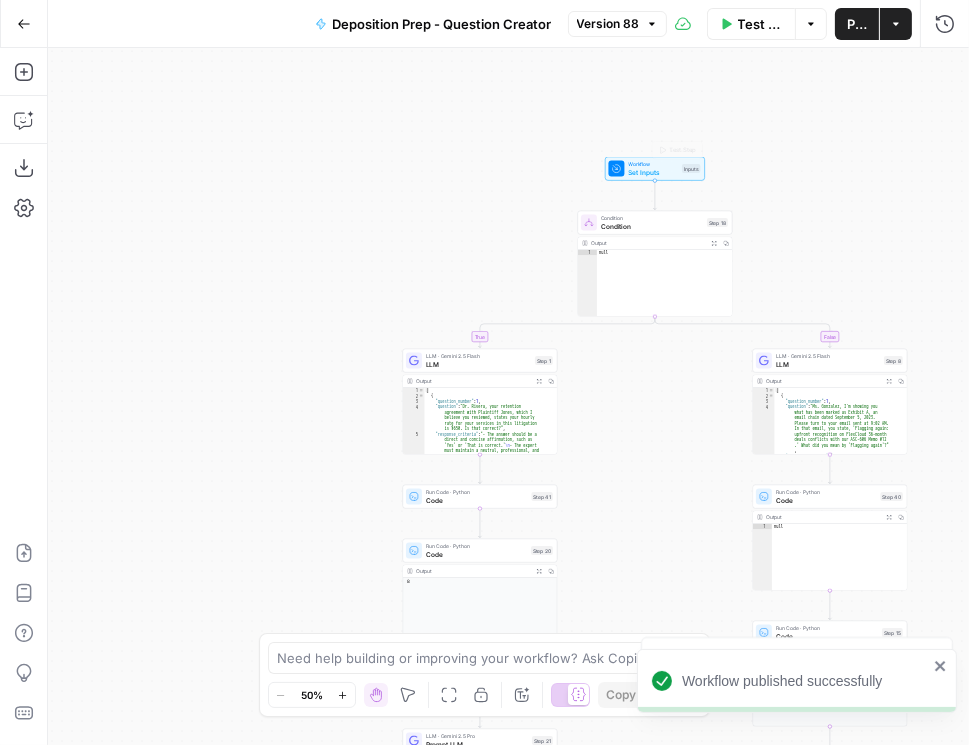 click on "Set Inputs" at bounding box center [654, 172] 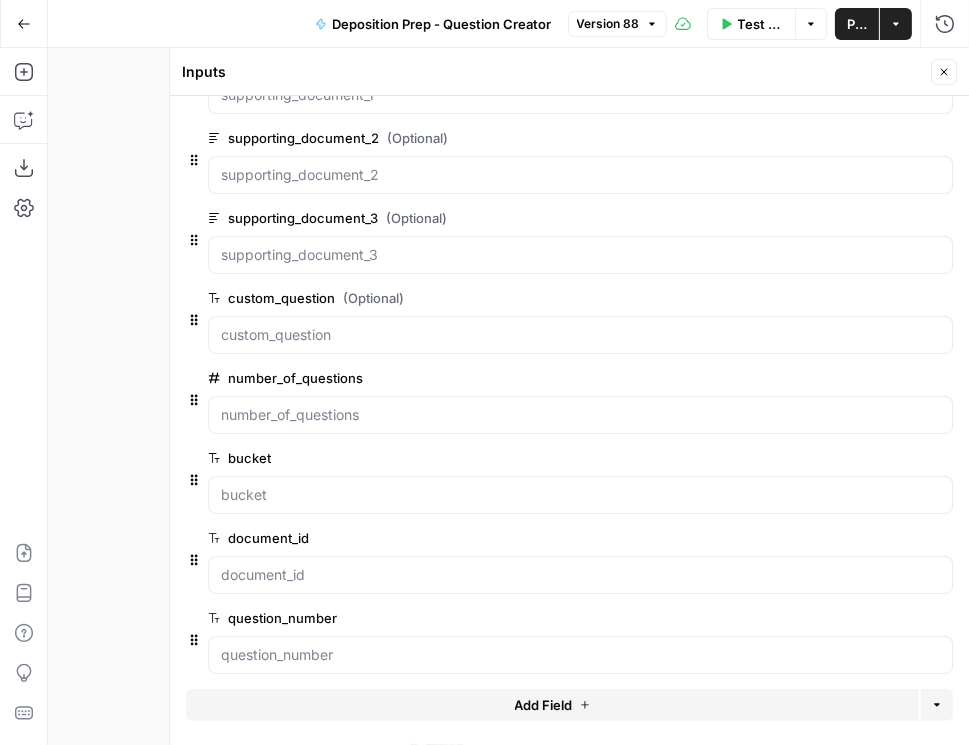 scroll, scrollTop: 472, scrollLeft: 0, axis: vertical 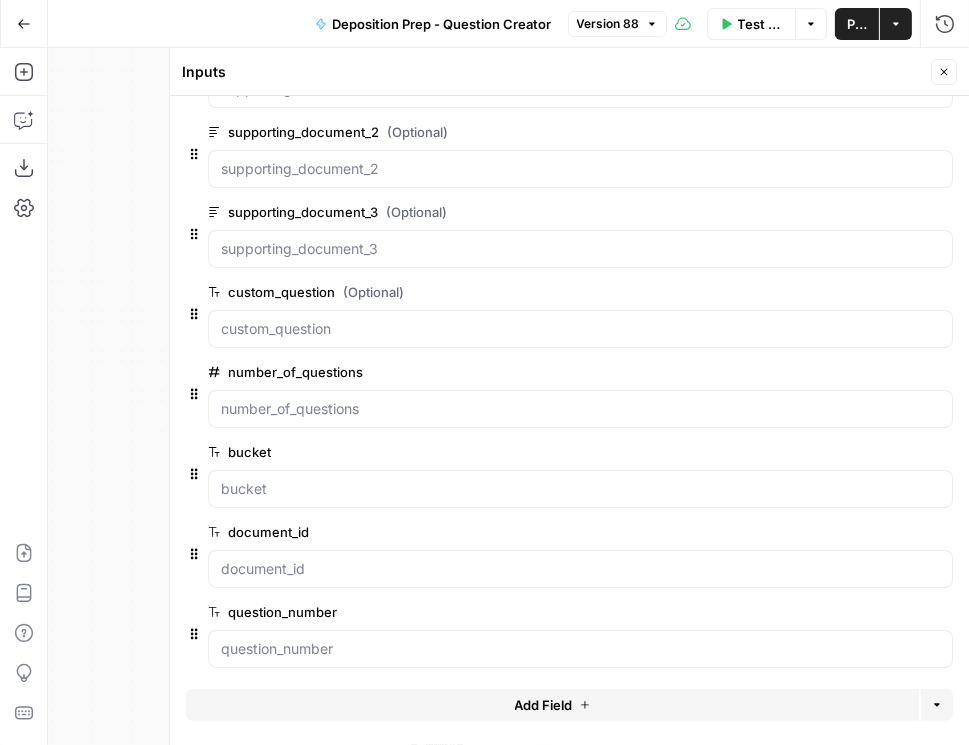 click 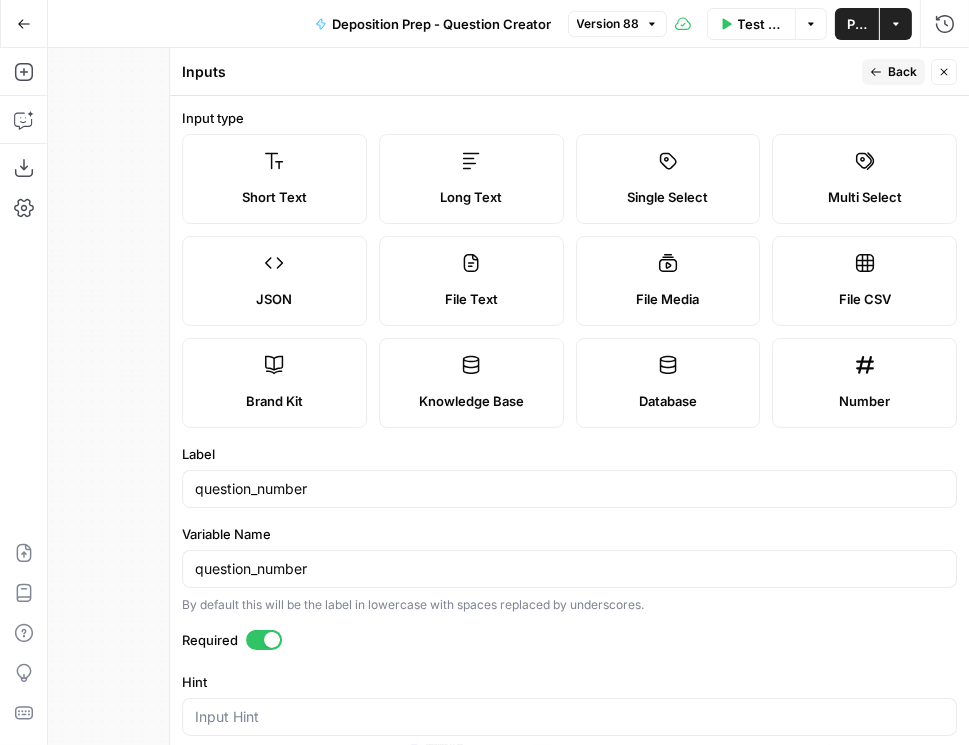 drag, startPoint x: 267, startPoint y: 636, endPoint x: 278, endPoint y: 631, distance: 12.083046 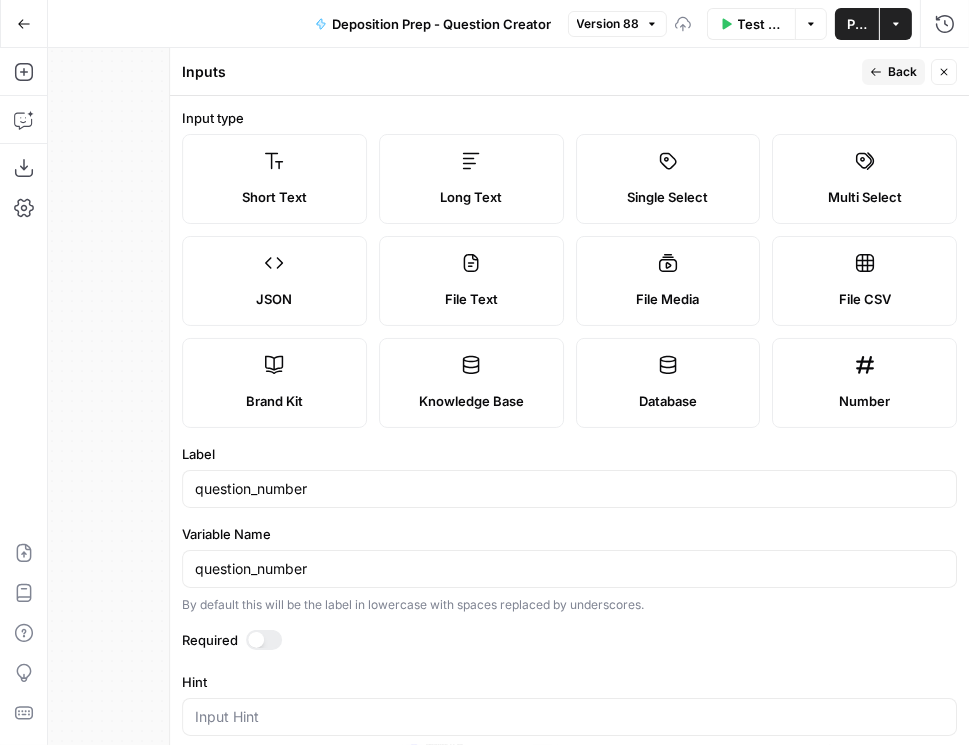click on "Publish" at bounding box center [857, 24] 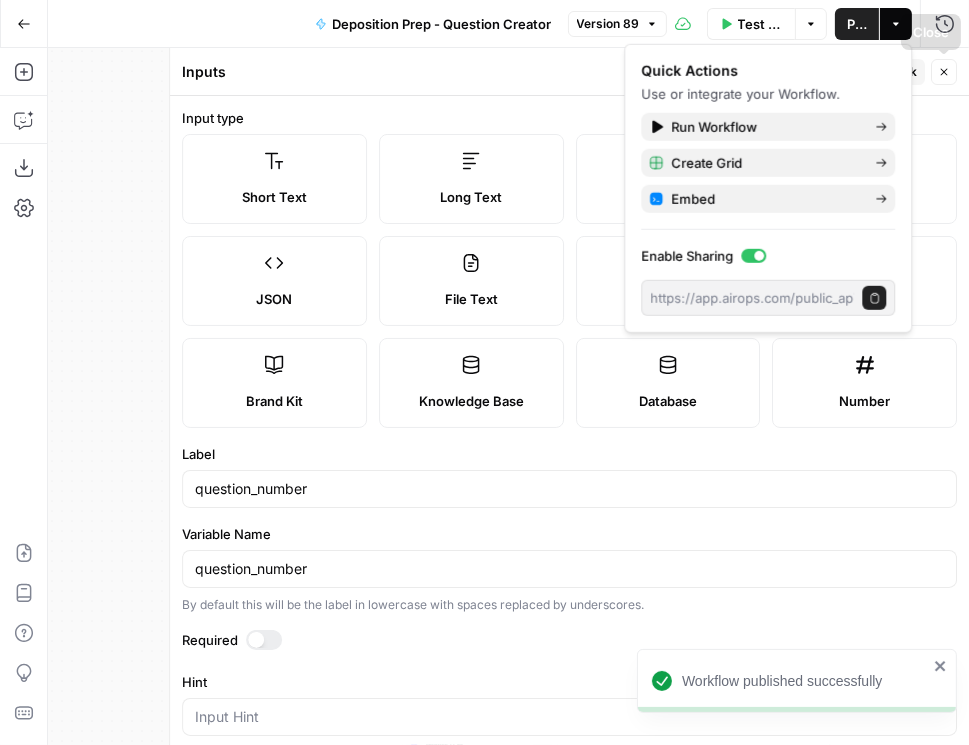 click on "Back" at bounding box center [893, 72] 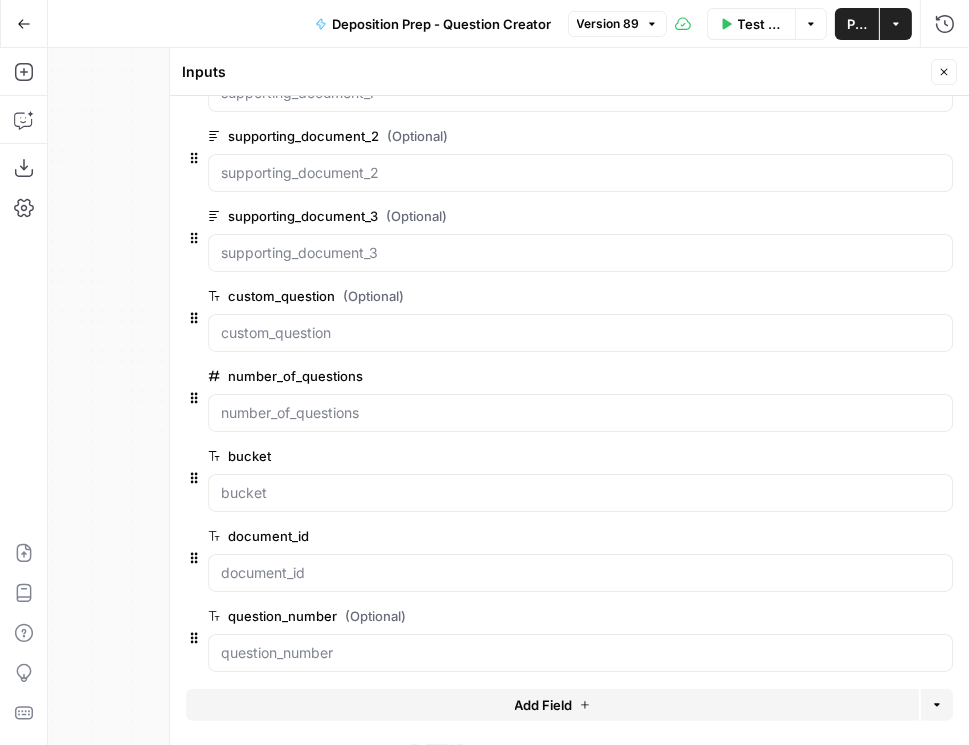 scroll, scrollTop: 472, scrollLeft: 0, axis: vertical 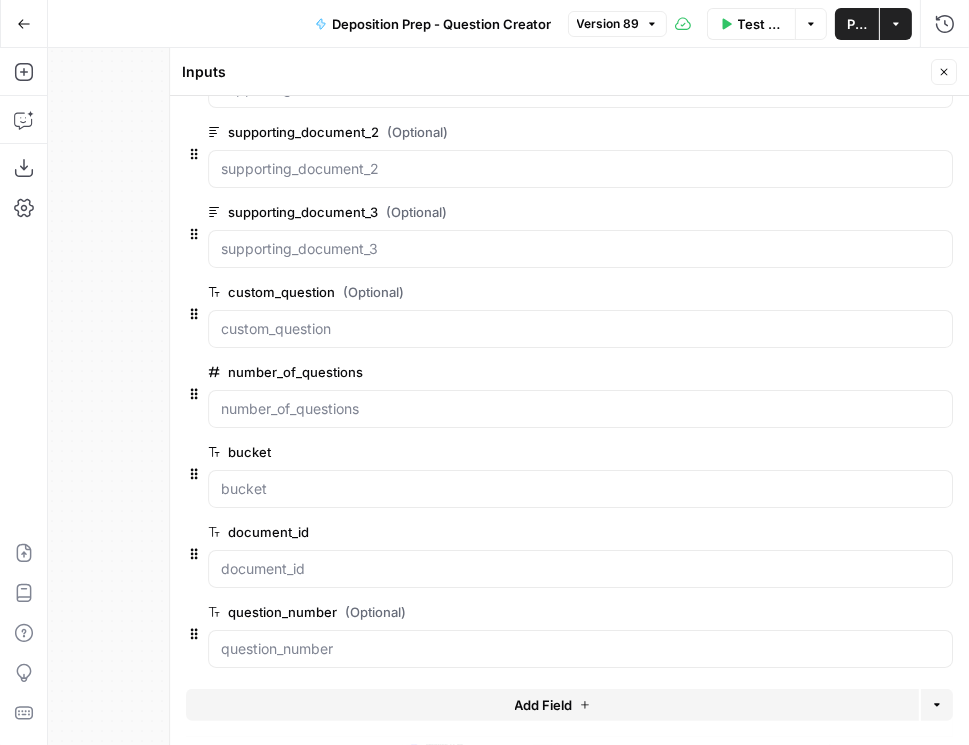 click on "edit field" at bounding box center (886, 612) 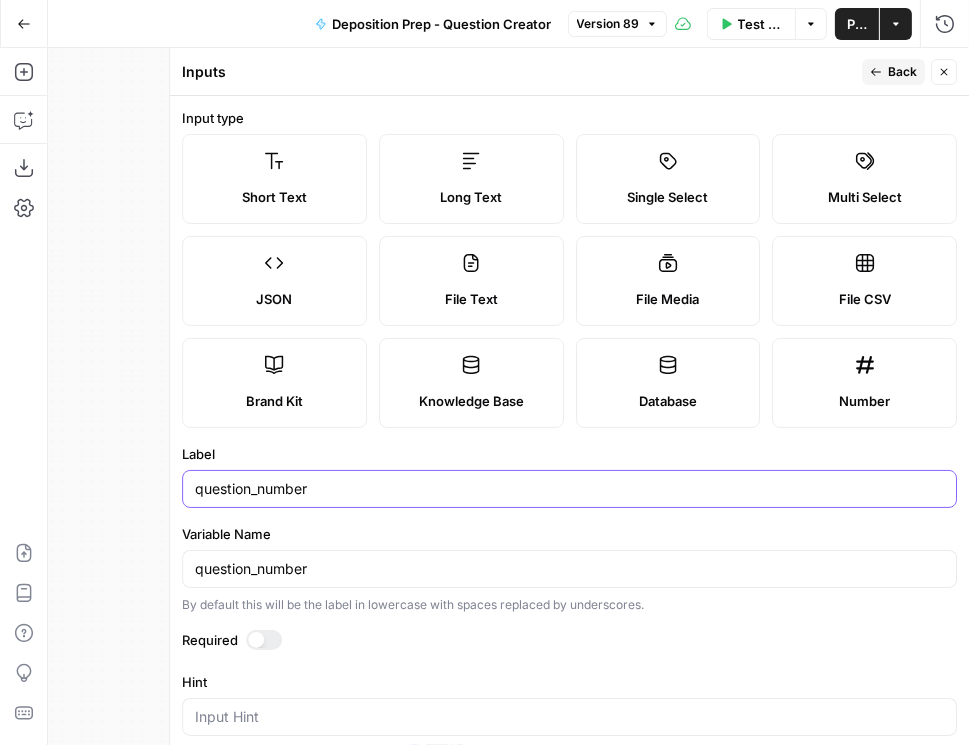 click on "question_number" at bounding box center (569, 489) 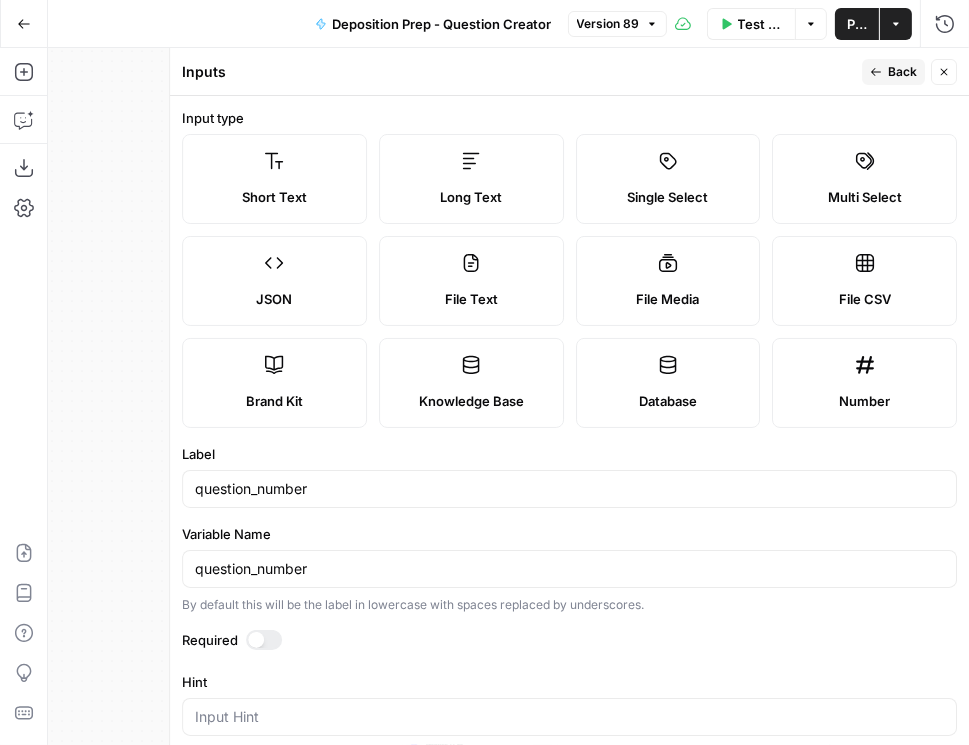 click on "question_number" at bounding box center [569, 569] 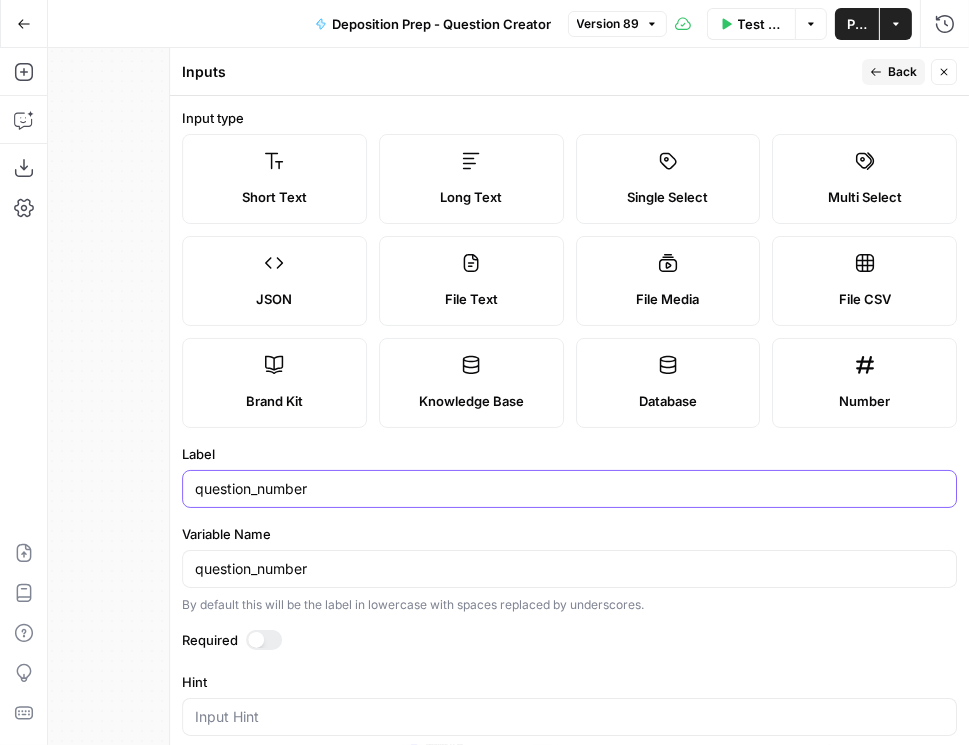 click on "question_number" at bounding box center (569, 489) 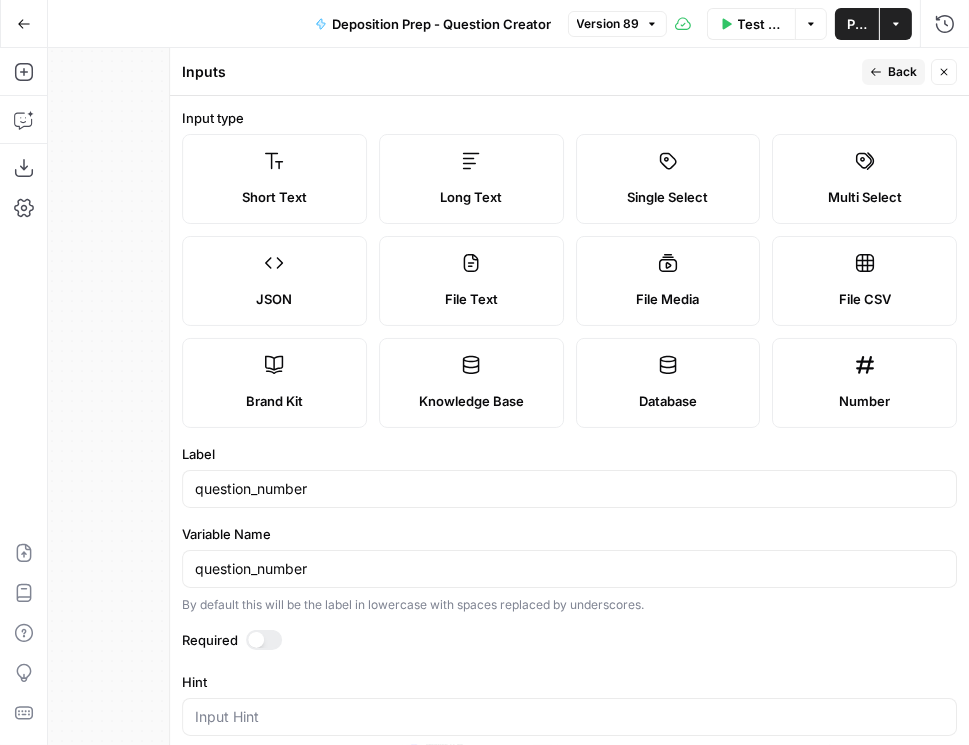 click on "Publish" at bounding box center [857, 24] 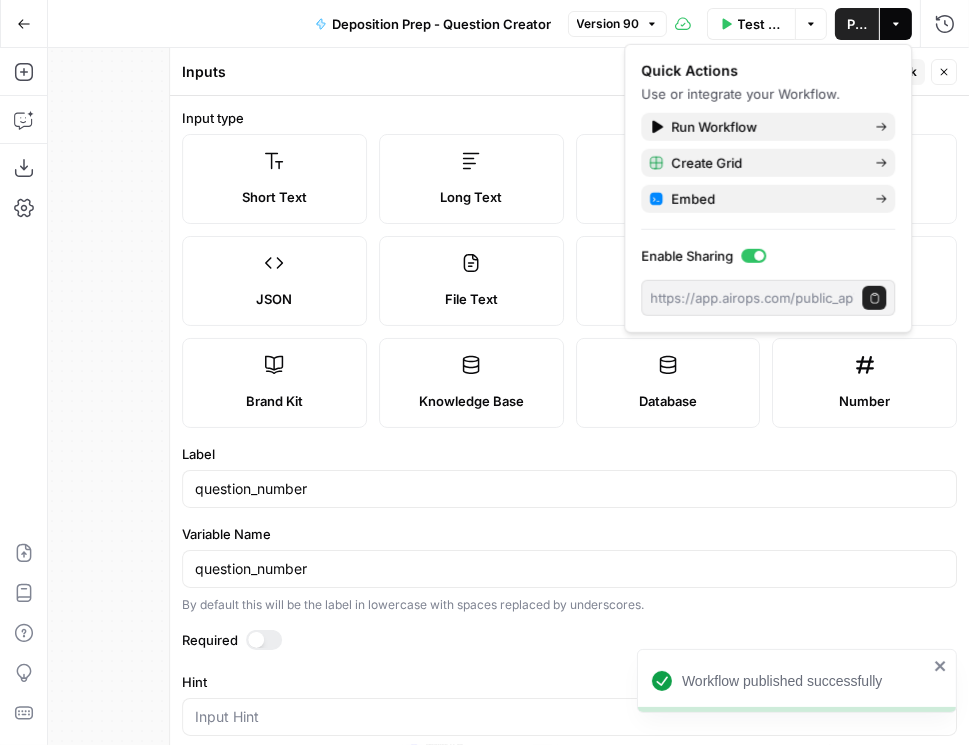 click 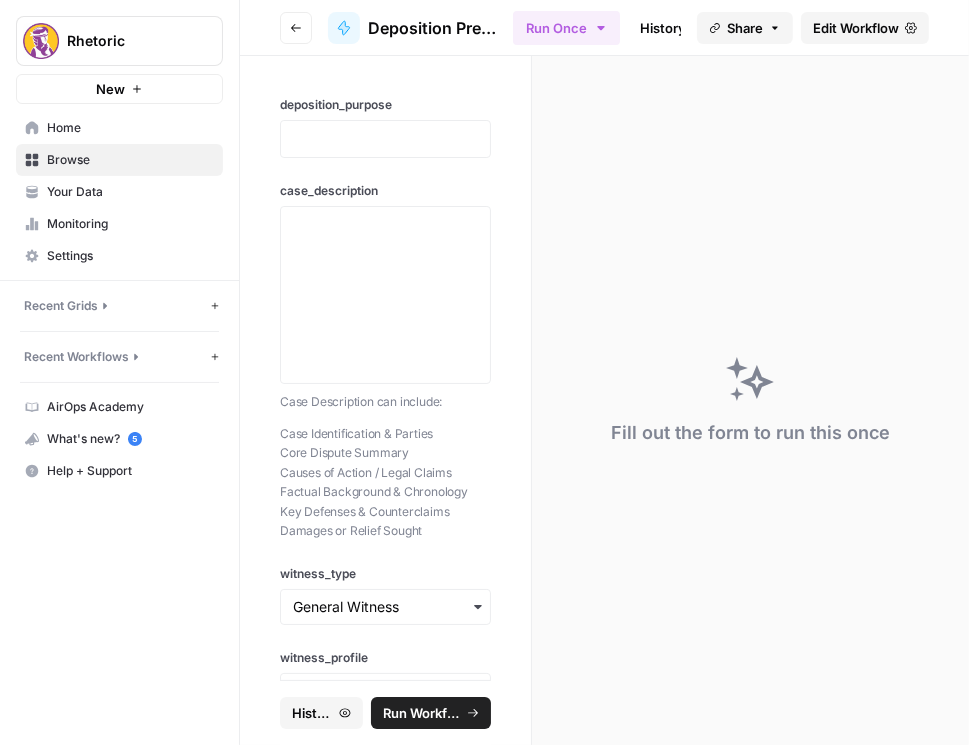 click on "Edit Workflow" at bounding box center [856, 28] 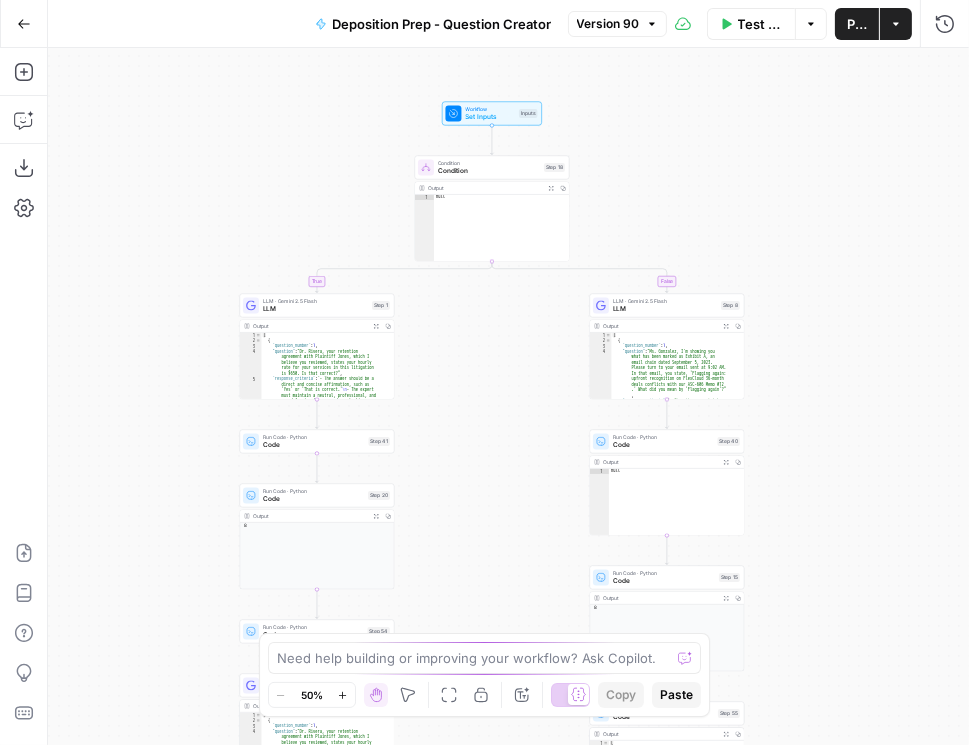 click on "Workflow Set Inputs Inputs Test Step" at bounding box center [492, 114] 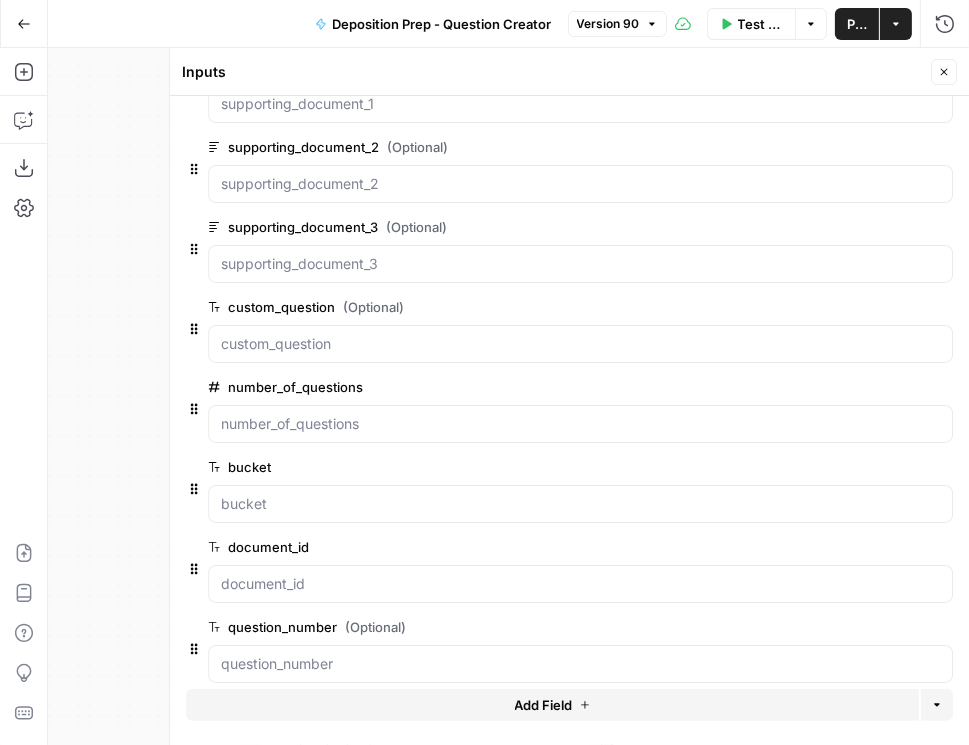 scroll, scrollTop: 472, scrollLeft: 0, axis: vertical 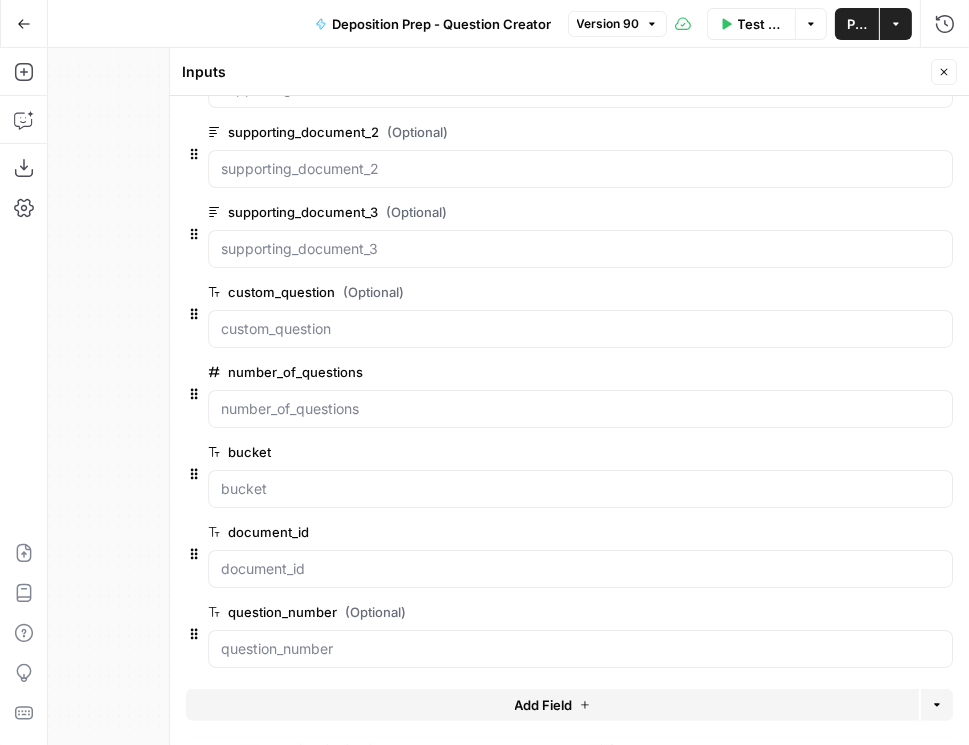 click 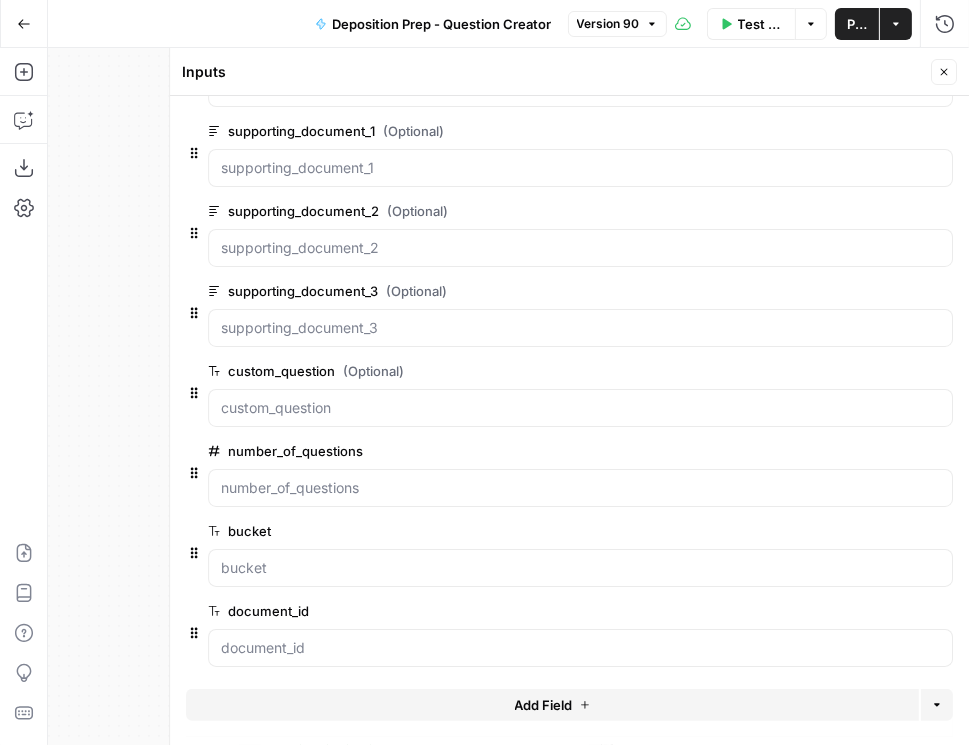 click on "Publish" at bounding box center [857, 24] 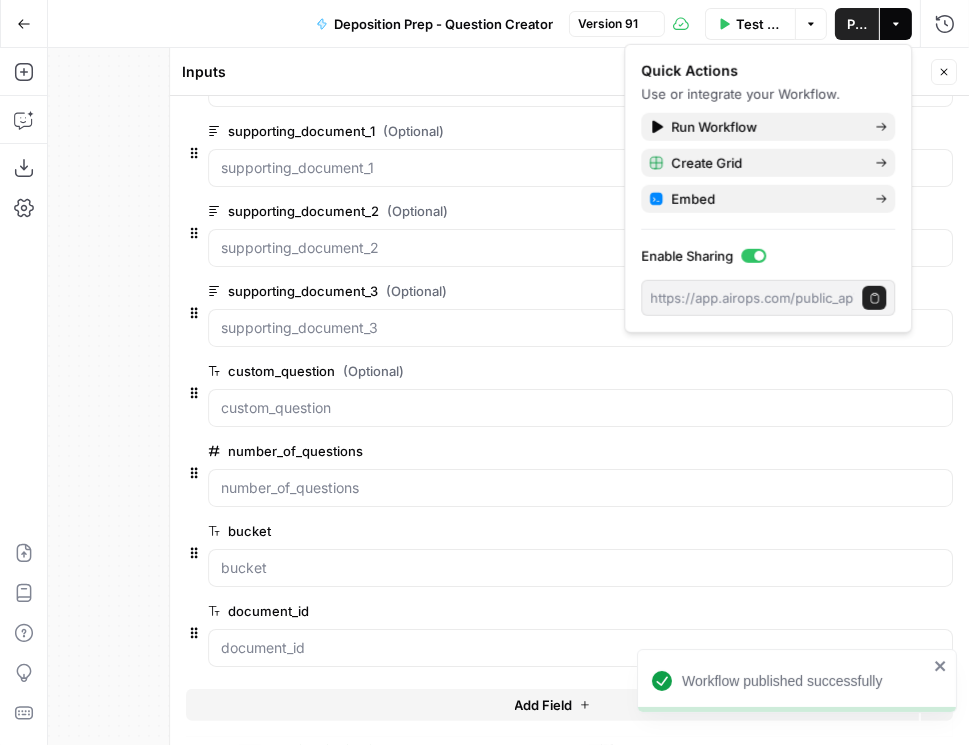 click on "Go Back" at bounding box center [24, 24] 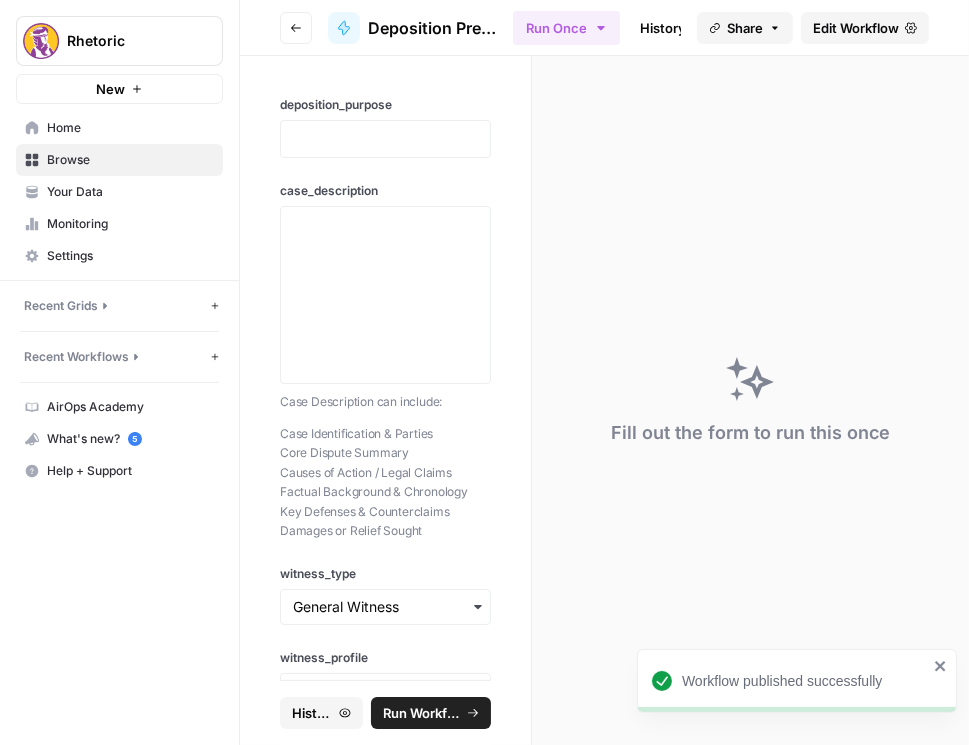 click on "Browse" at bounding box center (130, 160) 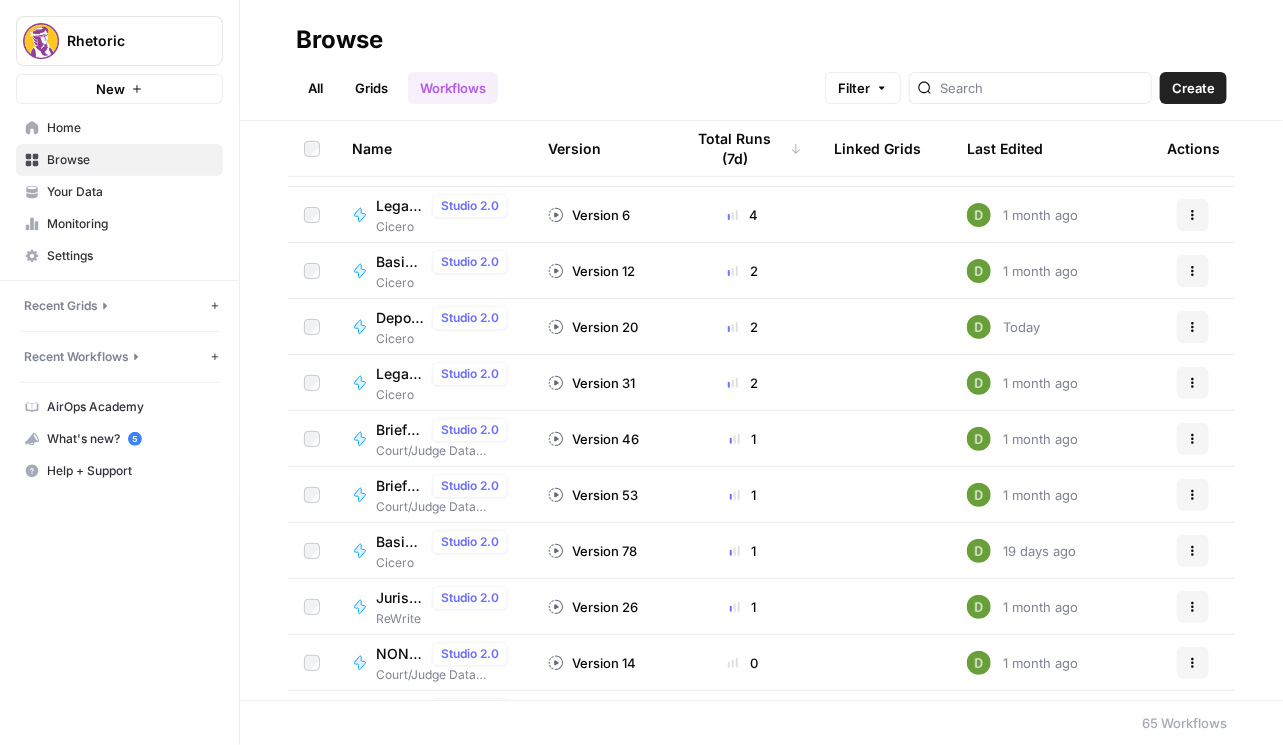 scroll, scrollTop: 514, scrollLeft: 0, axis: vertical 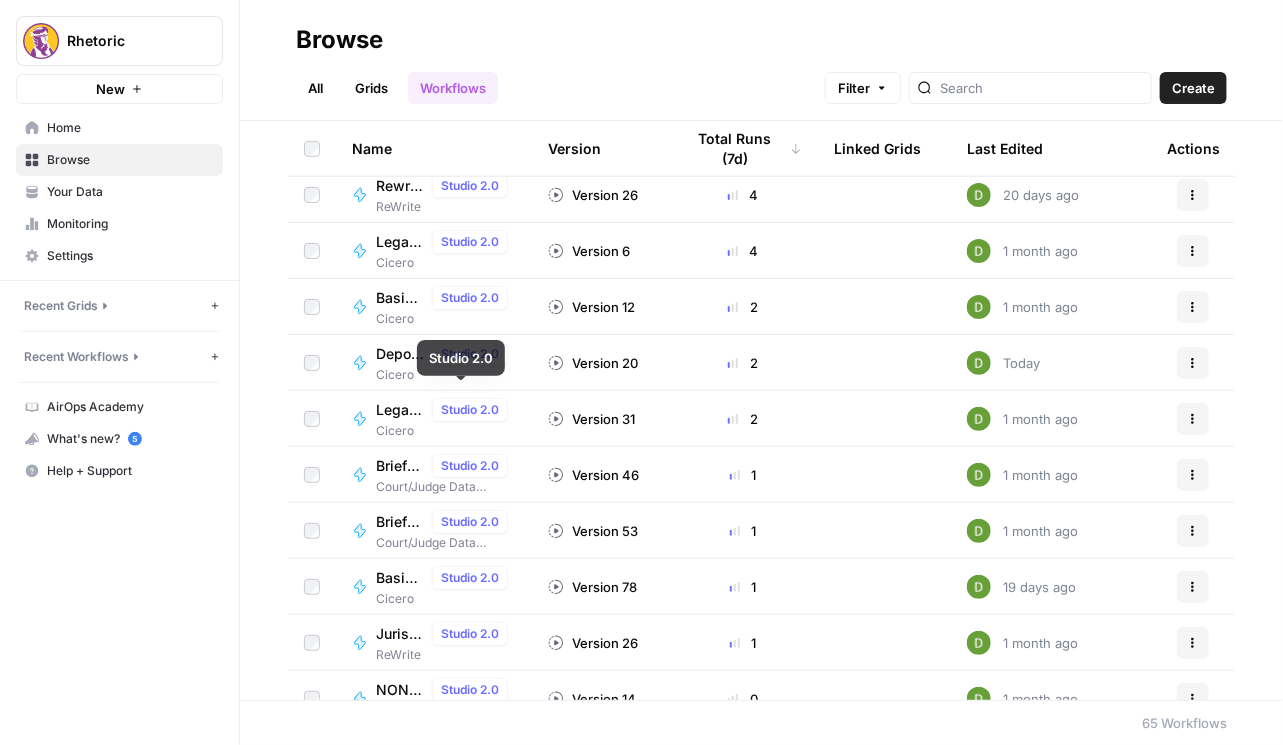 click on "Deposition Prep - Grading Studio 2.0" at bounding box center (446, 354) 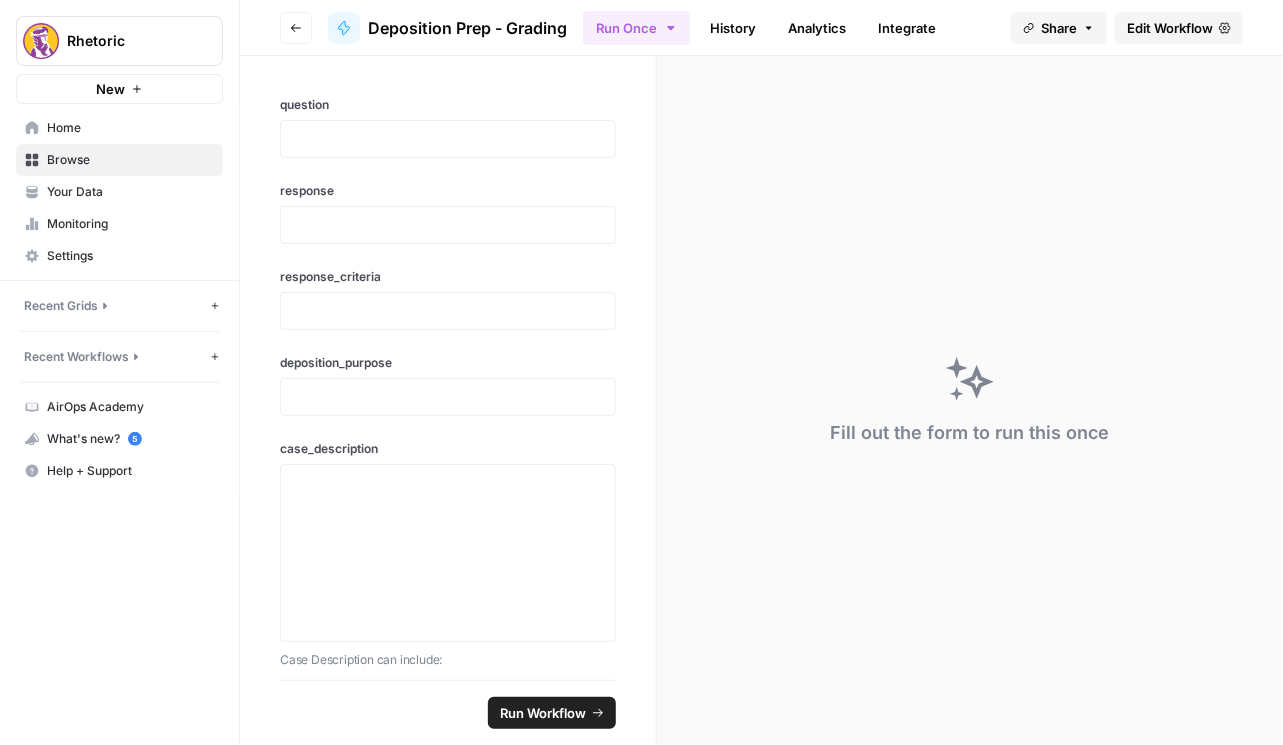 click on "Edit Workflow" at bounding box center [1170, 28] 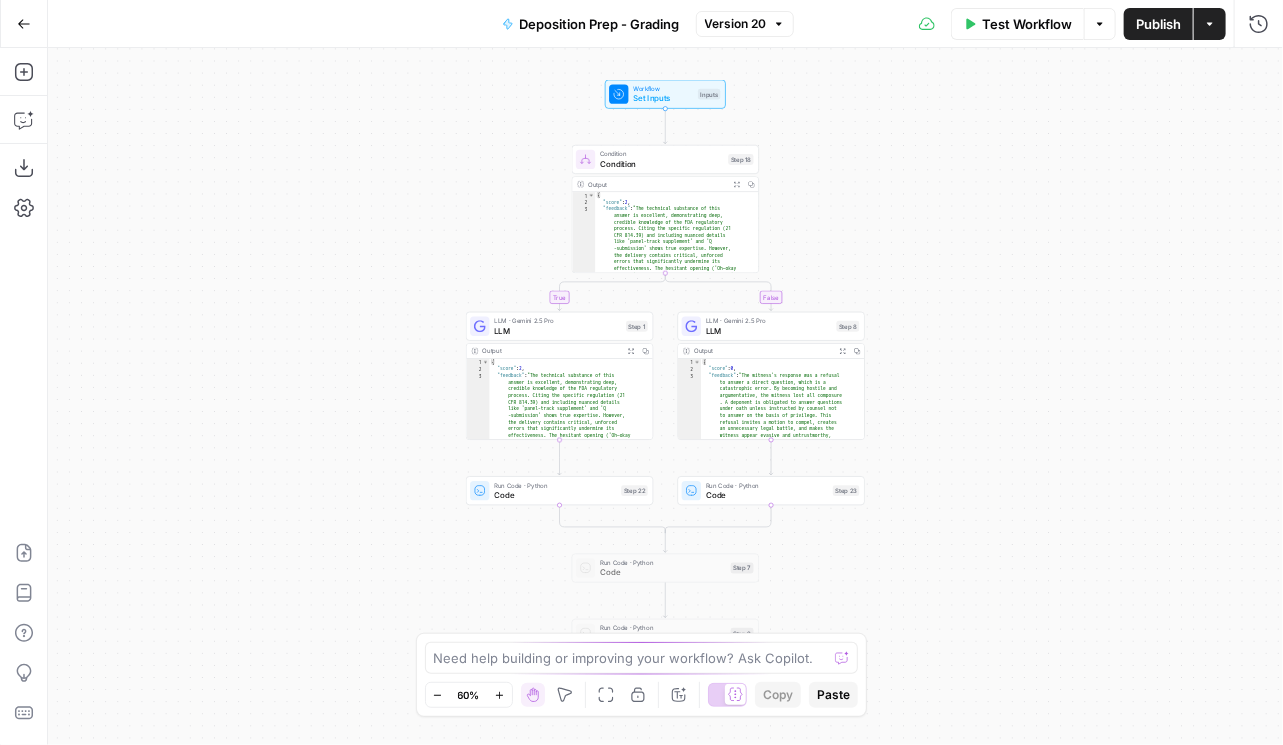 click on "Set Inputs" at bounding box center [663, 98] 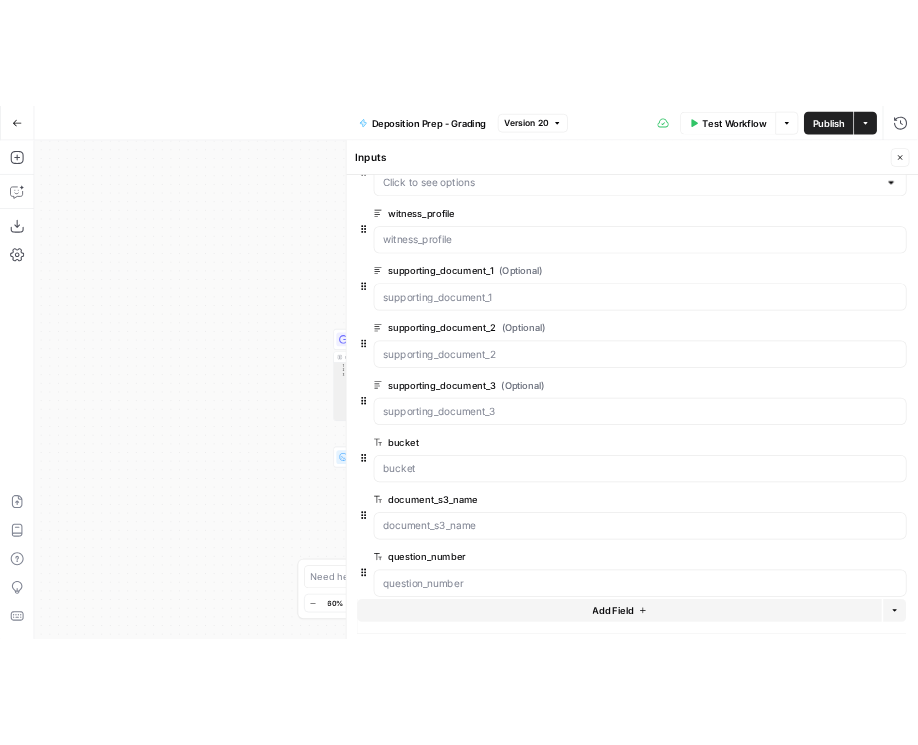 scroll, scrollTop: 472, scrollLeft: 0, axis: vertical 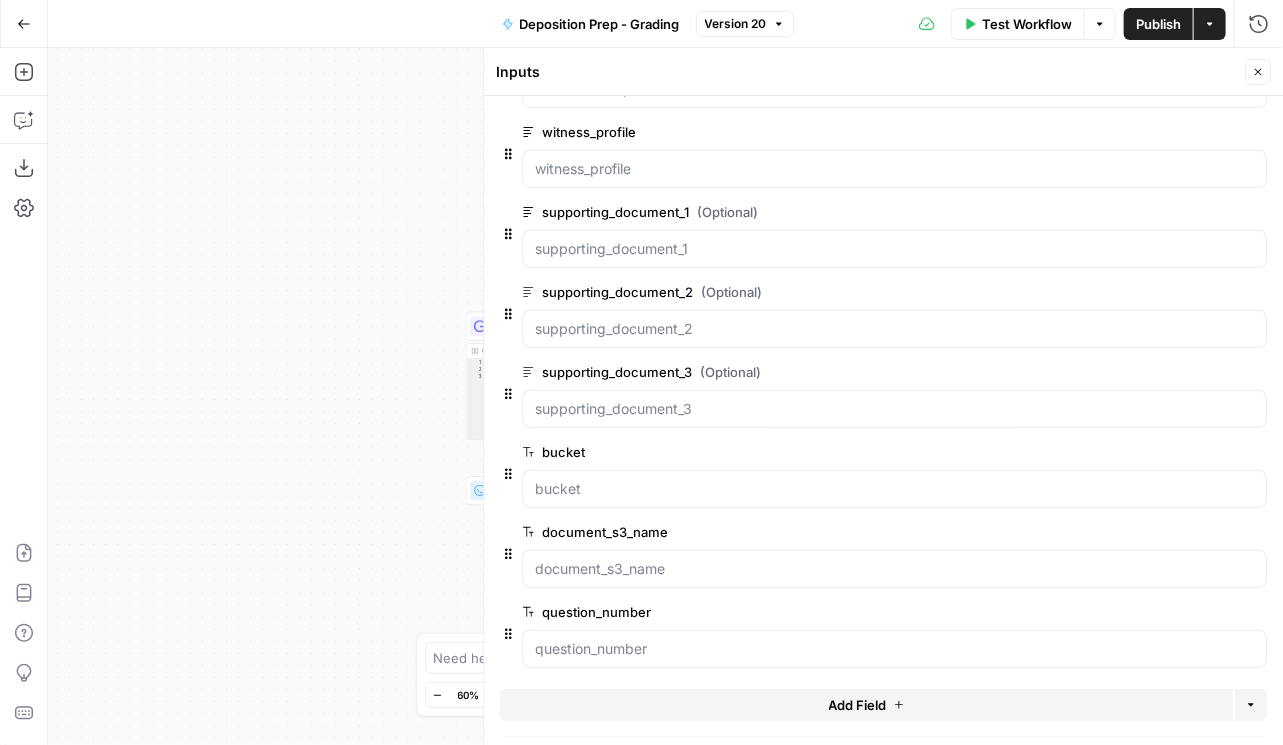 click on "edit field" at bounding box center (1192, 612) 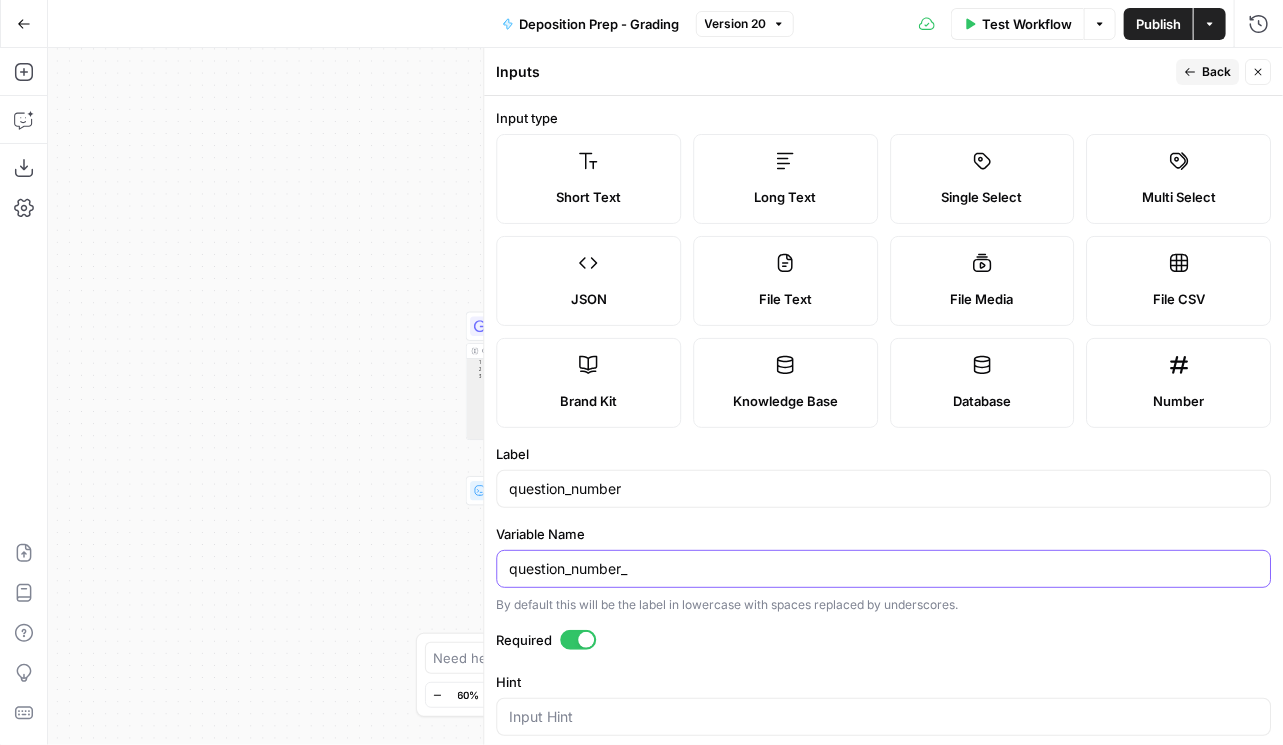 click on "question_number_" at bounding box center (883, 569) 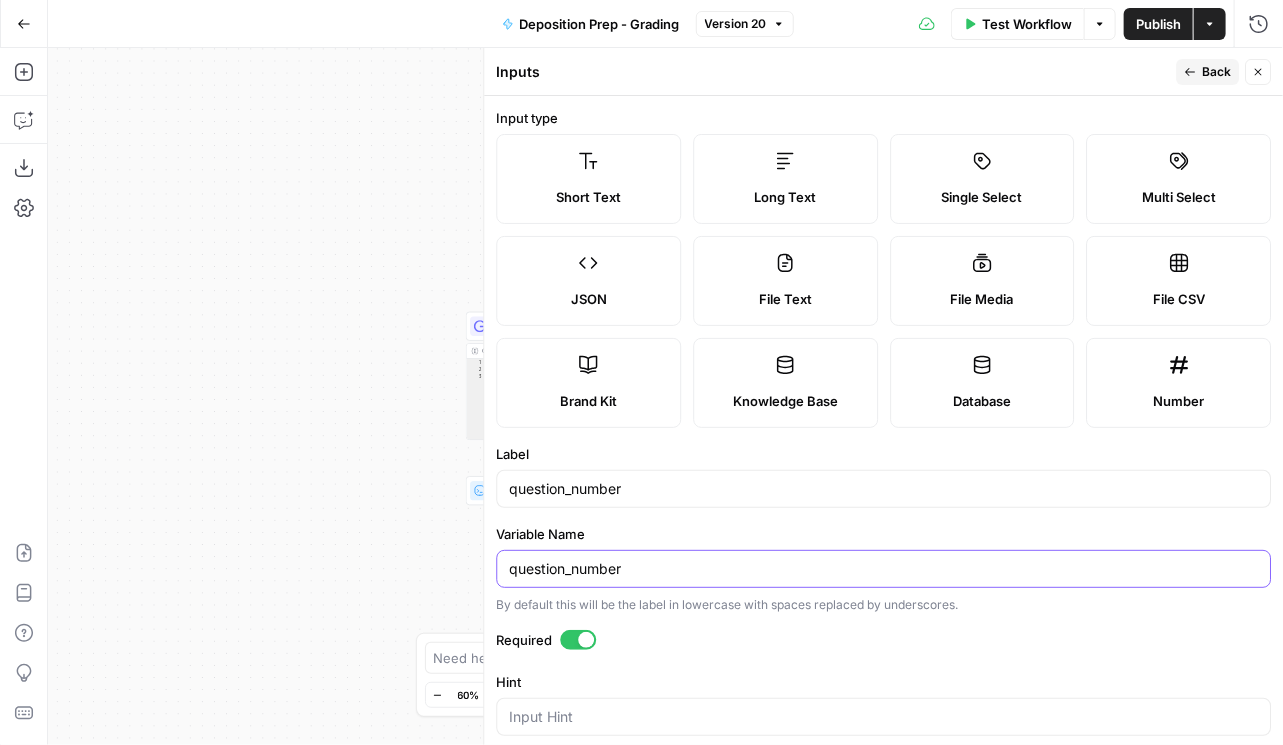 type on "question_number" 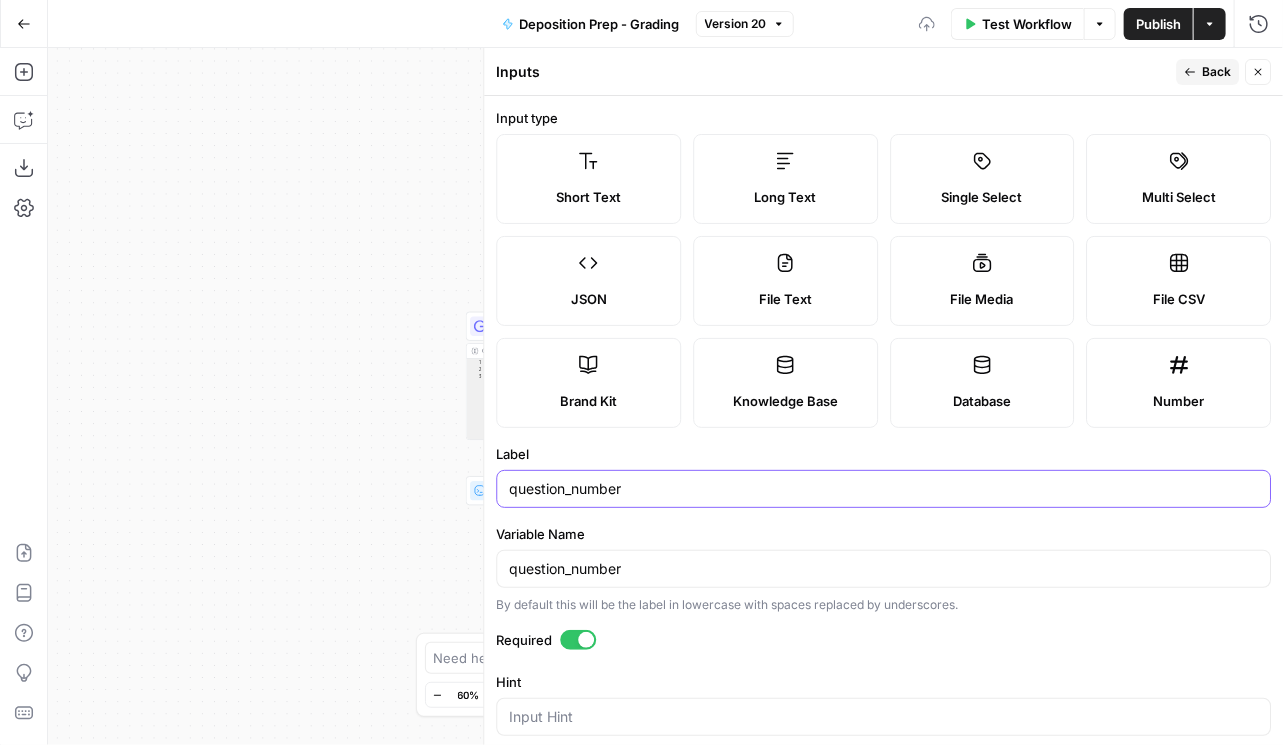 click on "question_number" at bounding box center (883, 489) 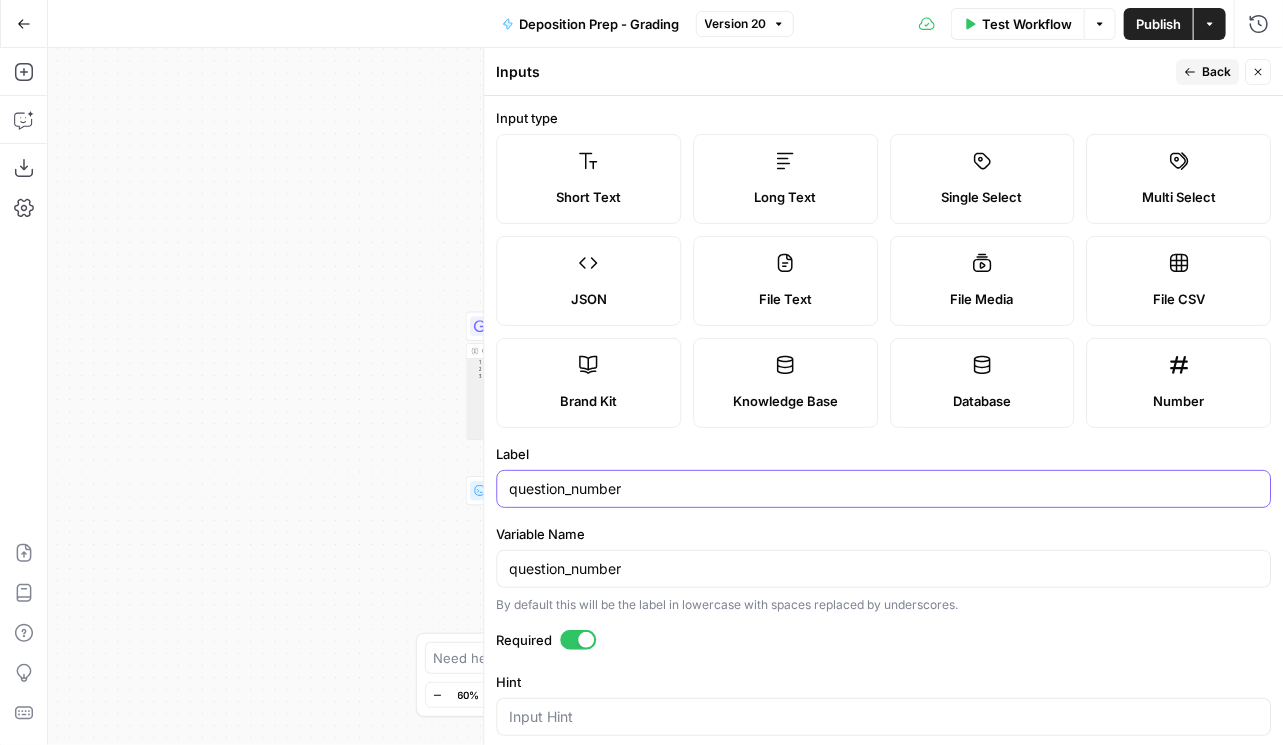type on "question_number" 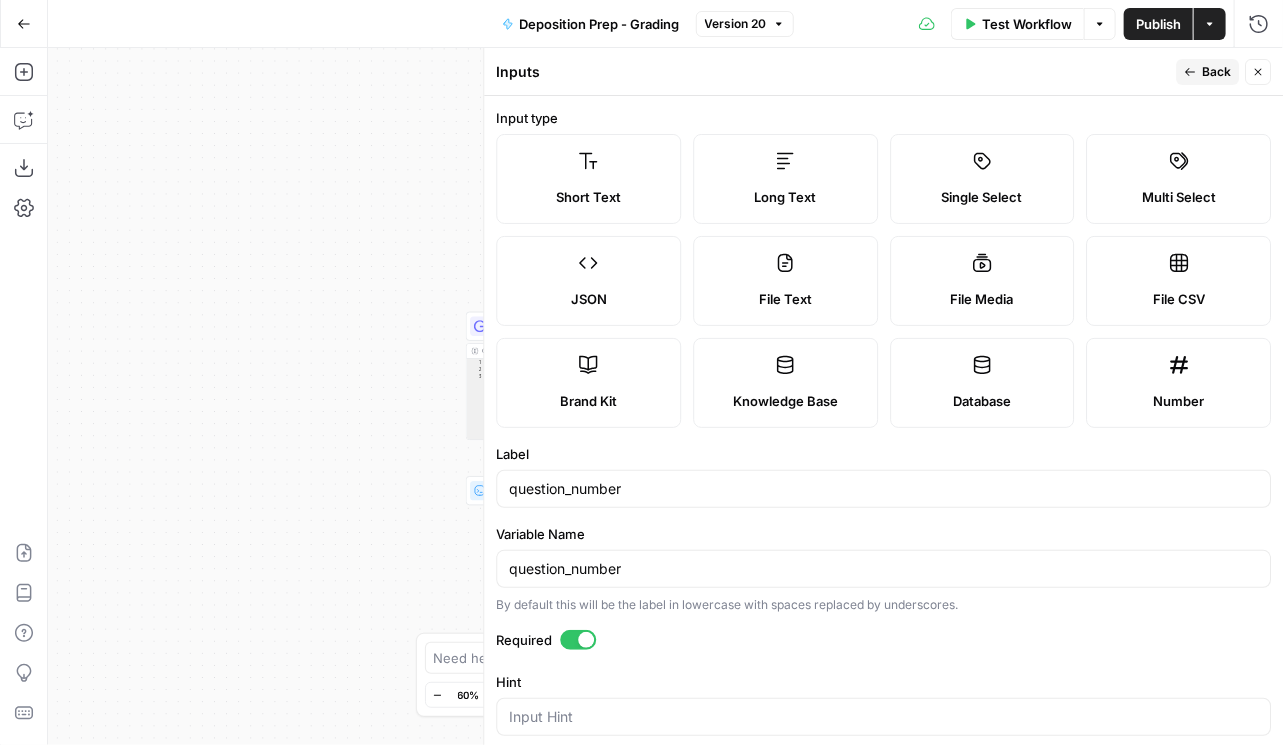 click on "Publish" at bounding box center [1158, 24] 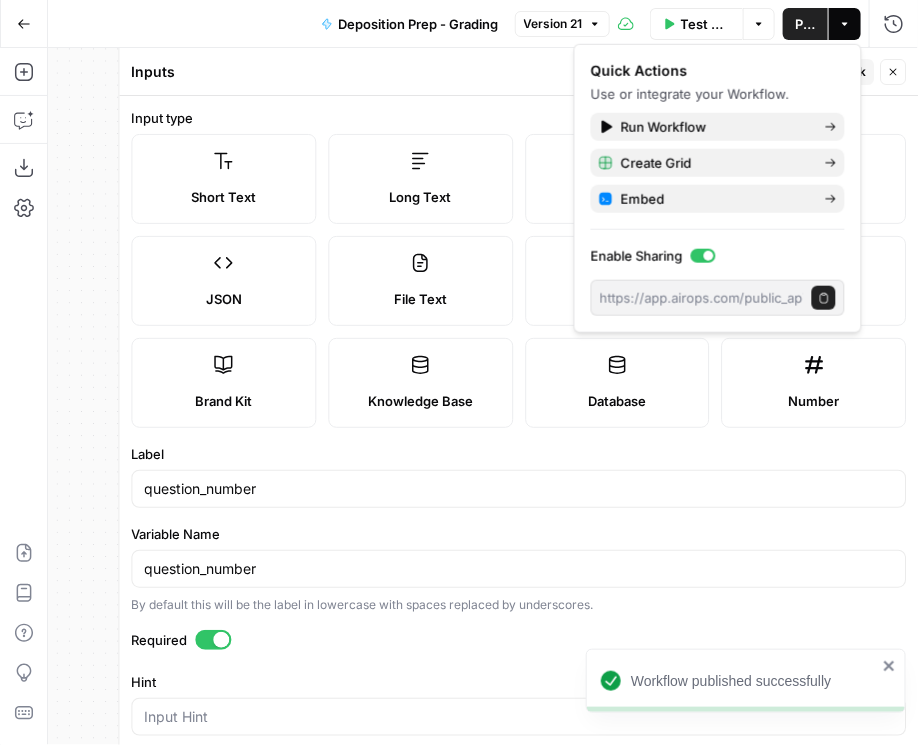 click on "Publish" at bounding box center [805, 24] 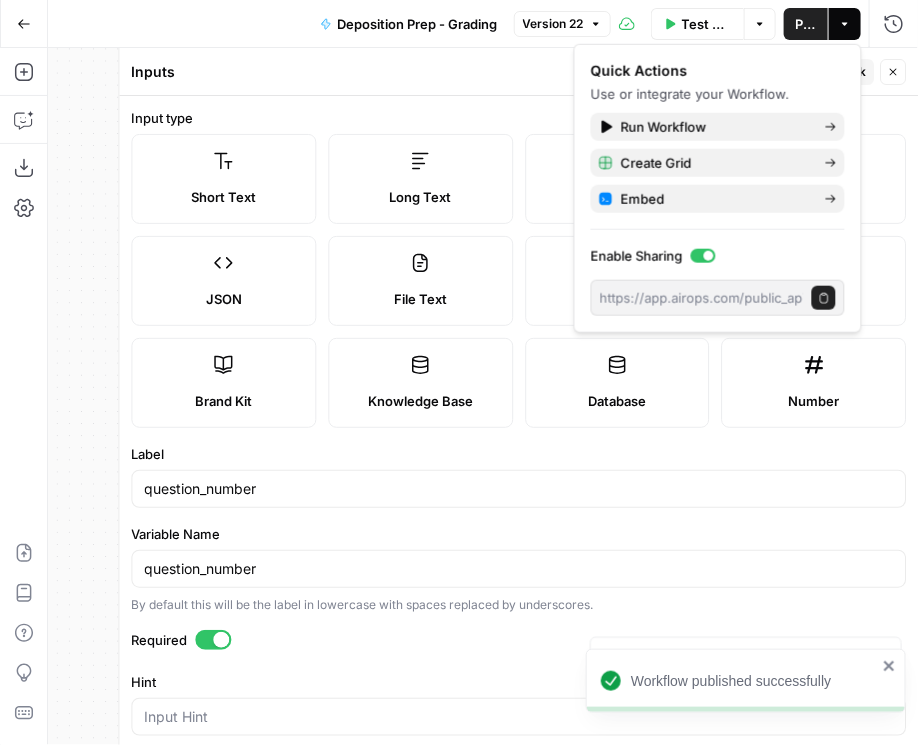 click 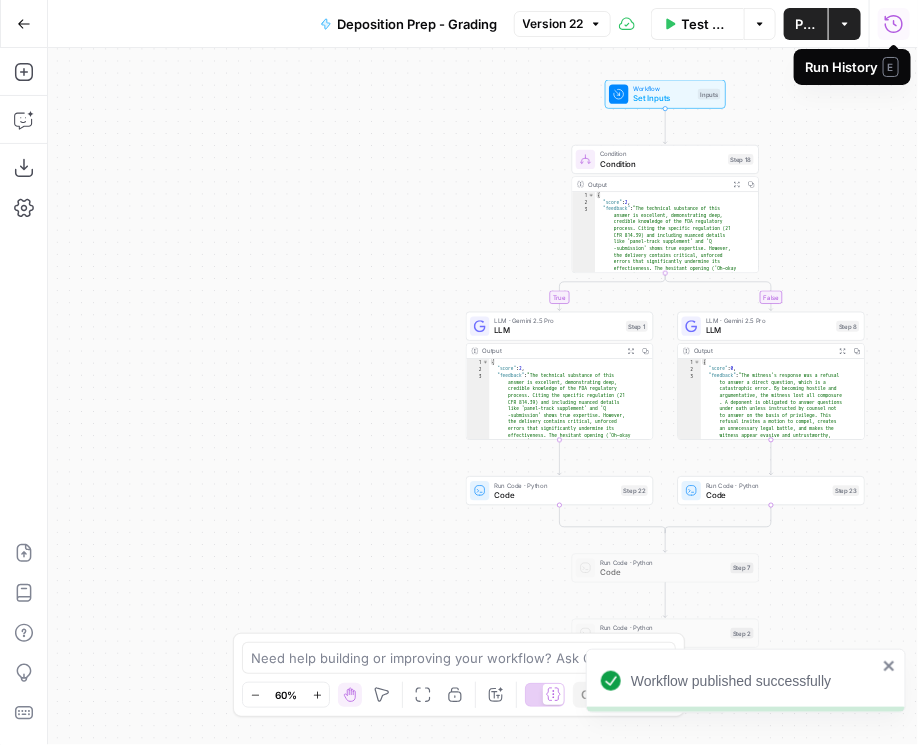 click on "Run History" at bounding box center [894, 24] 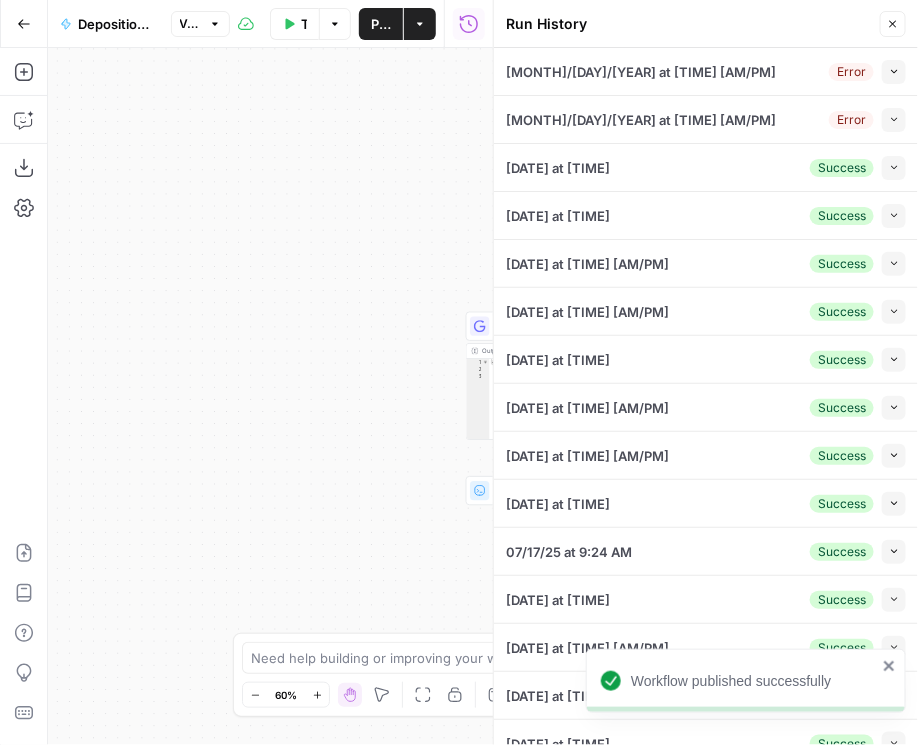 click on "Close" at bounding box center (893, 24) 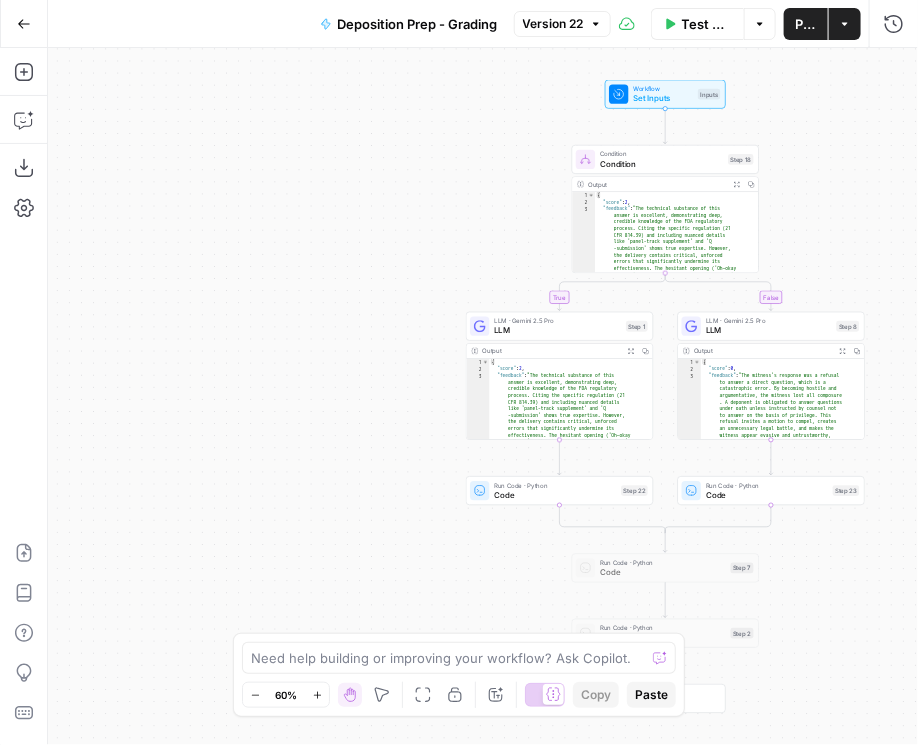 click 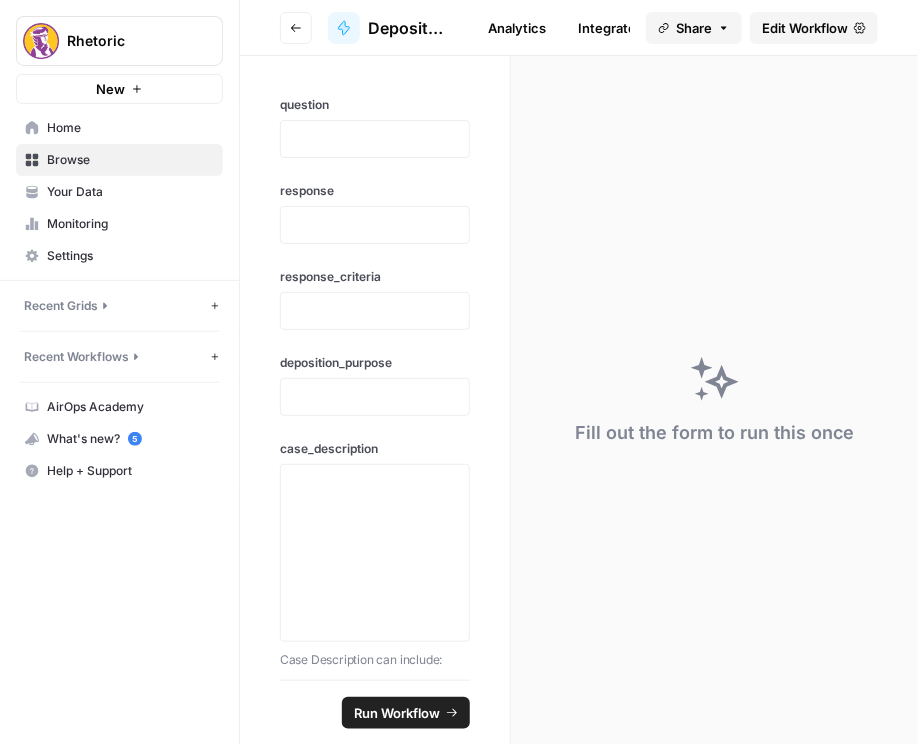 scroll, scrollTop: 0, scrollLeft: 182, axis: horizontal 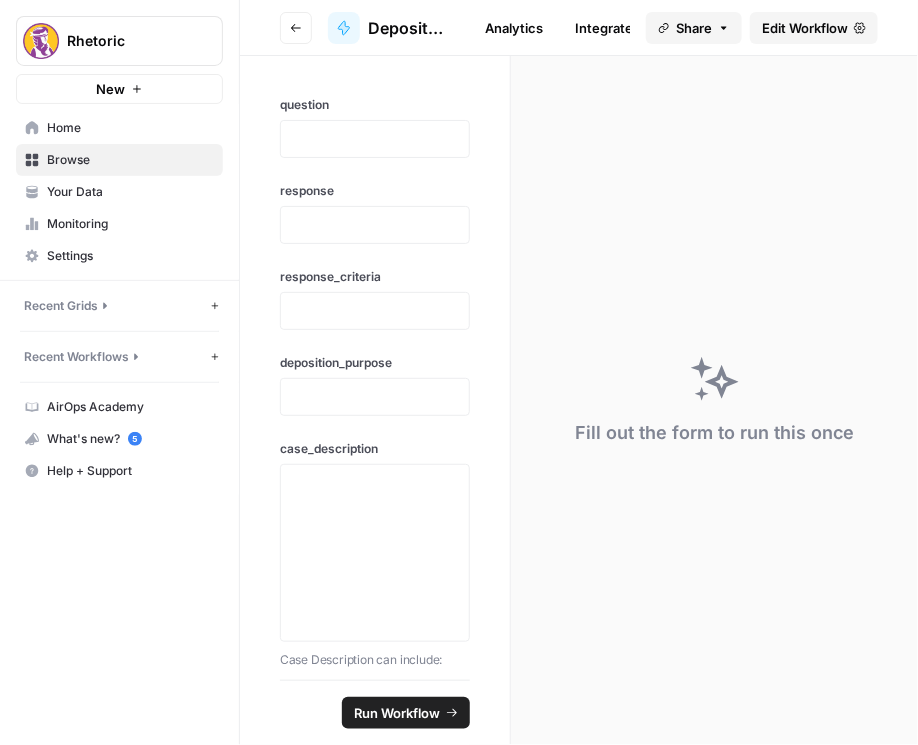 click on "Integrate" at bounding box center [604, 28] 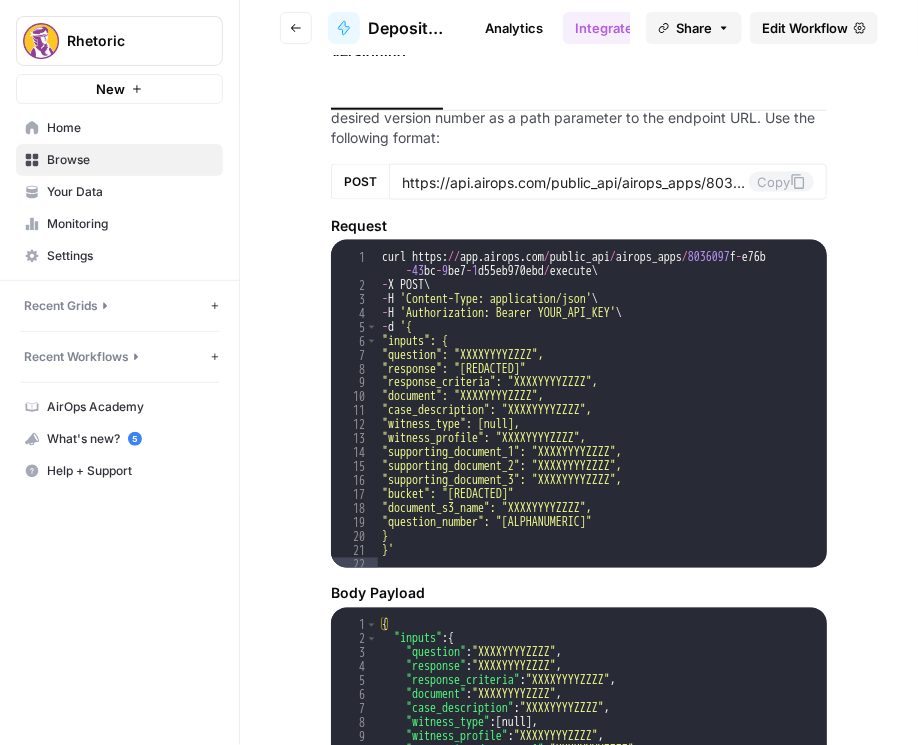 scroll, scrollTop: 628, scrollLeft: 0, axis: vertical 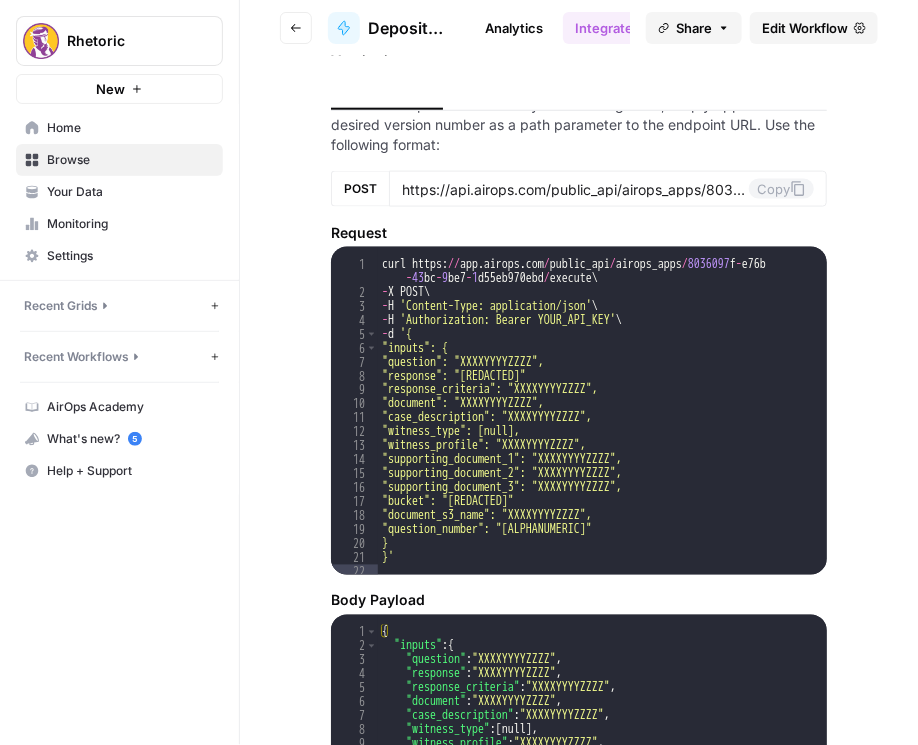 click on "Edit Workflow" at bounding box center [805, 28] 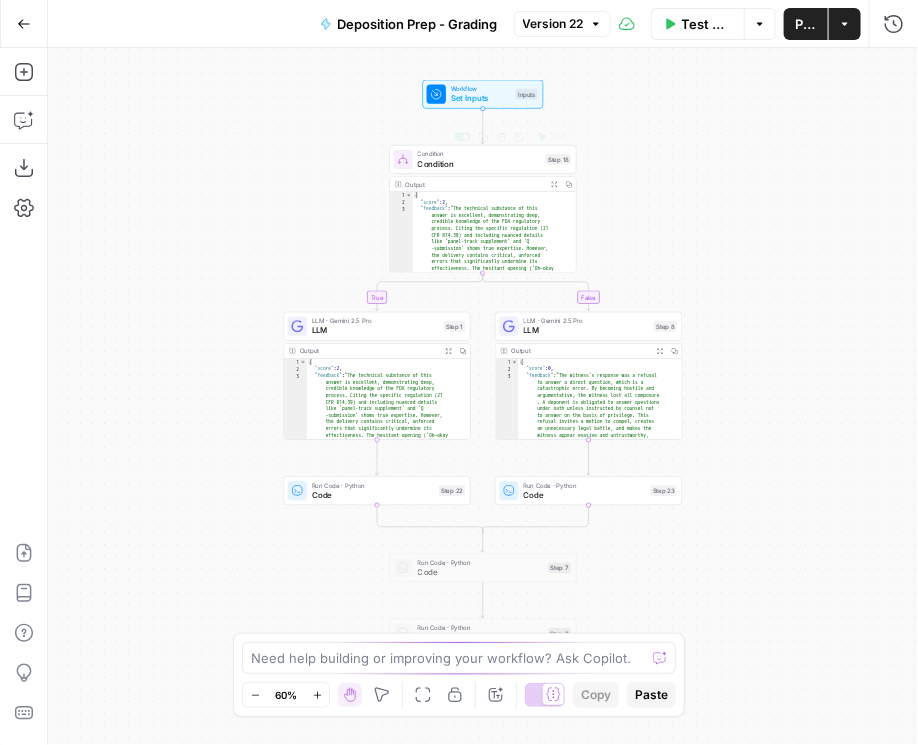 click on "Workflow" at bounding box center [481, 89] 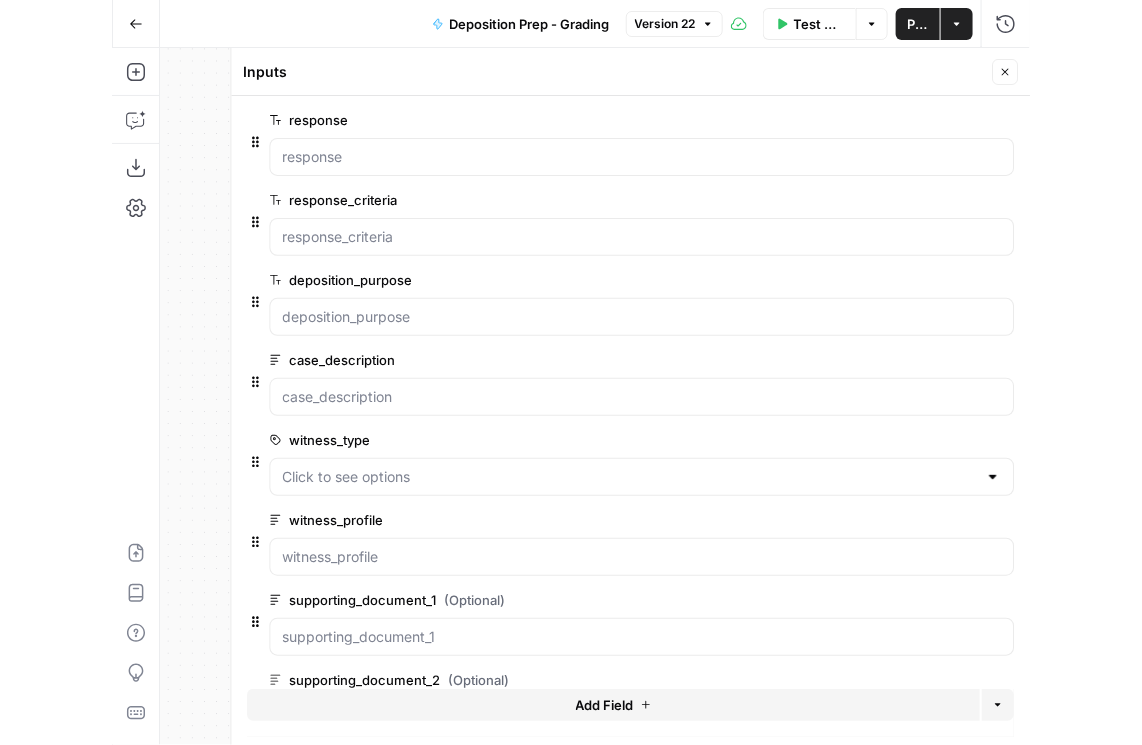 scroll, scrollTop: 0, scrollLeft: 0, axis: both 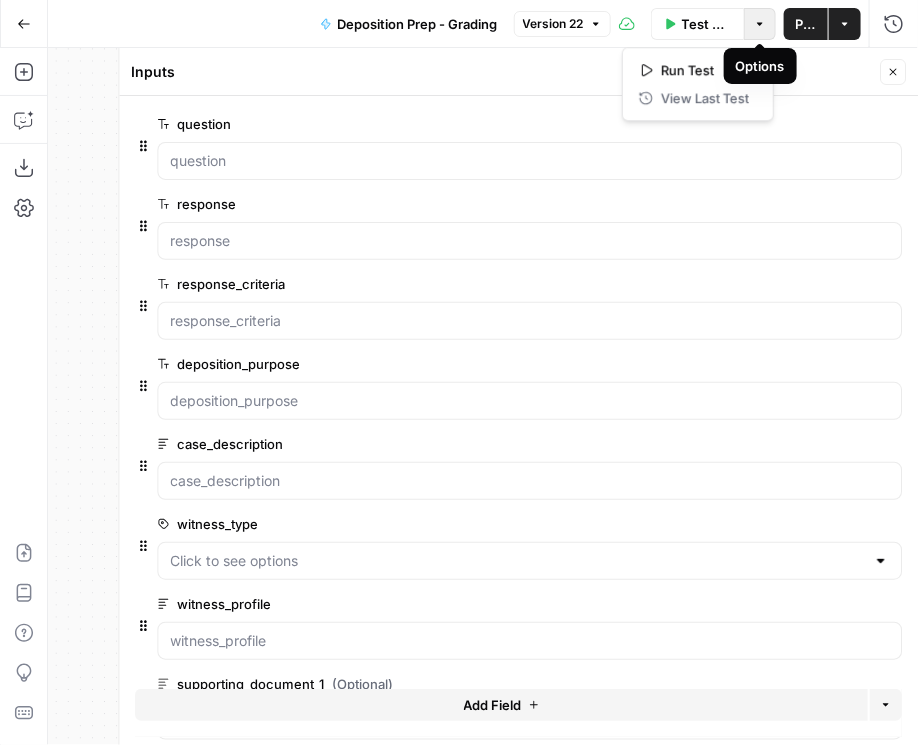 click at bounding box center (760, 24) 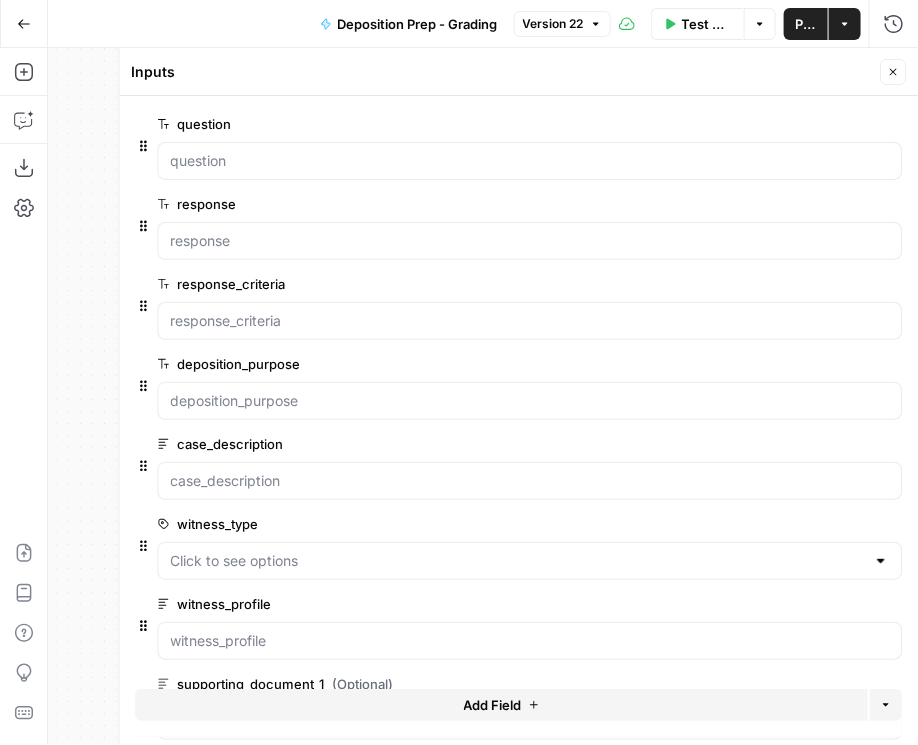click on "Close" at bounding box center (893, 72) 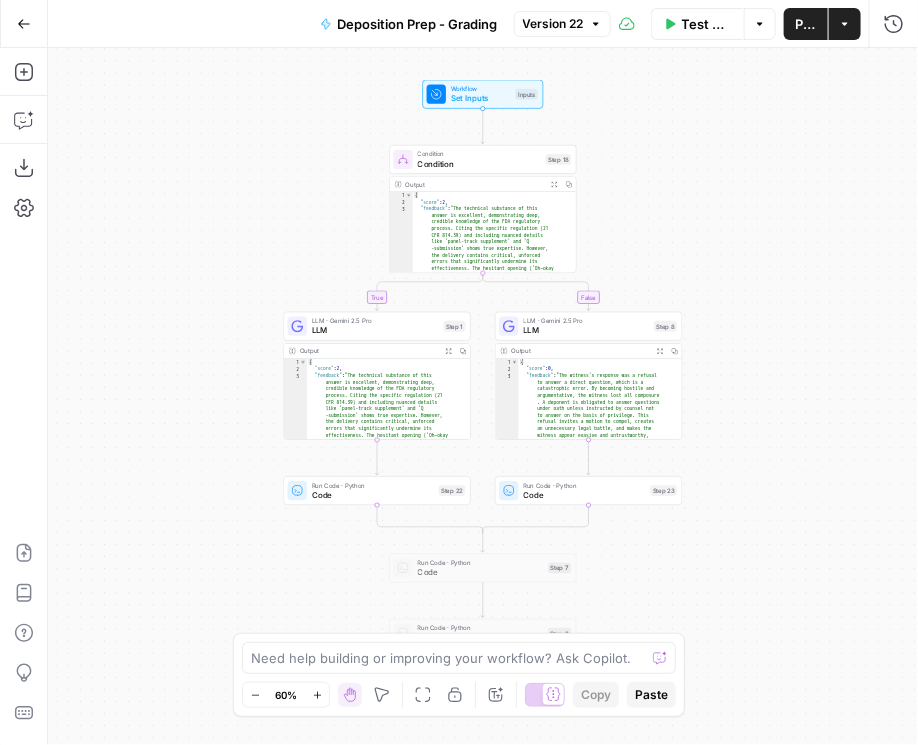 click 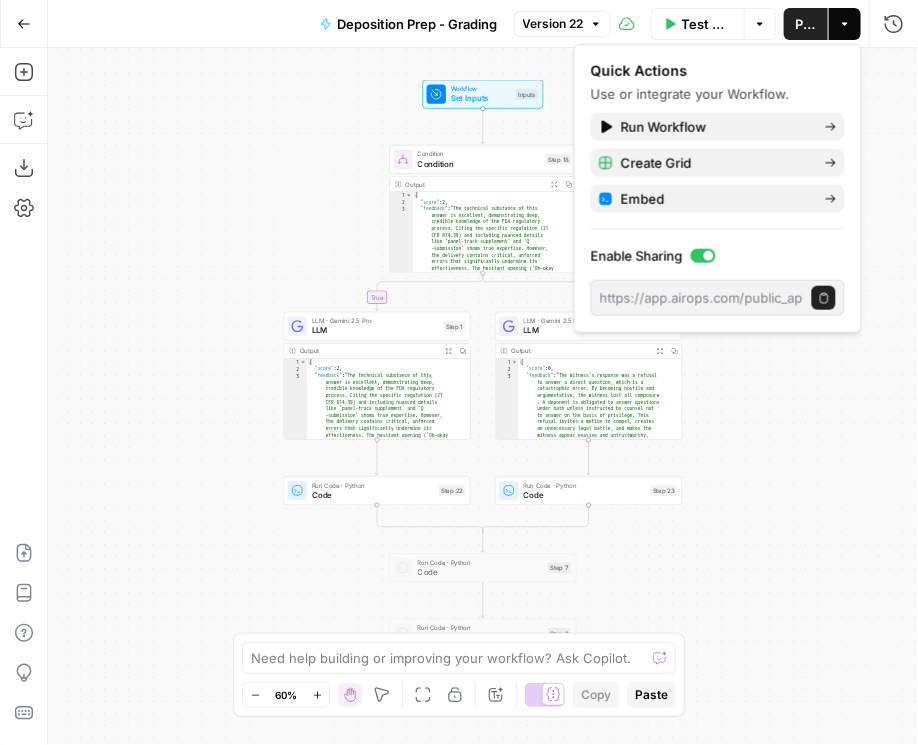 click 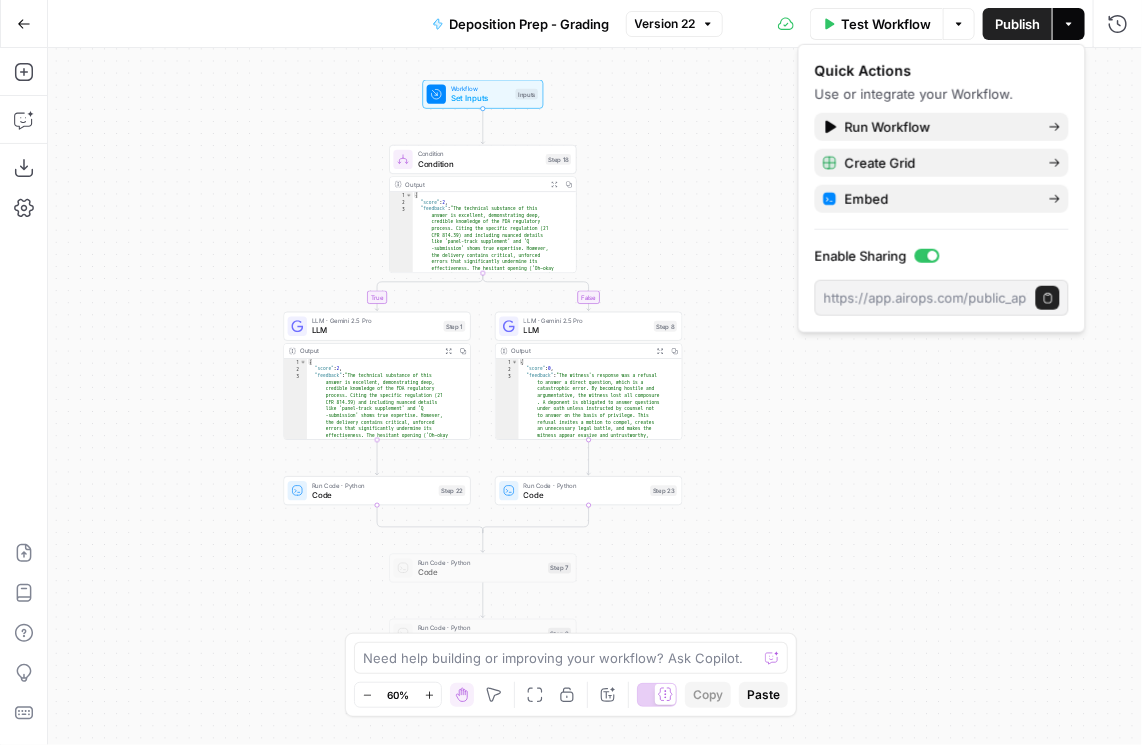 click on "true false Workflow Set Inputs Inputs Condition Condition Step 18 Output Expand Output Copy 1 2 3 {    "score" :  2 ,    "feedback" :  "The technical substance of this         answer is excellent, demonstrating deep,         credible knowledge of the FDA regulatory         process. Citing the specific regulation (21         CFR 814.39) and including nuanced details         like 'panel-track supplement' and 'Q        -submission' shows true expertise. However,         the delivery contains critical, unforced         errors that significantly undermine its         effectiveness. The hesitant opening ('Oh—okay        . Um...'), the explicit admission of being 'a         bit nervous,' and the concluding question         ('Does that cover what you were asking?') all         project a lack of confidence and cede control         to the examiner. An expert's authority is         paramount. Admitting nervousness invites" at bounding box center [595, 396] 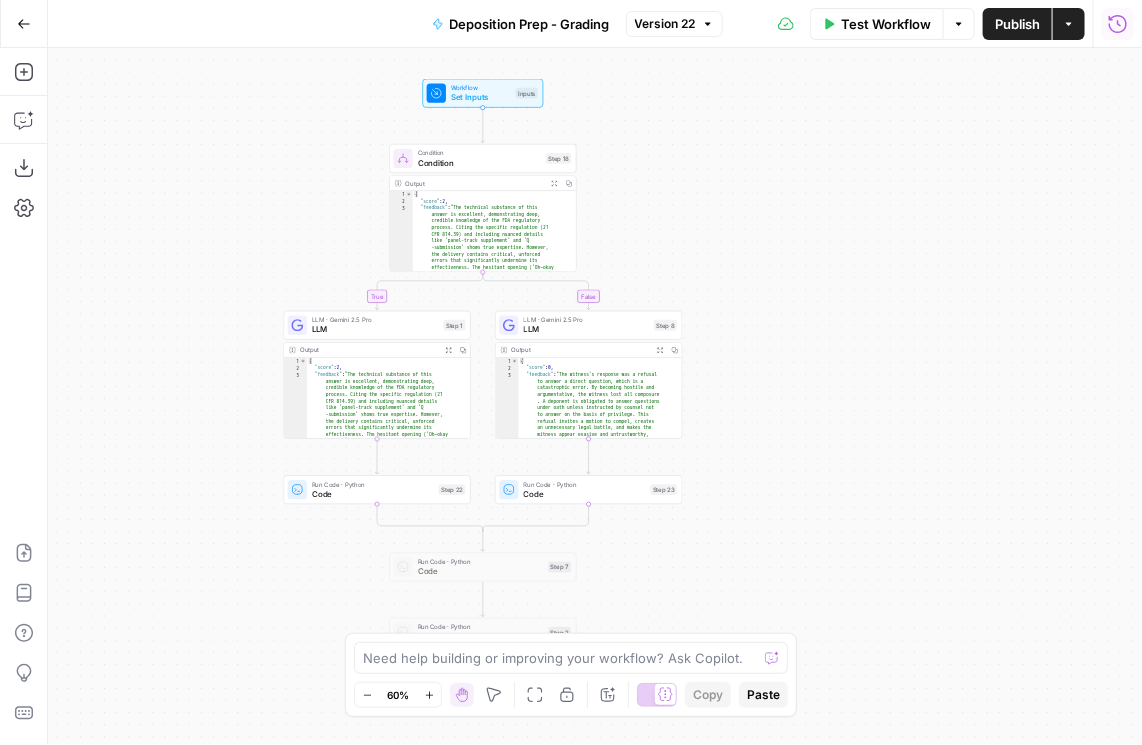 click on "Run History" at bounding box center (1118, 24) 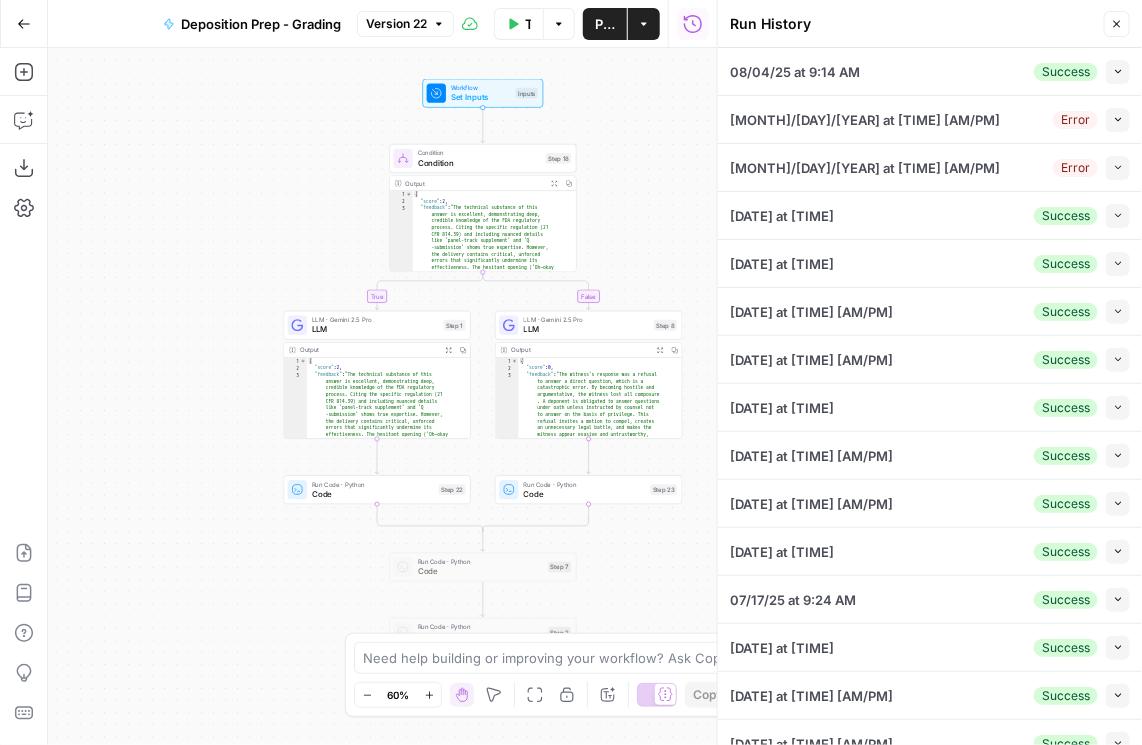 click on "Collapse" at bounding box center (1118, 72) 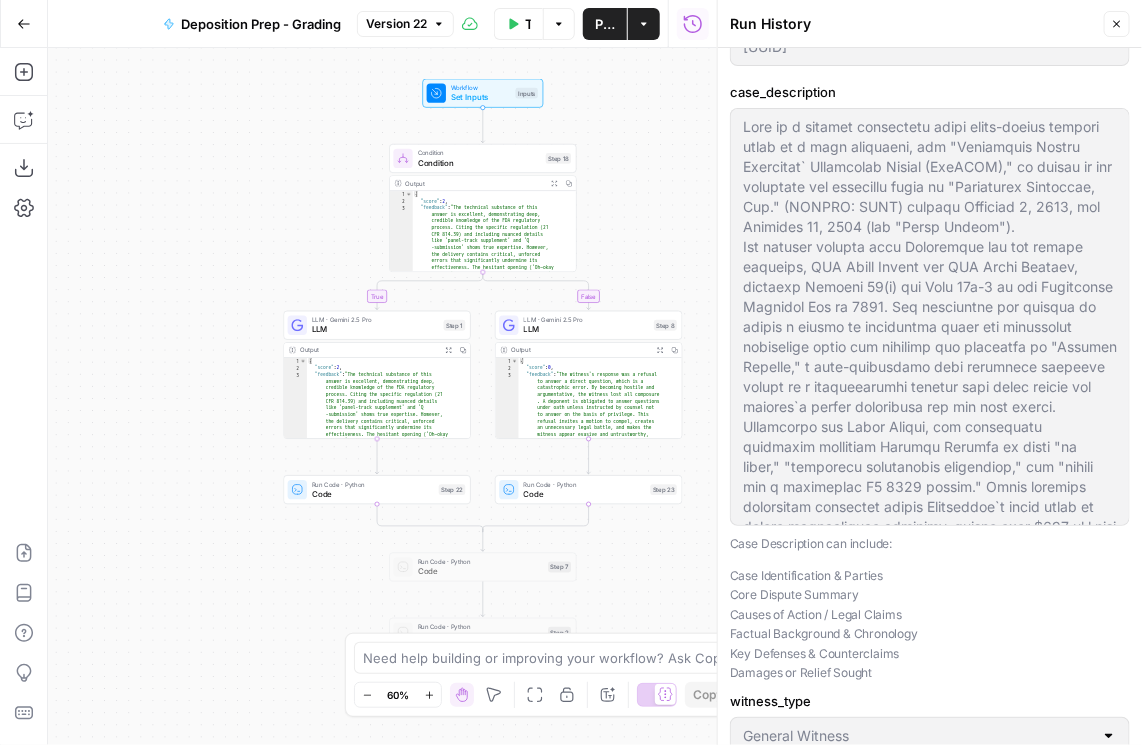 scroll, scrollTop: 400, scrollLeft: 0, axis: vertical 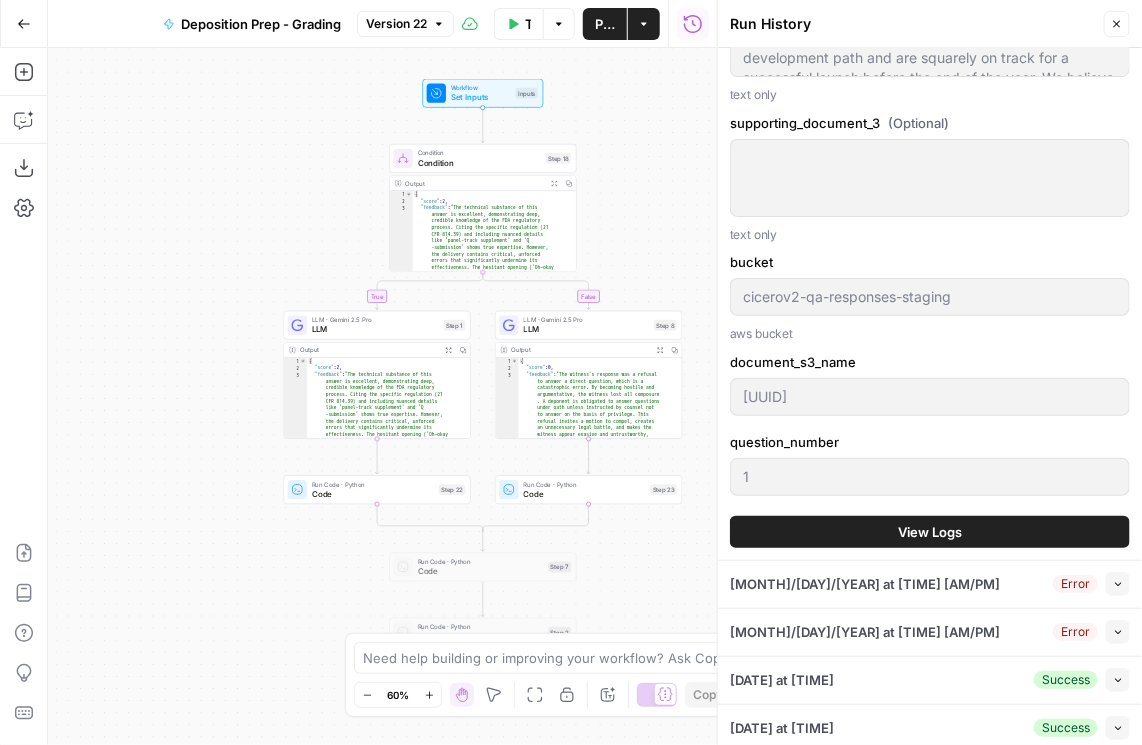 click on "View Logs" at bounding box center [930, 532] 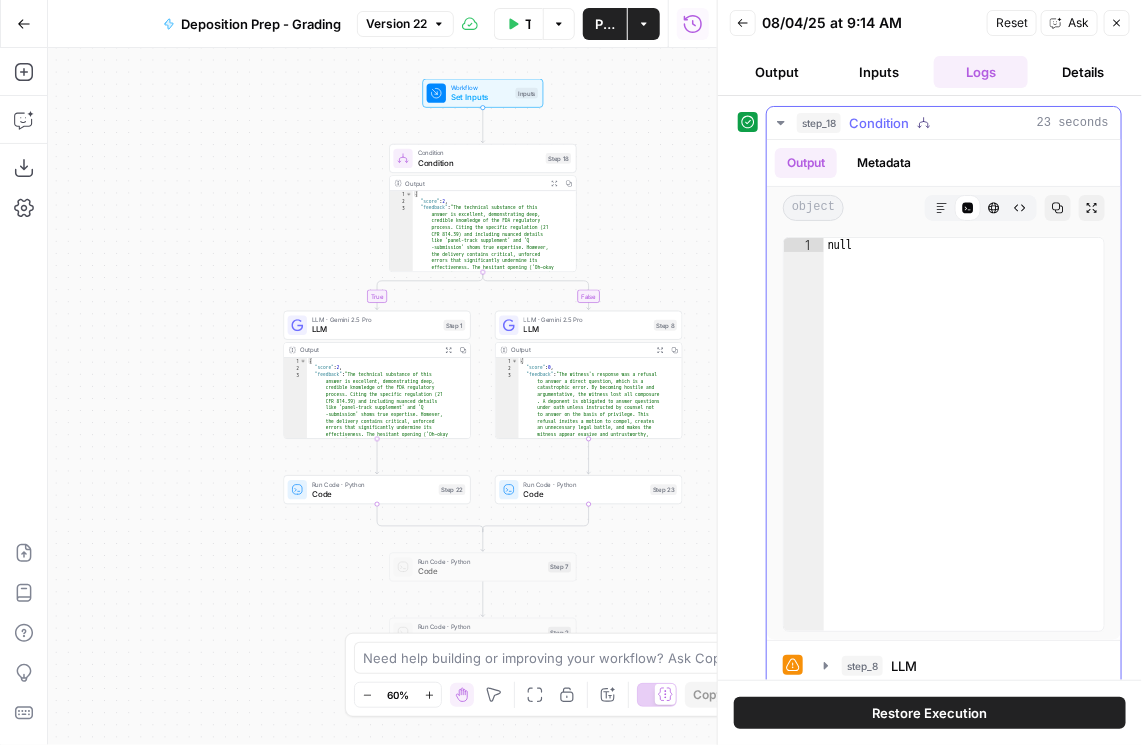 click 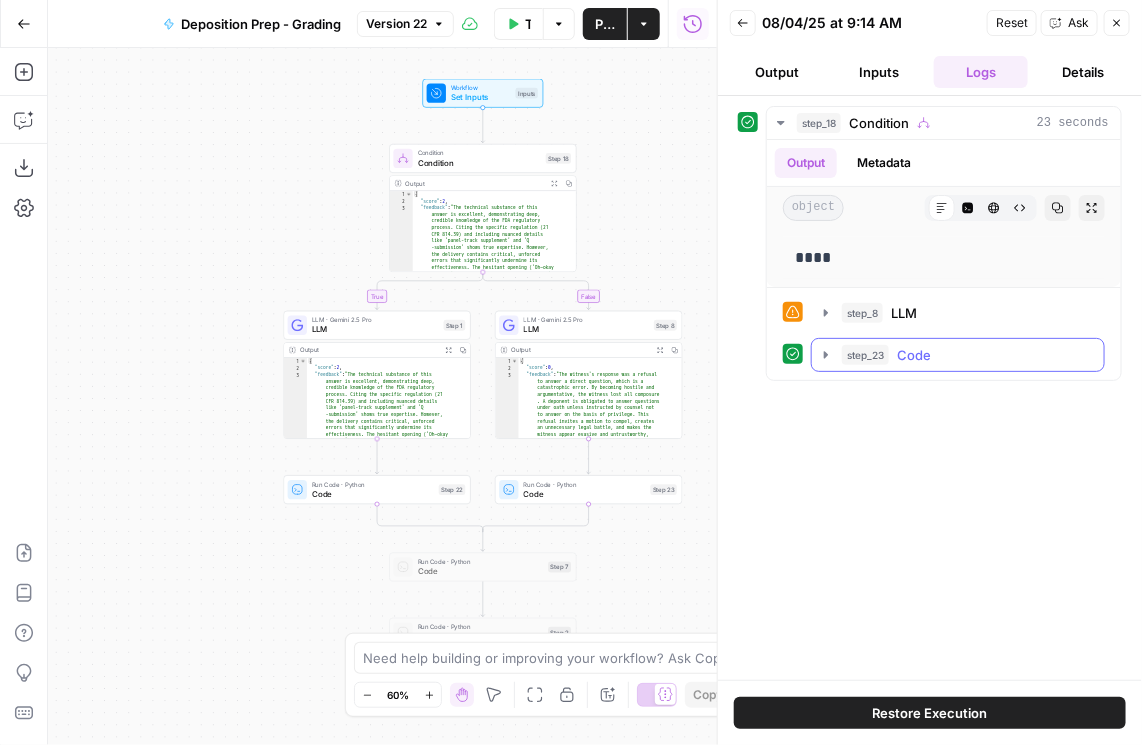 click 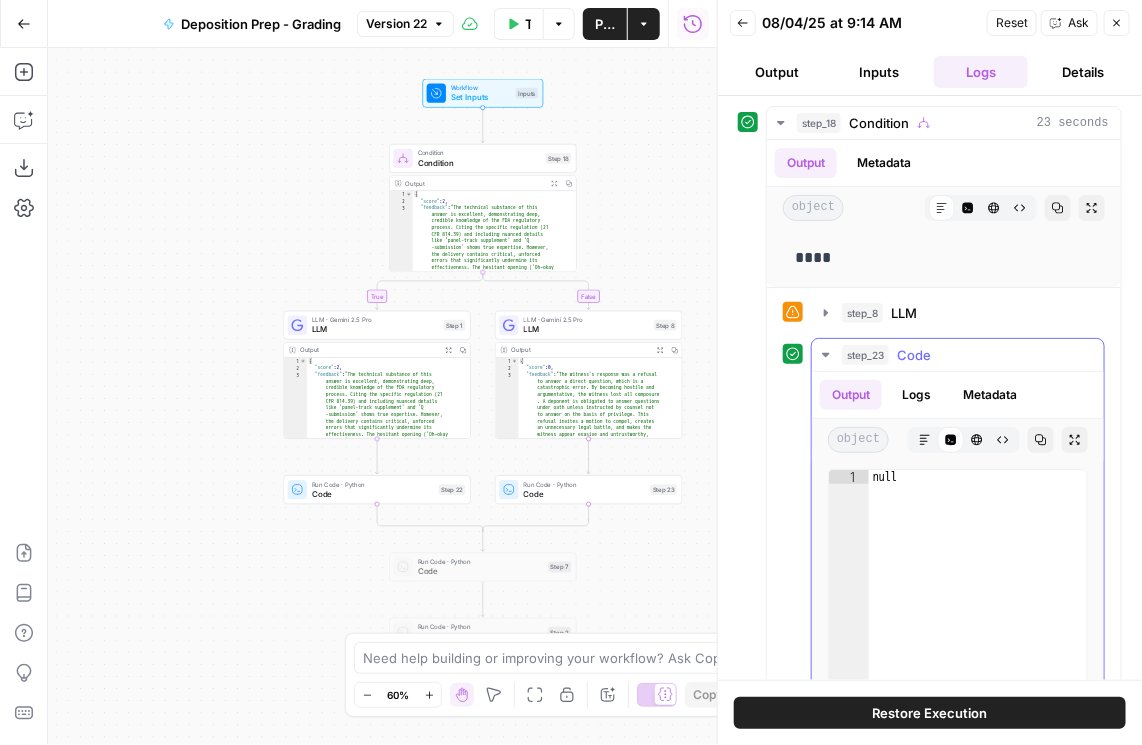 click on "Logs" at bounding box center [916, 395] 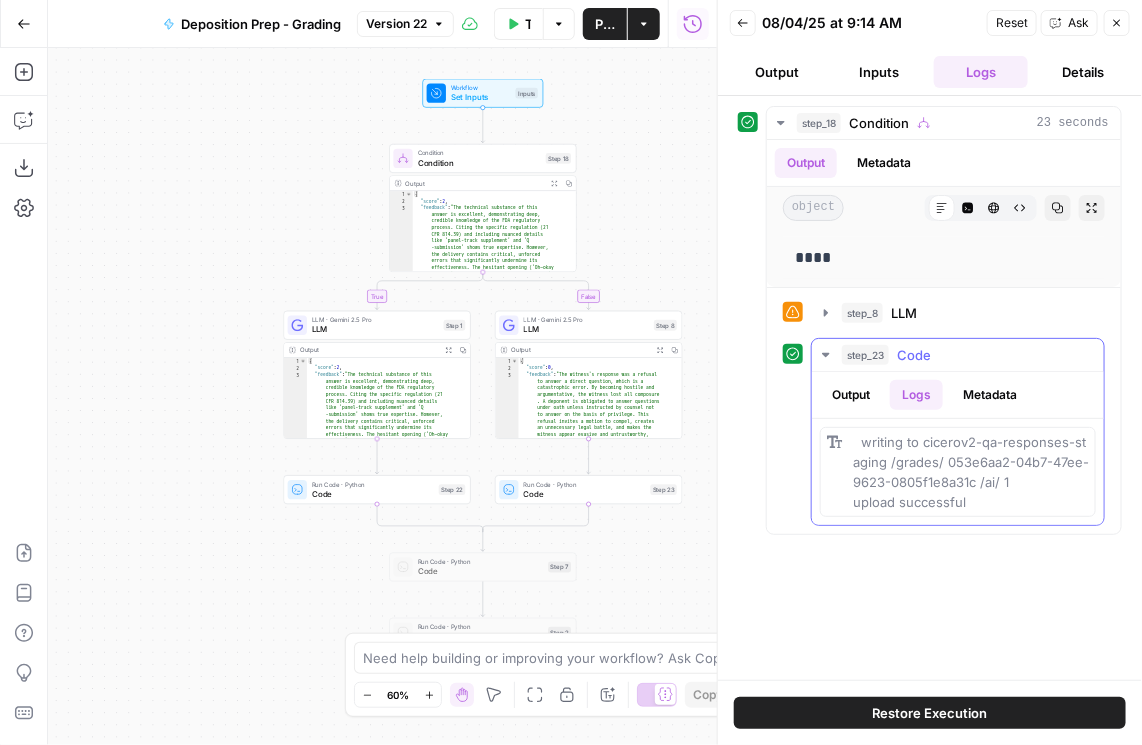 click on "Output" at bounding box center (851, 395) 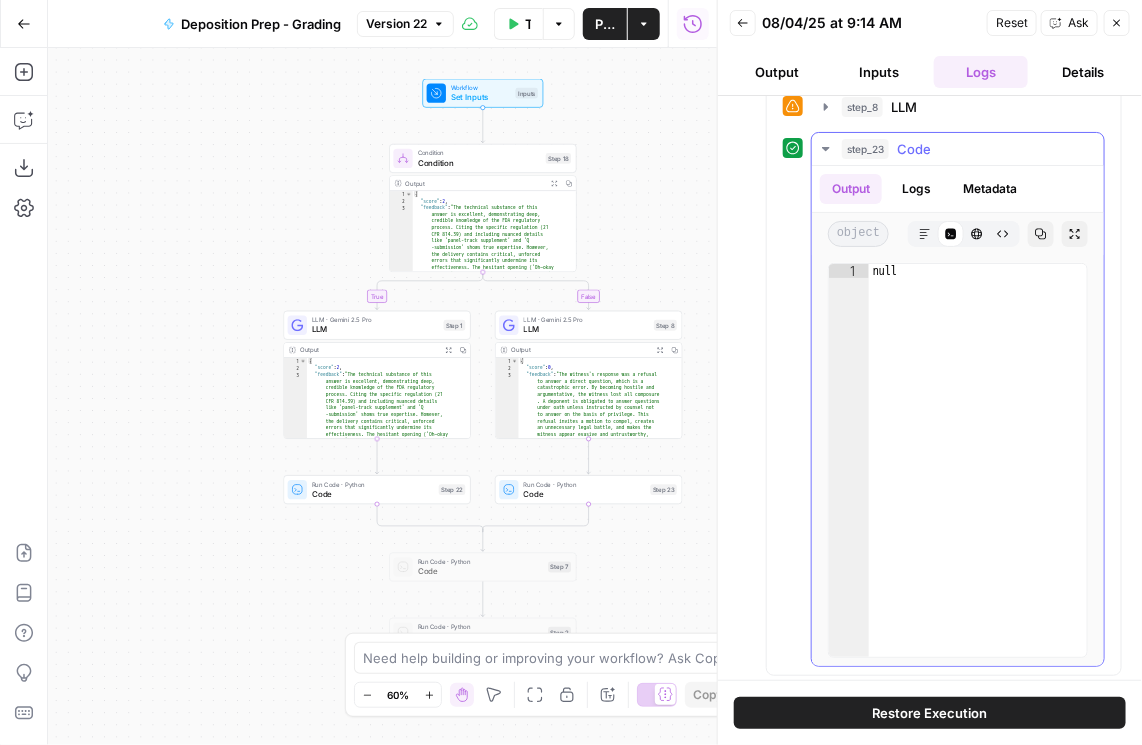 scroll, scrollTop: 208, scrollLeft: 0, axis: vertical 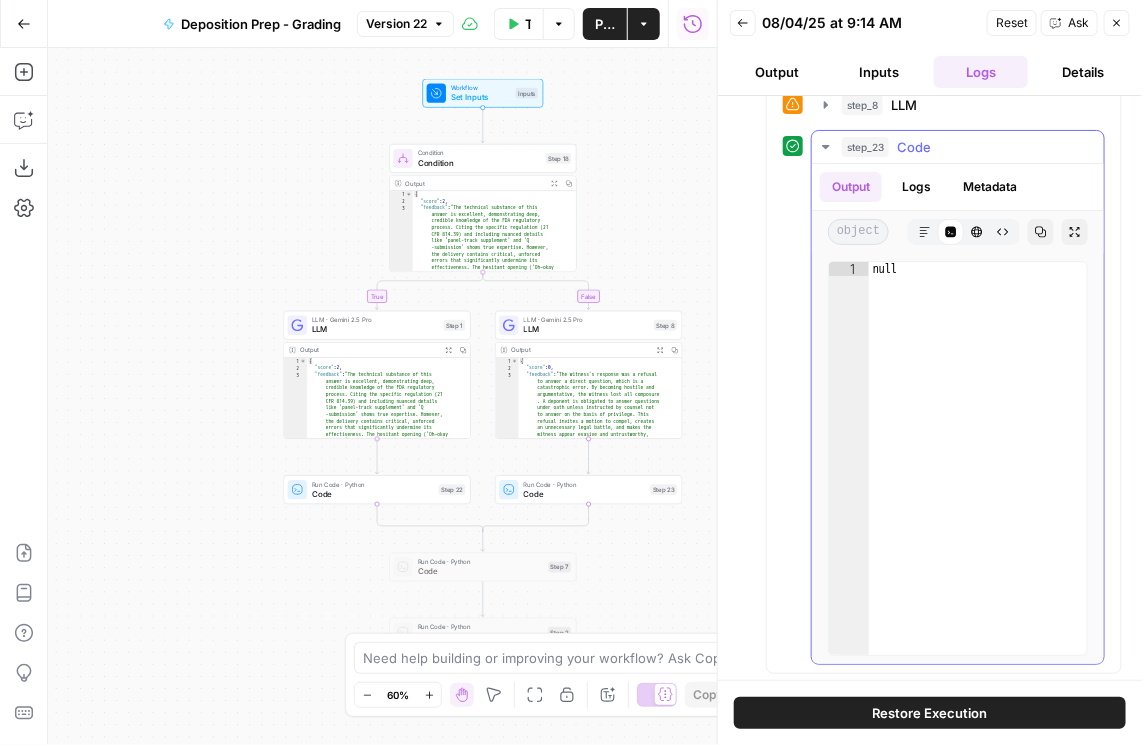 click on "Markdown" at bounding box center (925, 232) 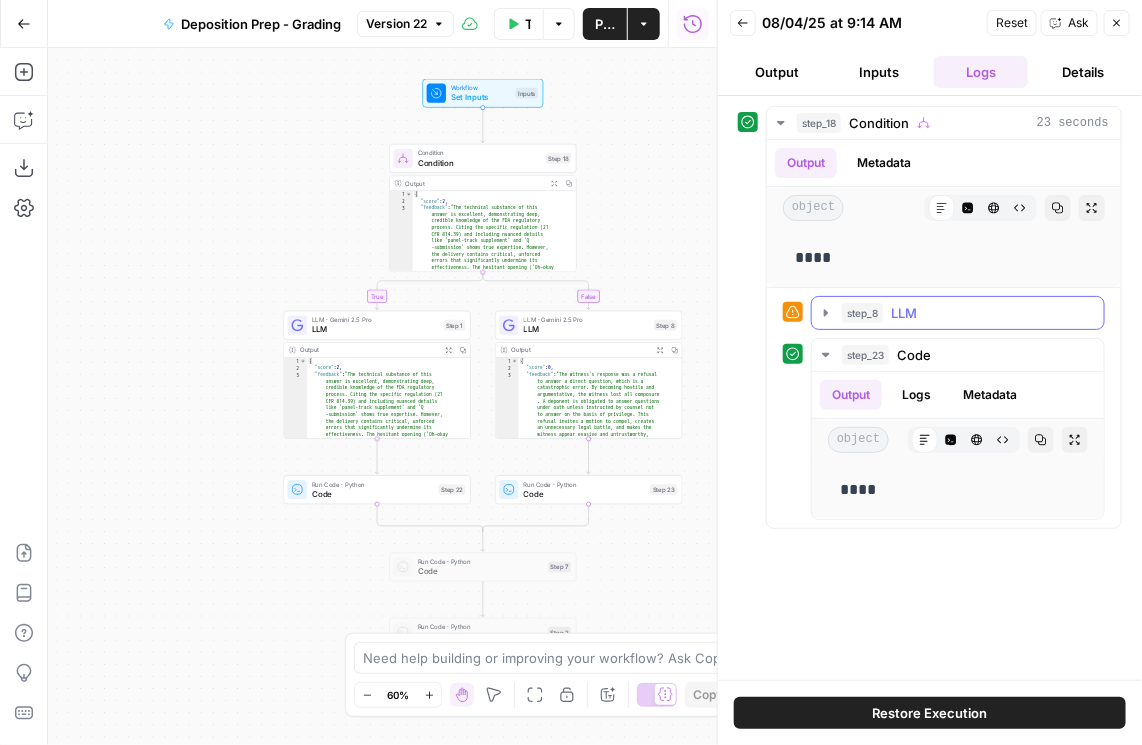 click 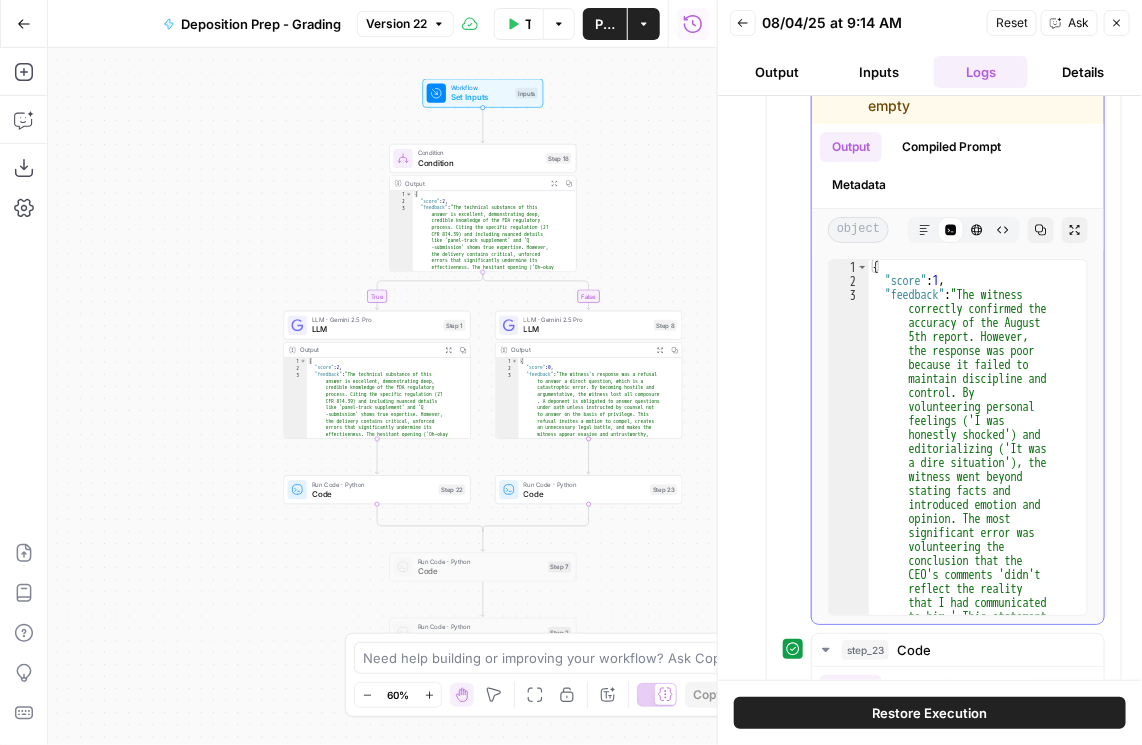 scroll, scrollTop: 342, scrollLeft: 0, axis: vertical 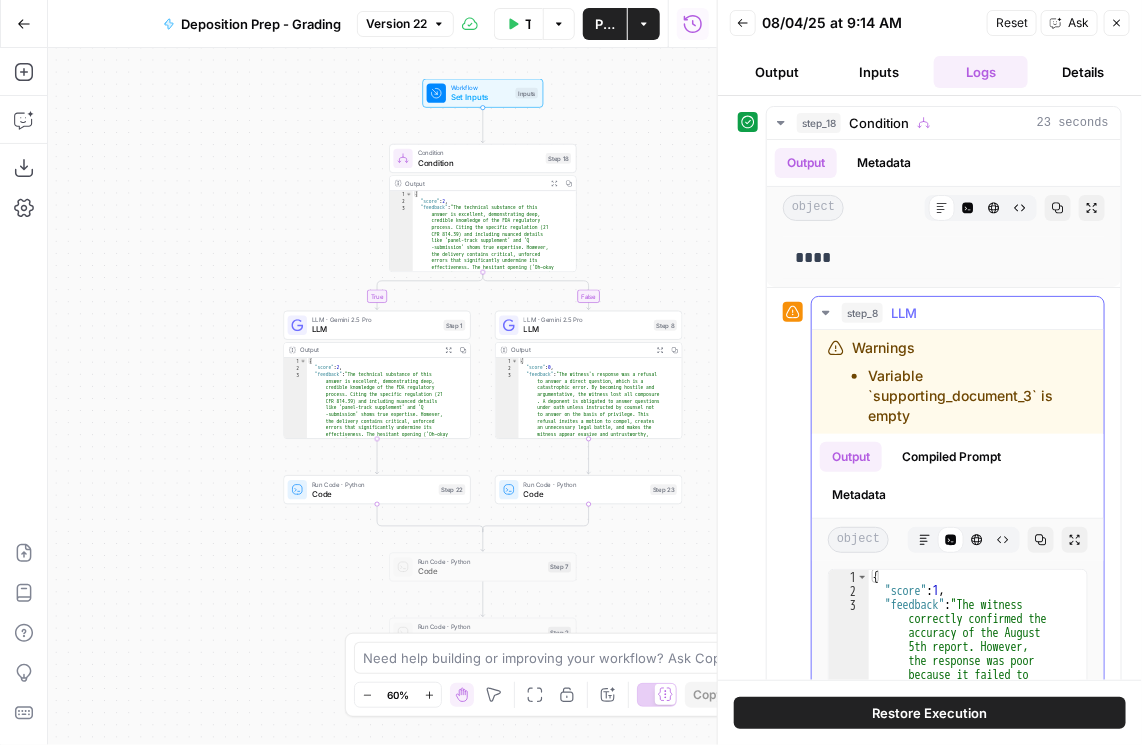 click 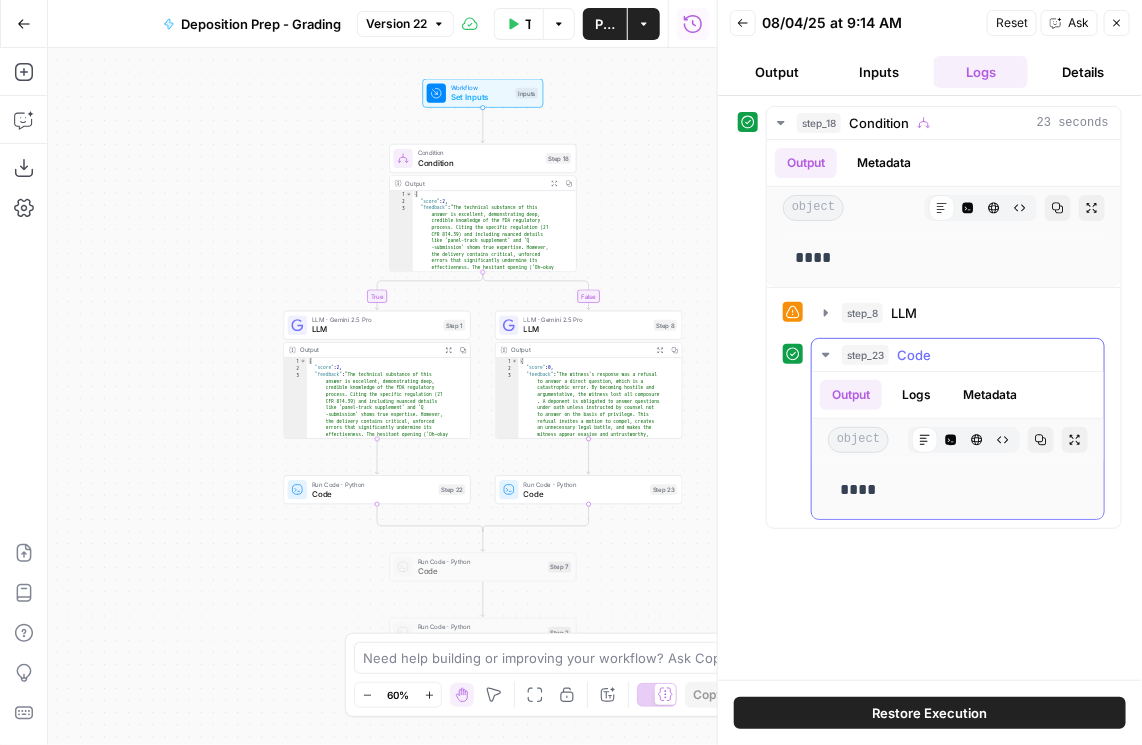 click on "Logs" at bounding box center [916, 395] 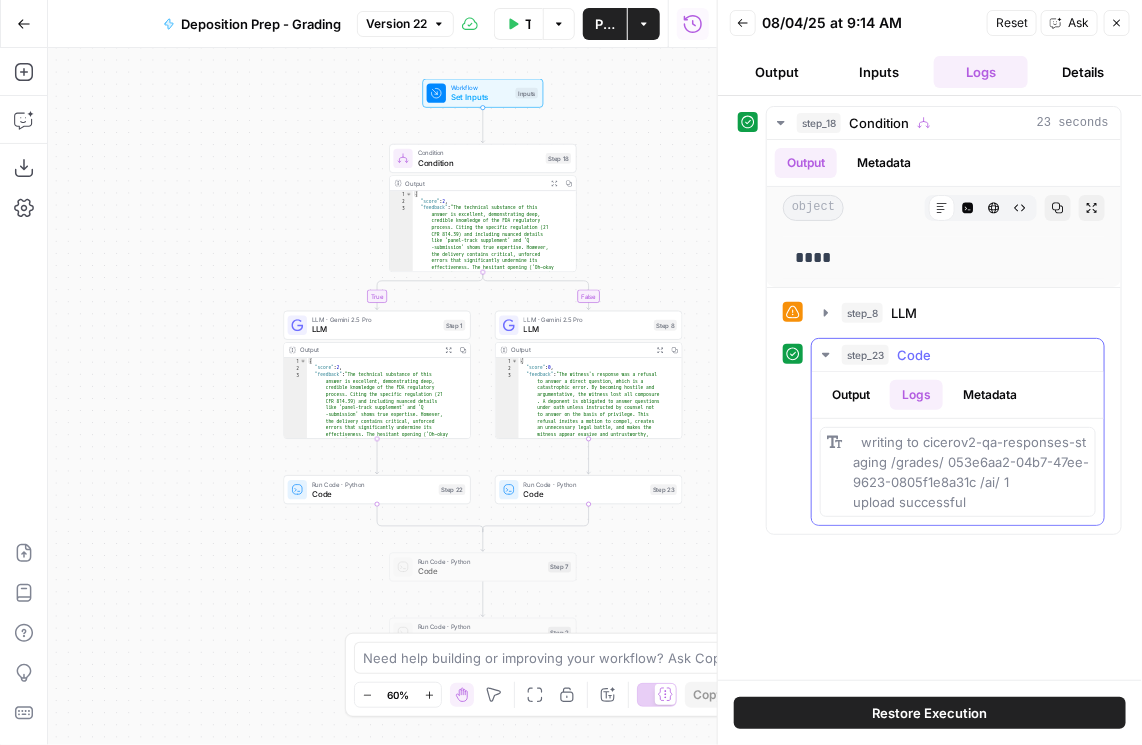 click on "Metadata" at bounding box center [990, 395] 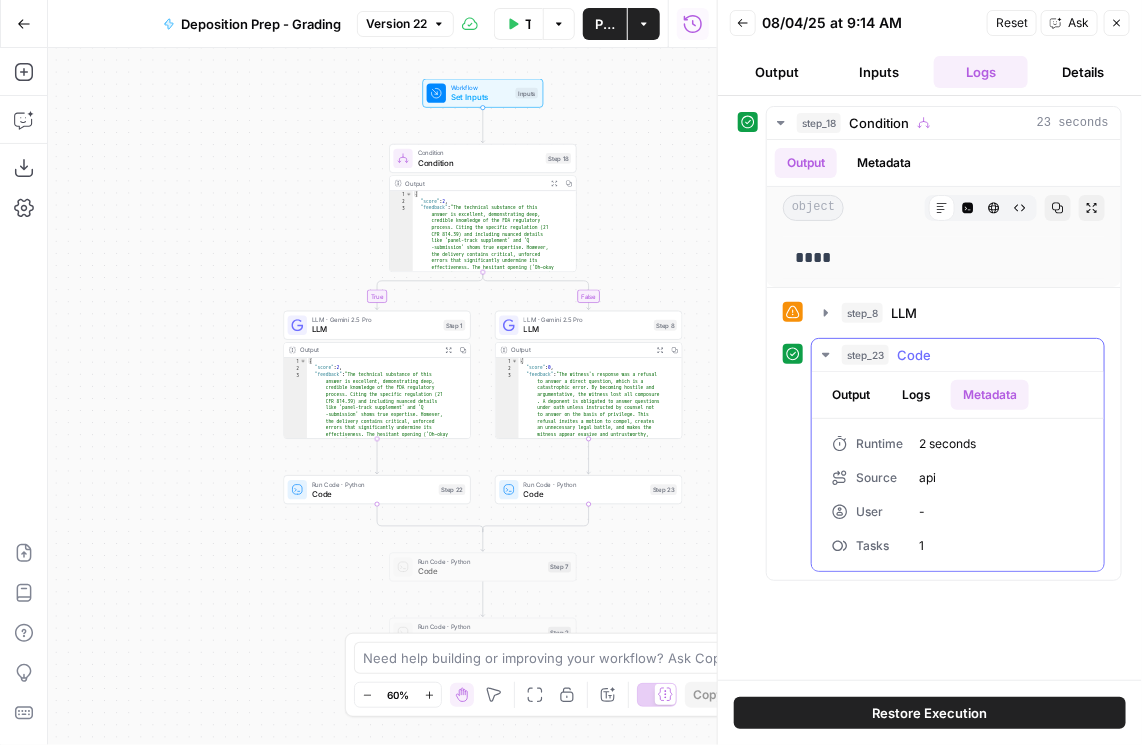 click on "Logs" at bounding box center (916, 395) 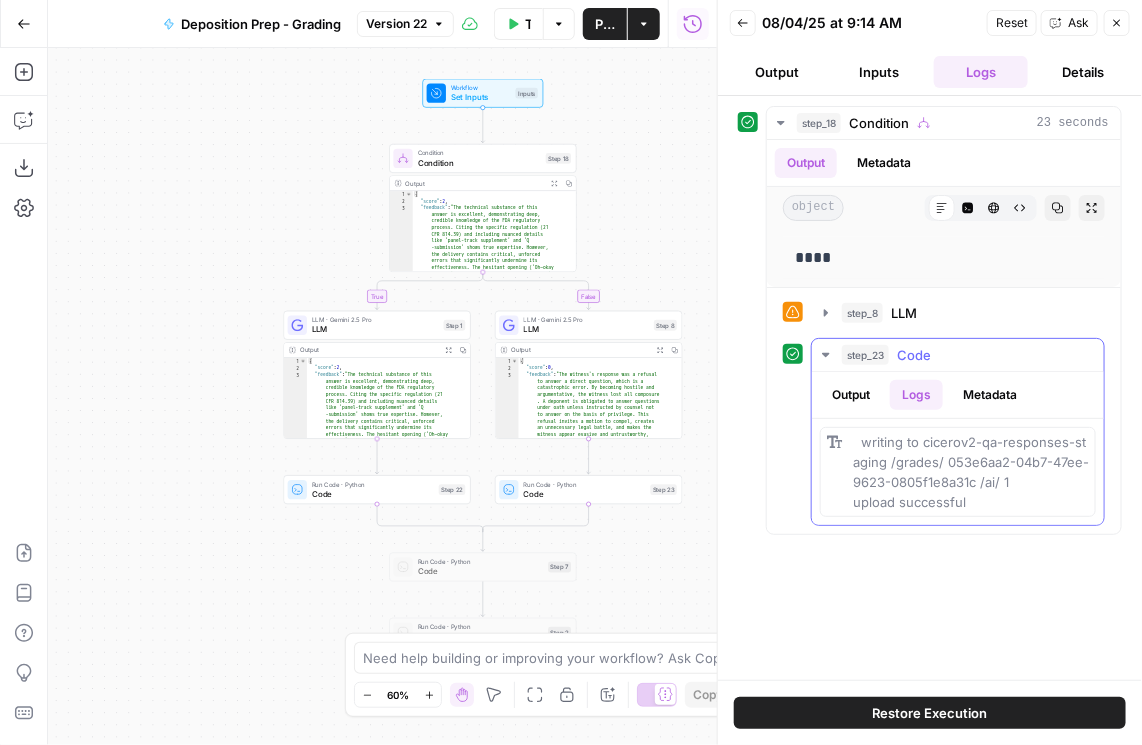 click on "Output" at bounding box center (851, 395) 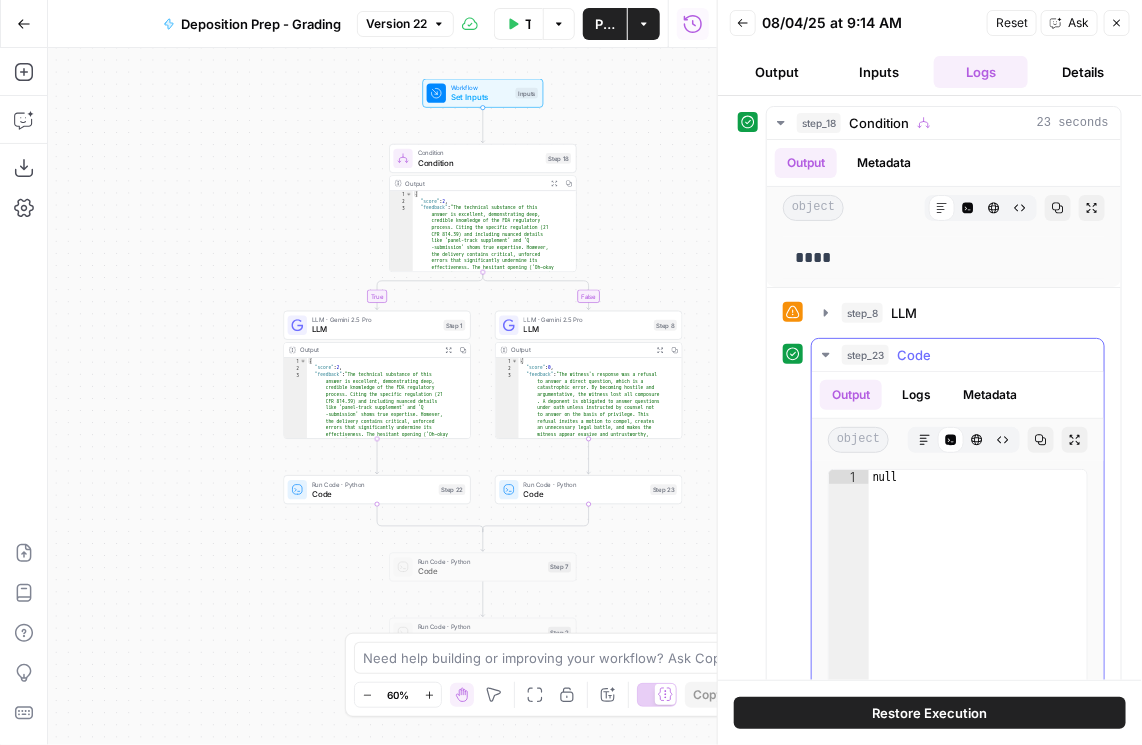 click 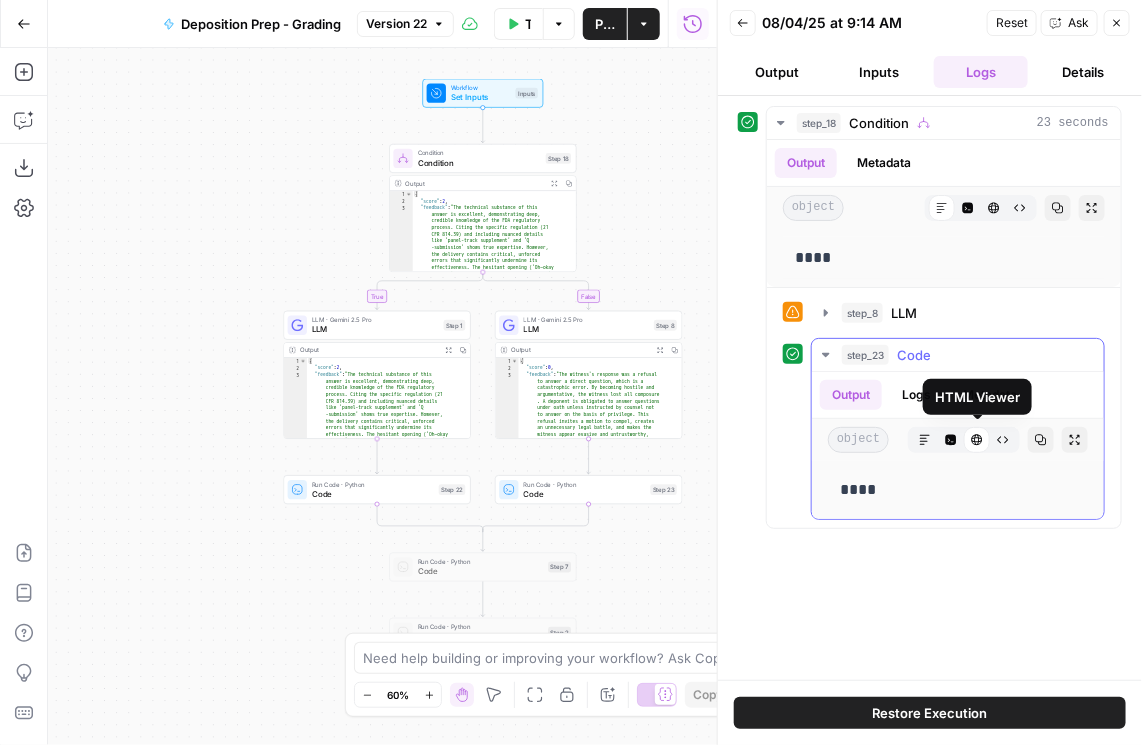 click on "Raw Output" at bounding box center (1003, 440) 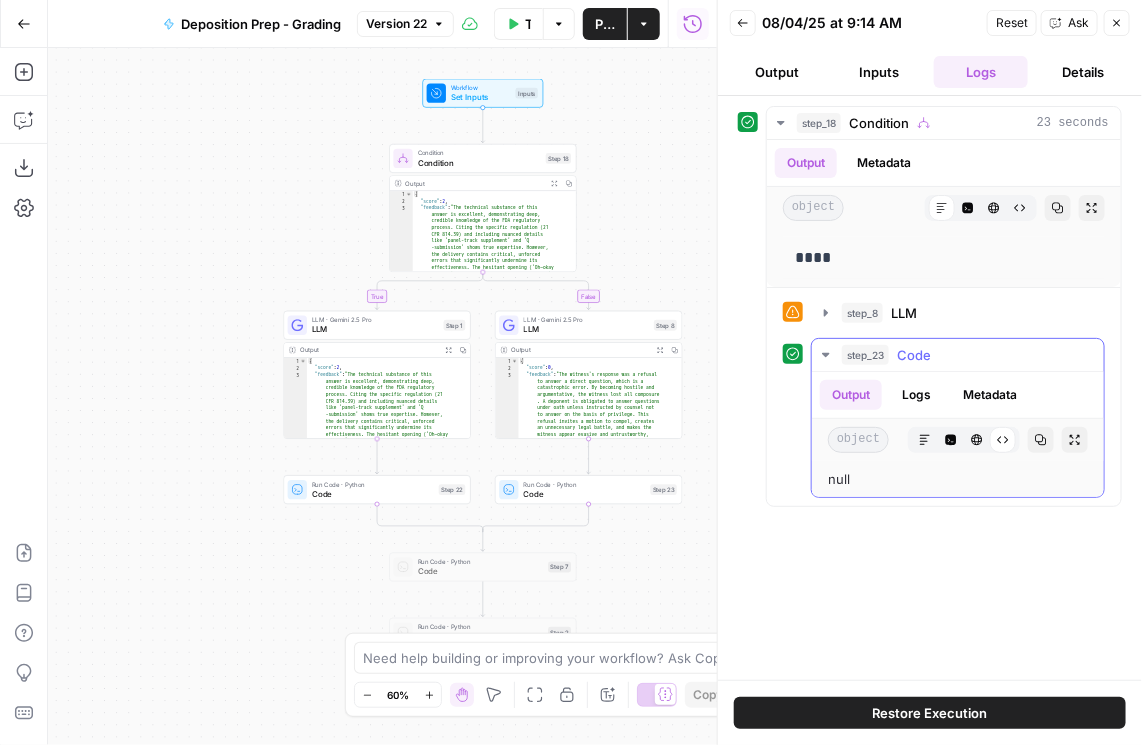 click on "Markdown" at bounding box center (925, 440) 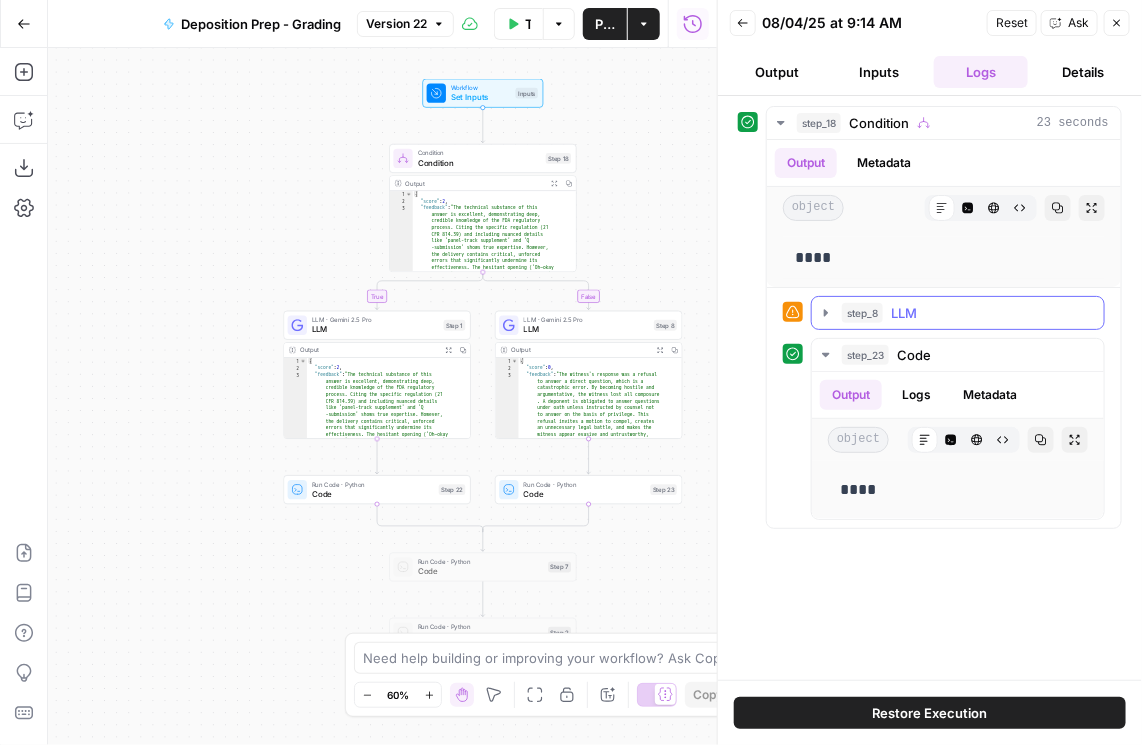 click 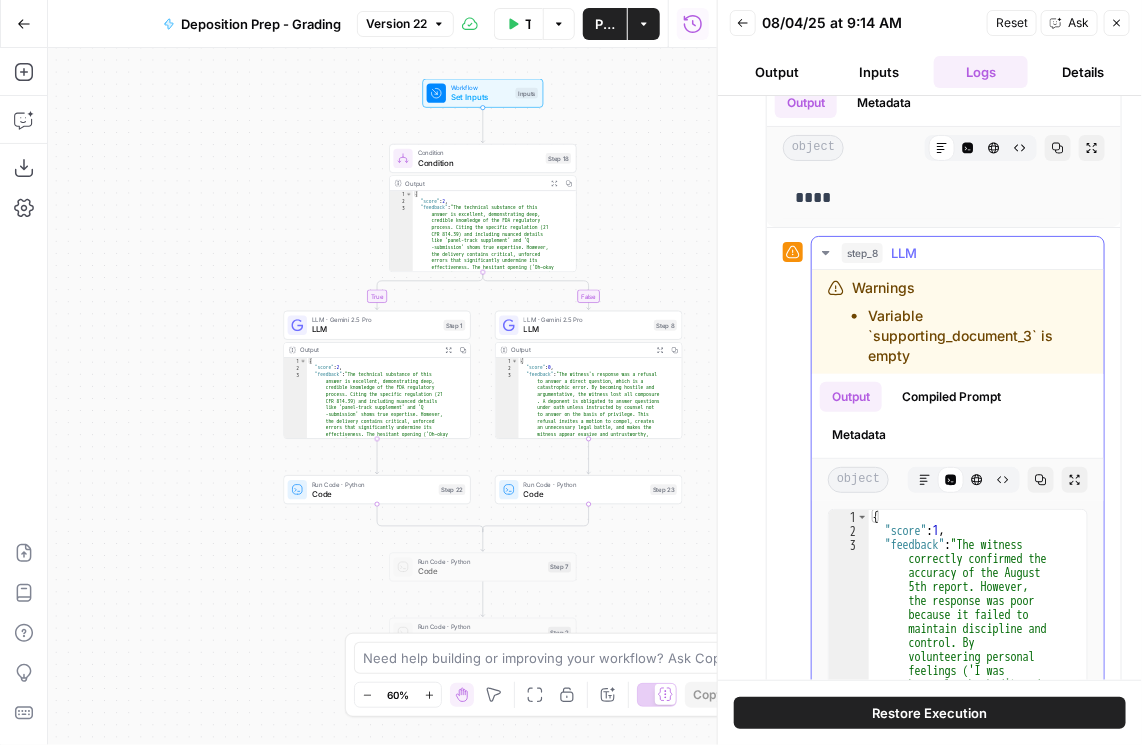 scroll, scrollTop: 114, scrollLeft: 0, axis: vertical 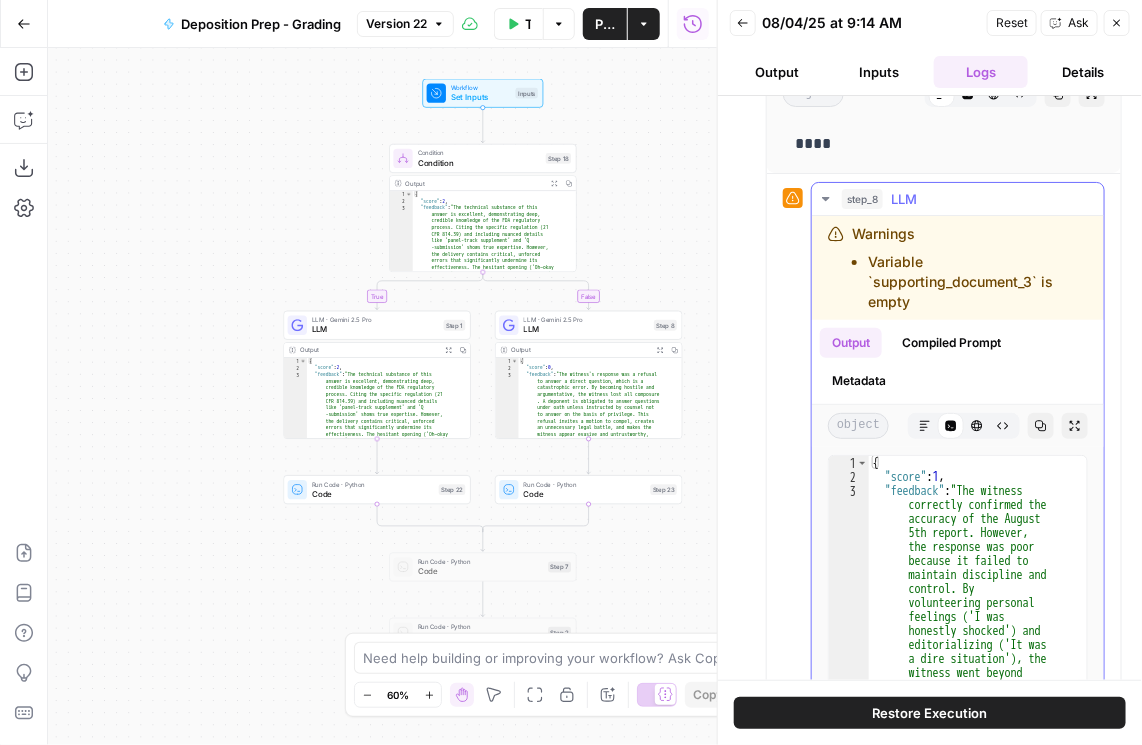 click 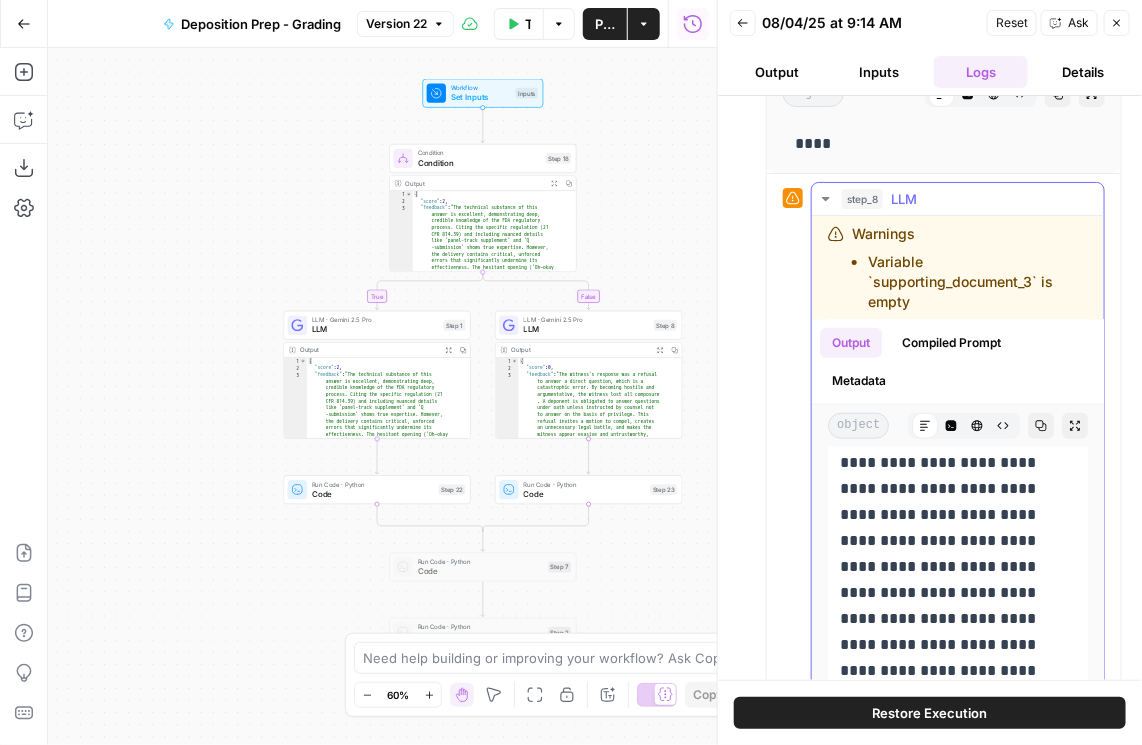 scroll, scrollTop: 648, scrollLeft: 0, axis: vertical 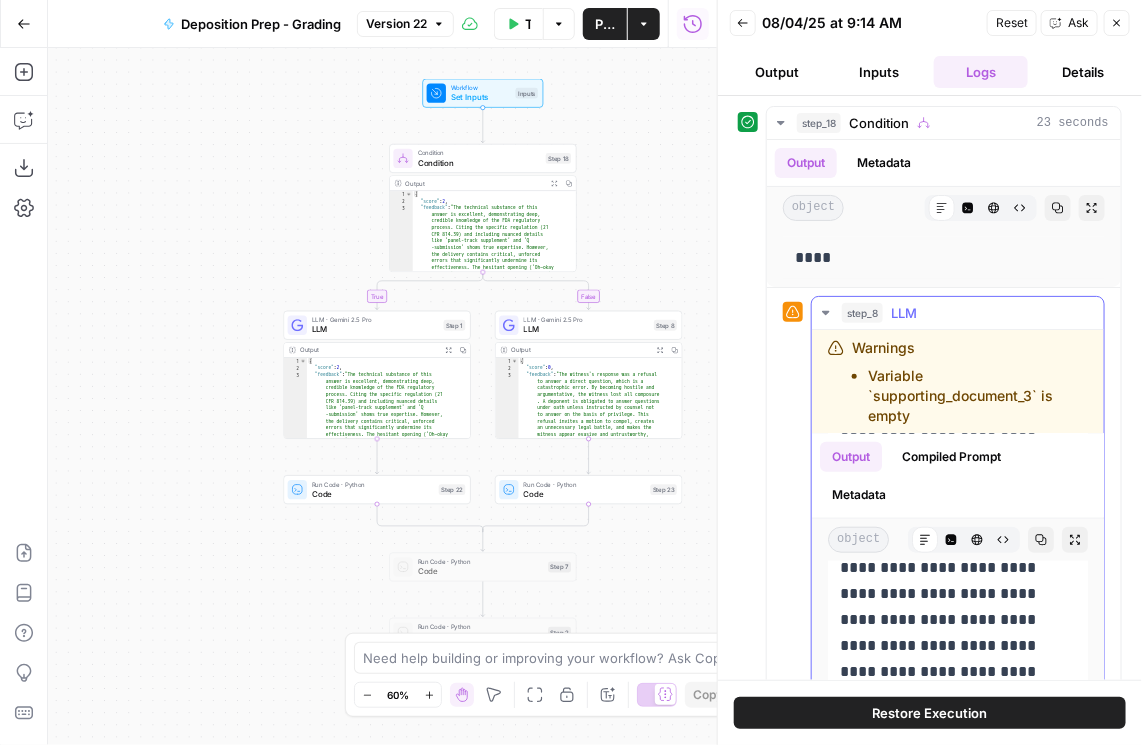 drag, startPoint x: 819, startPoint y: 308, endPoint x: 792, endPoint y: 304, distance: 27.294687 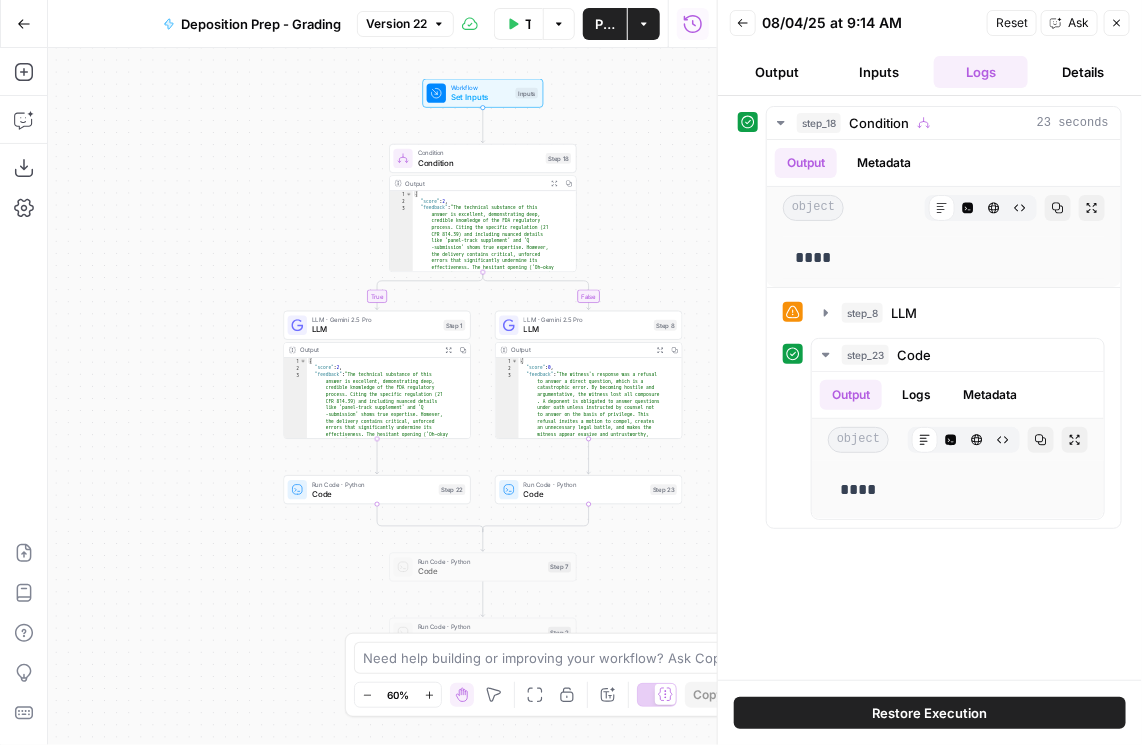 click on "Output" at bounding box center (777, 72) 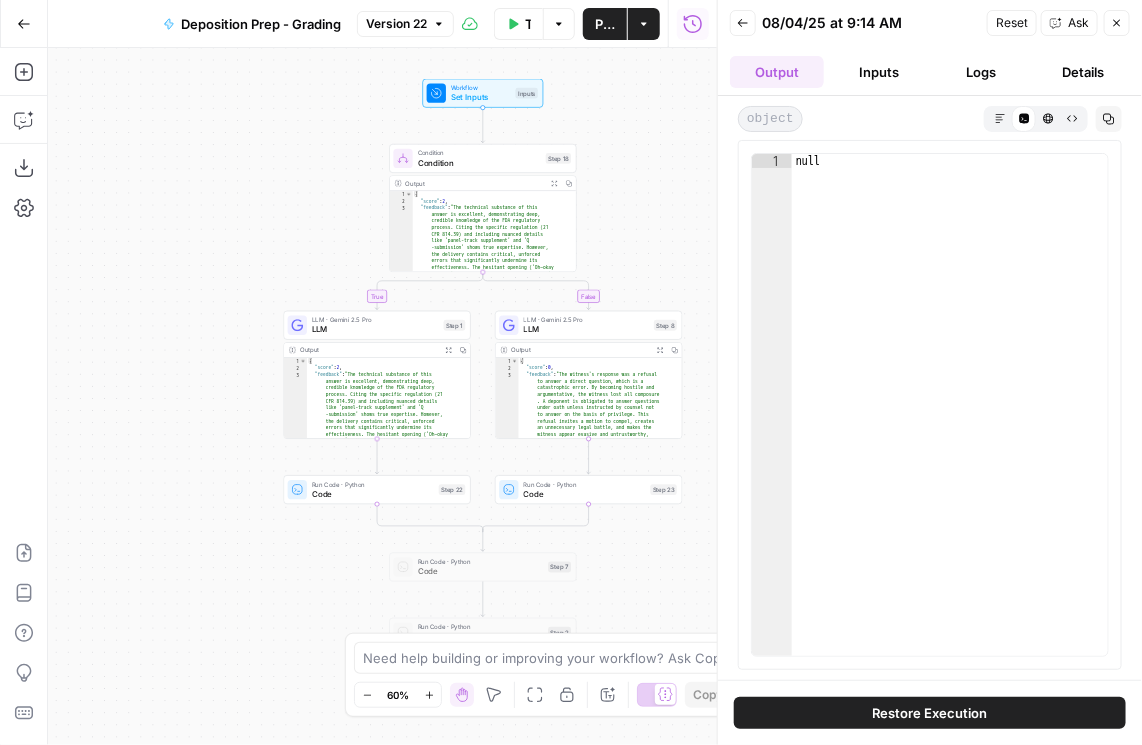 click on "Markdown" at bounding box center [1000, 118] 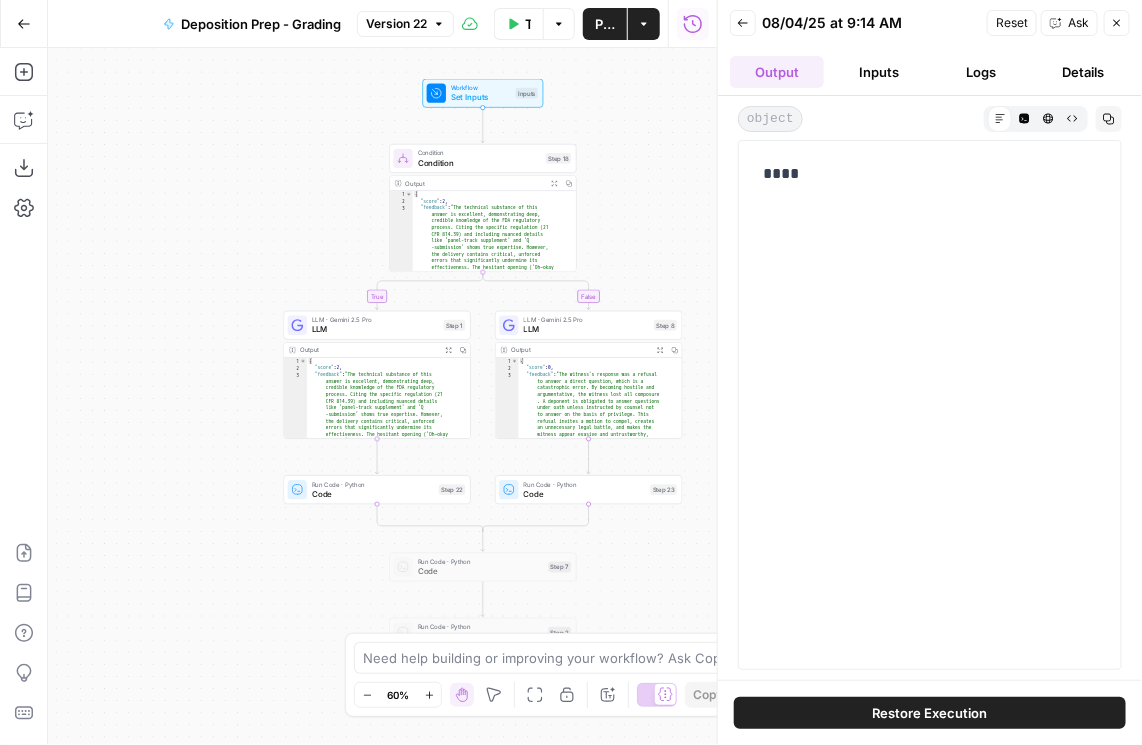 click on "Inputs" at bounding box center [879, 72] 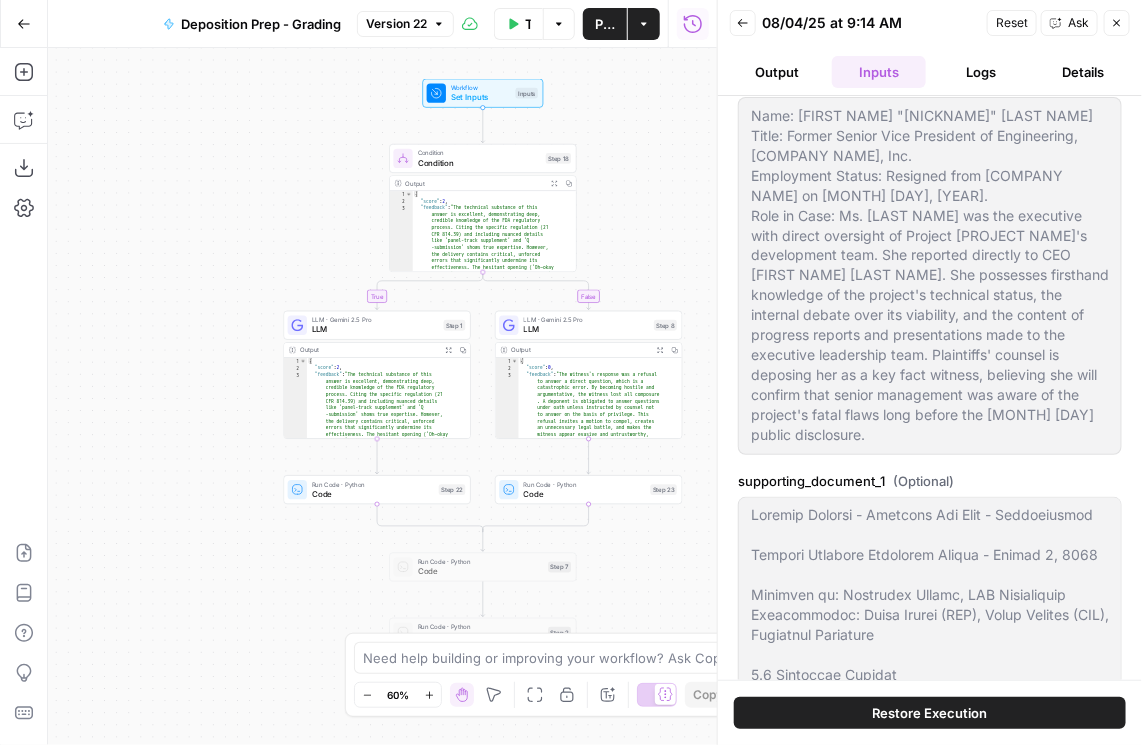 scroll, scrollTop: 1142, scrollLeft: 0, axis: vertical 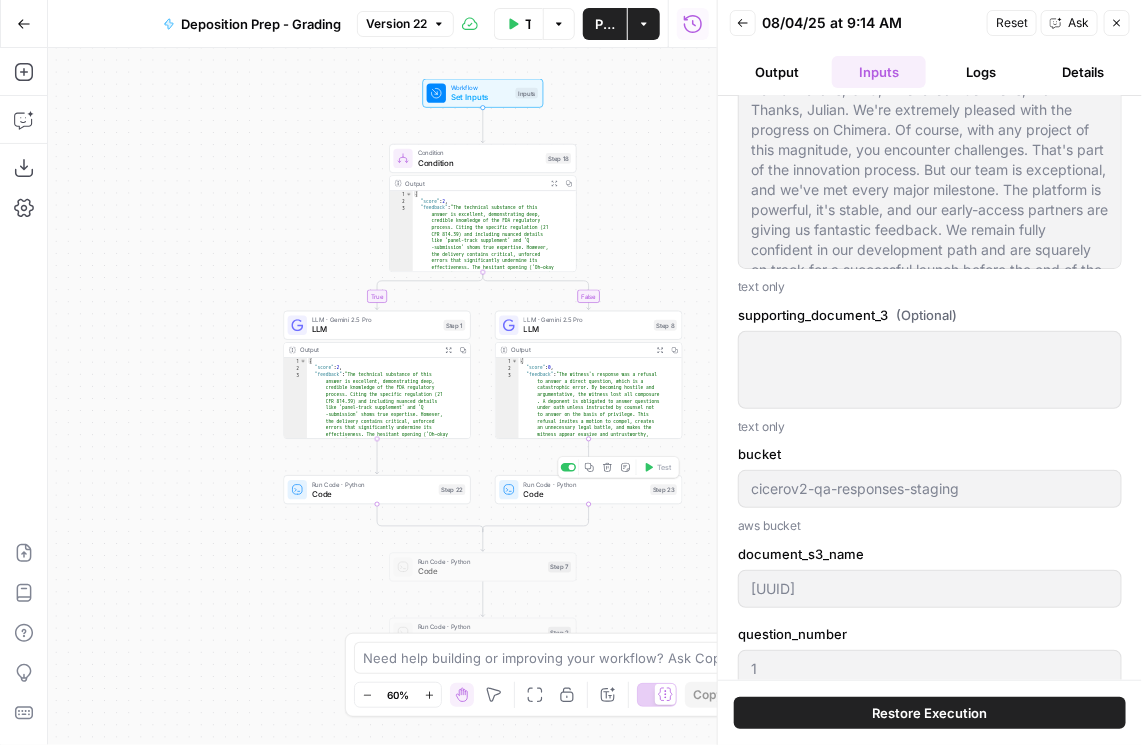 click on "Code" at bounding box center (585, 494) 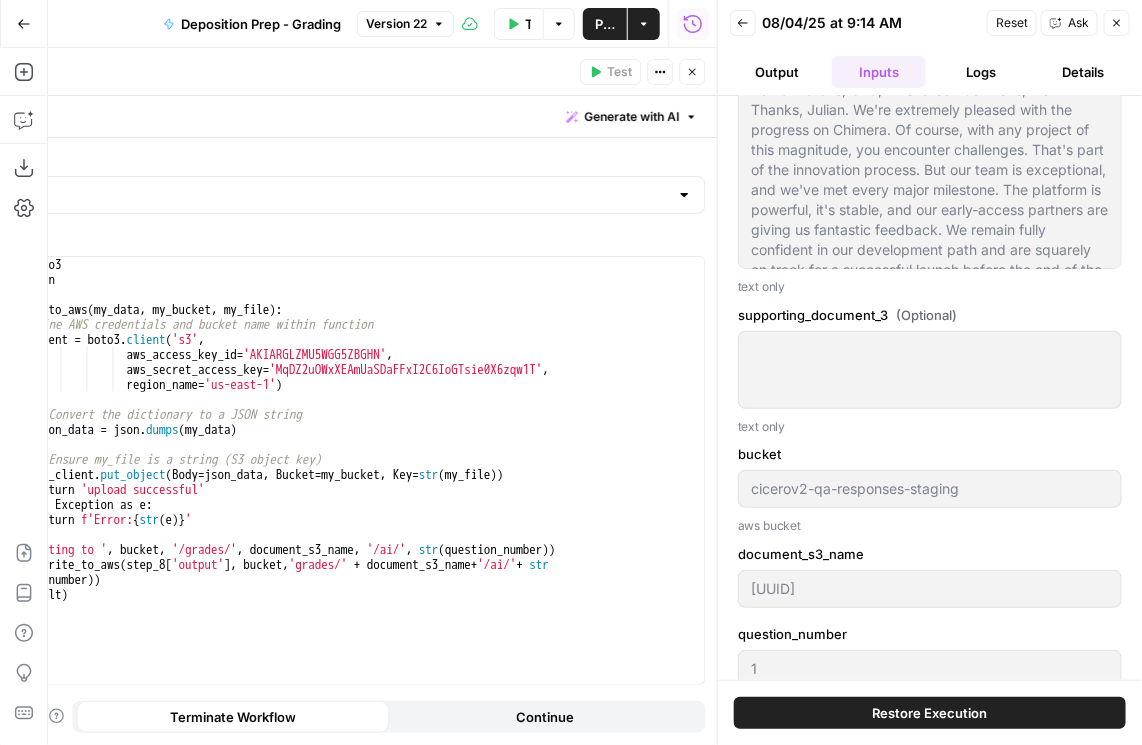 click 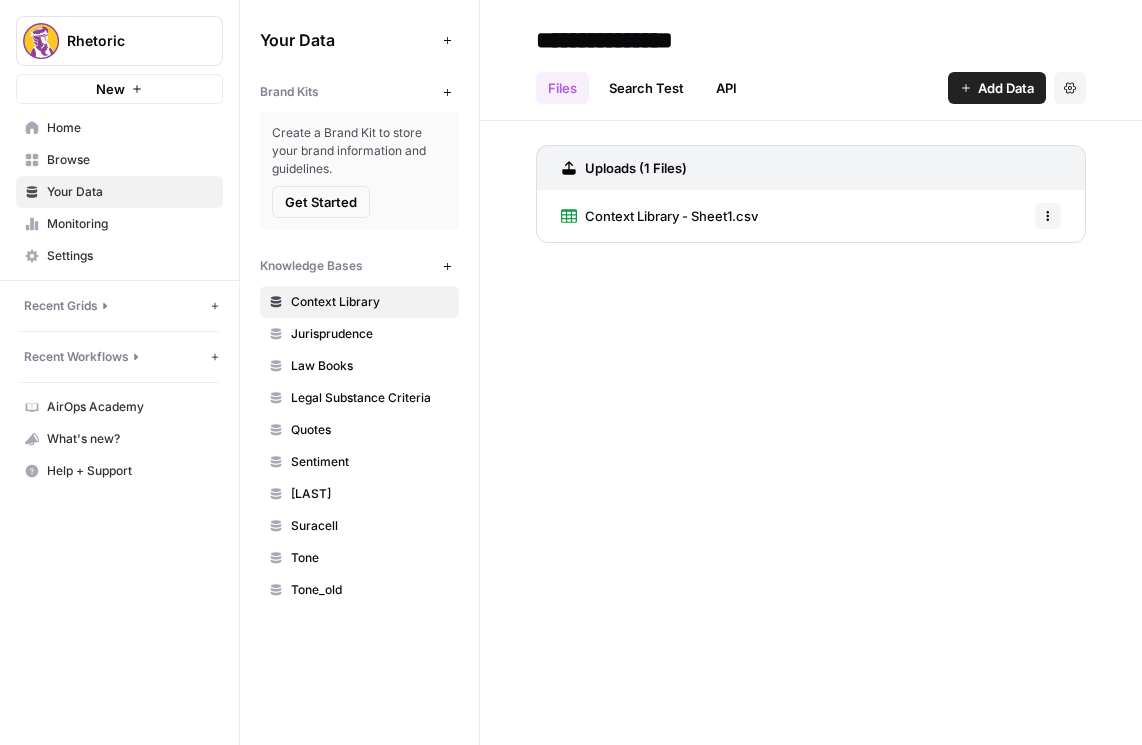 scroll, scrollTop: 0, scrollLeft: 0, axis: both 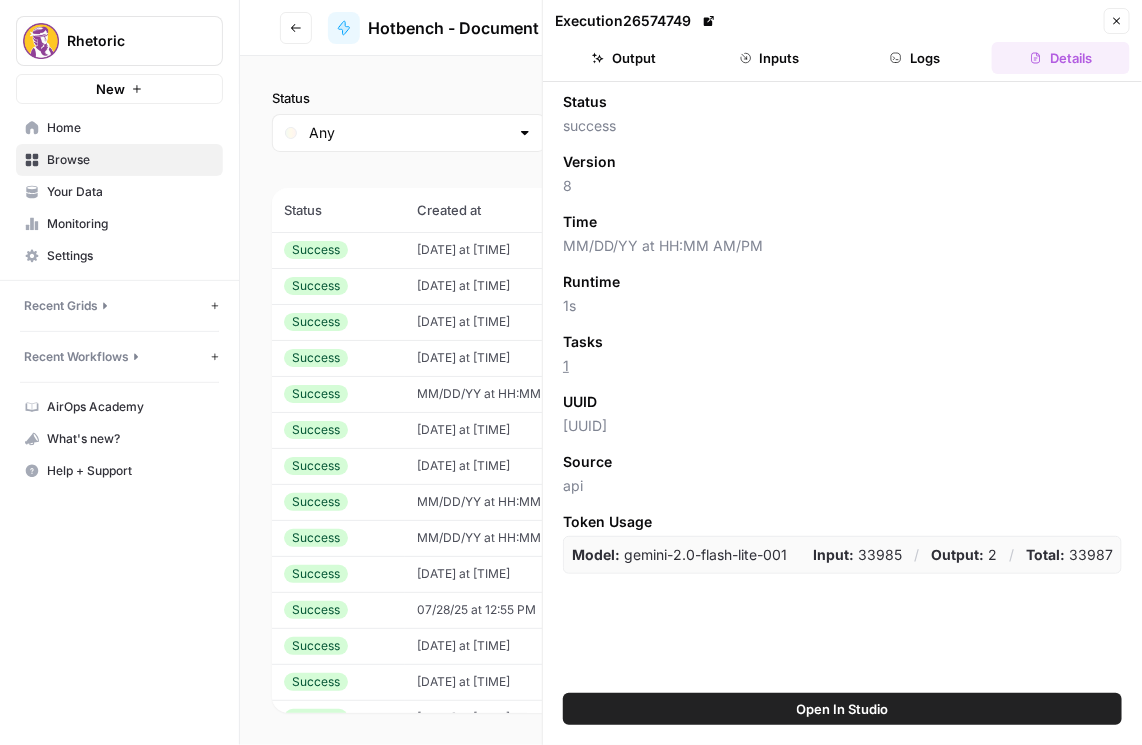 click on "Close" at bounding box center (1117, 21) 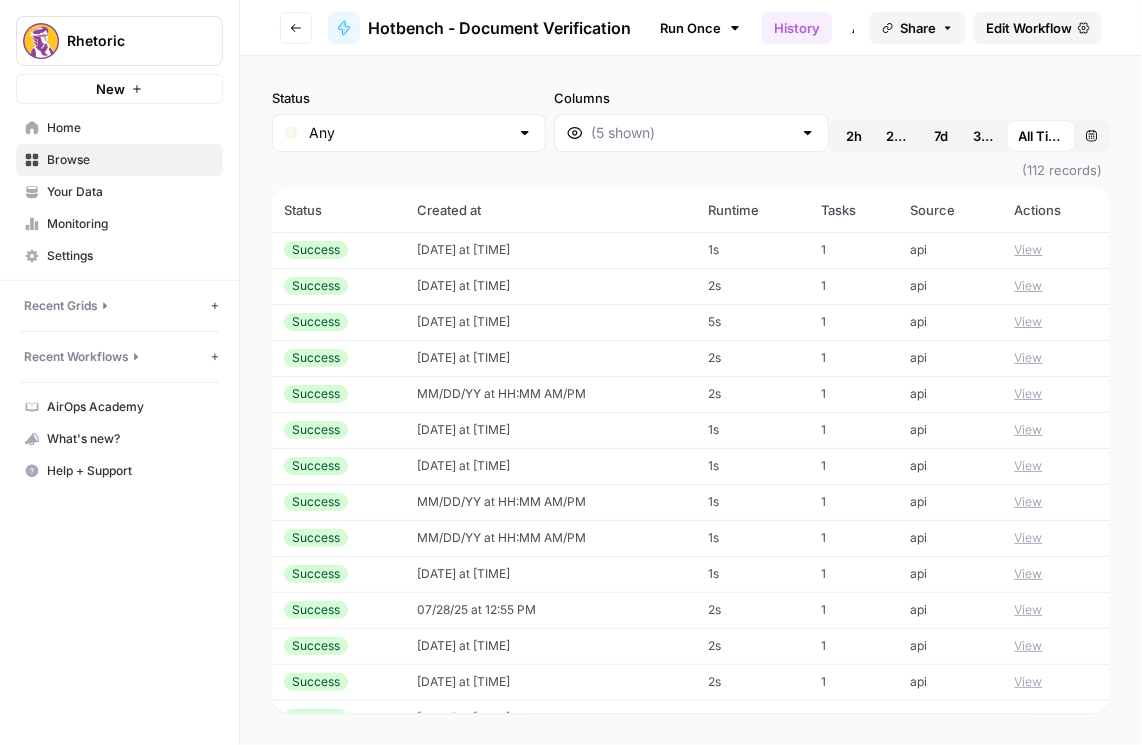 click on "Browse" at bounding box center [119, 160] 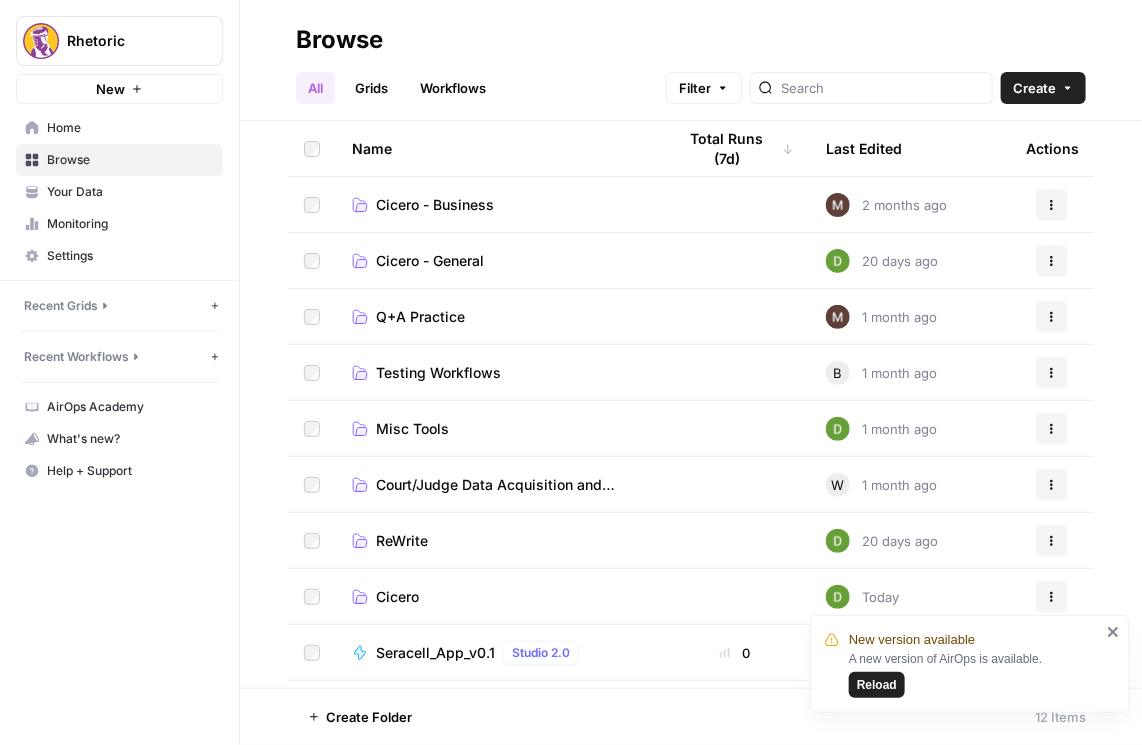 click on "Cicero" at bounding box center (397, 597) 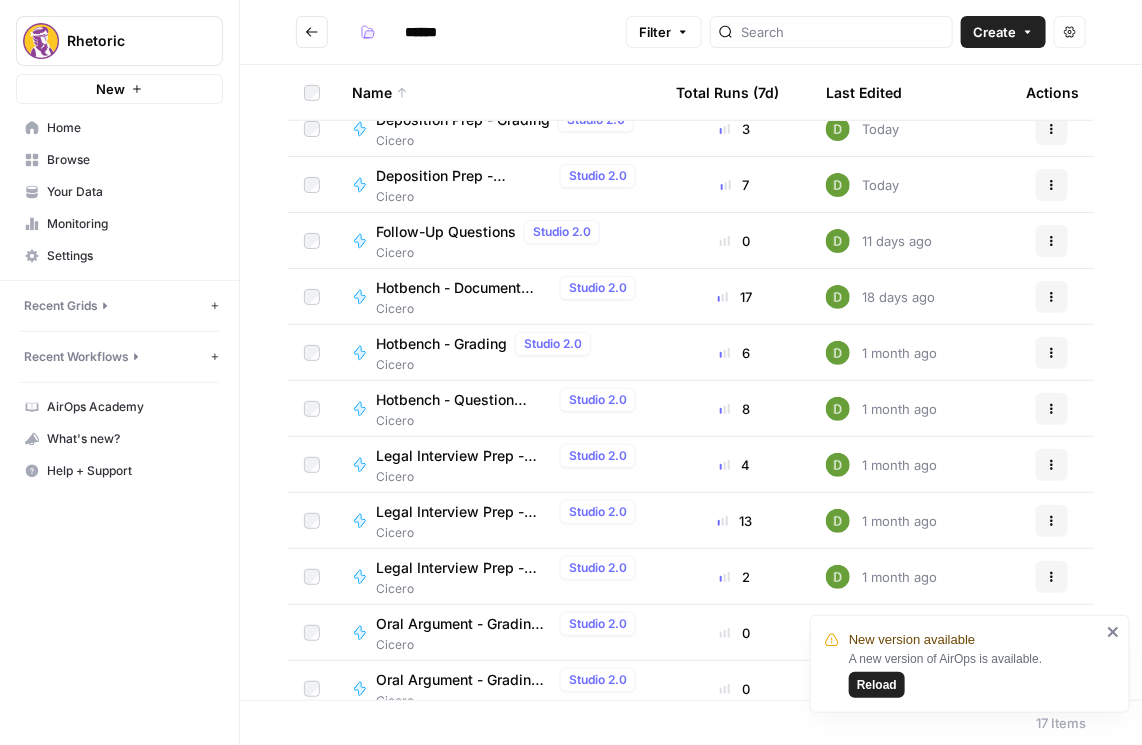 scroll, scrollTop: 372, scrollLeft: 0, axis: vertical 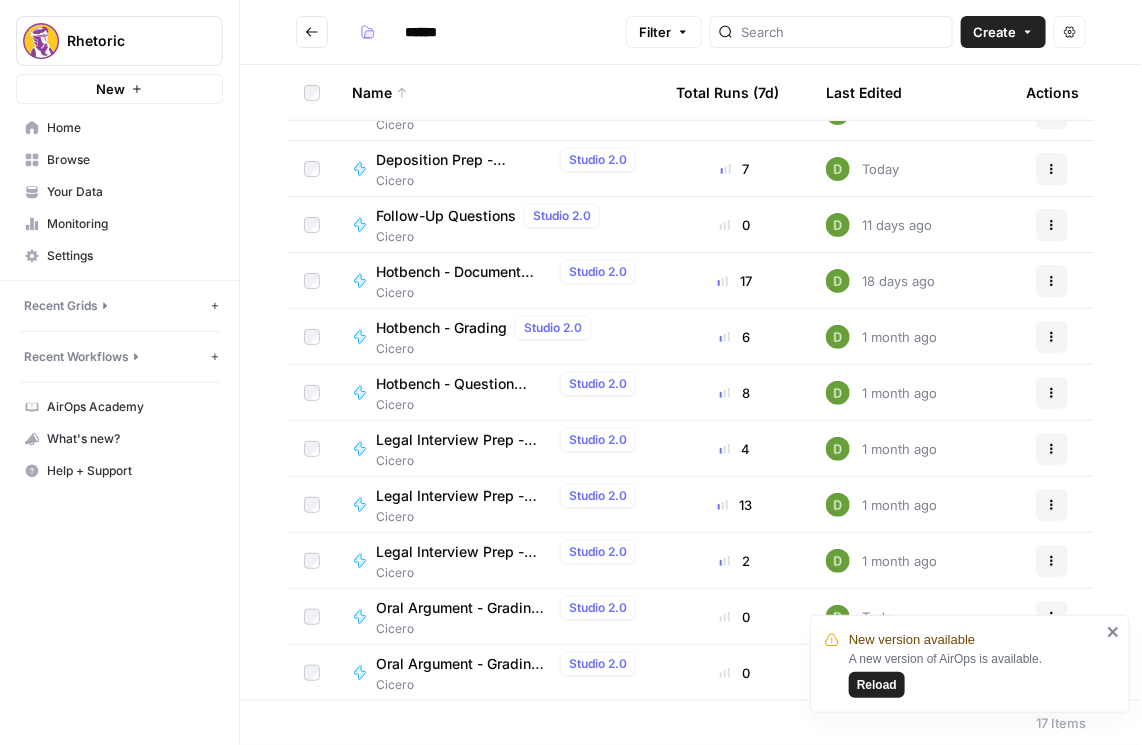 click on "Oral Argument - Grading (AIO)" at bounding box center [464, 608] 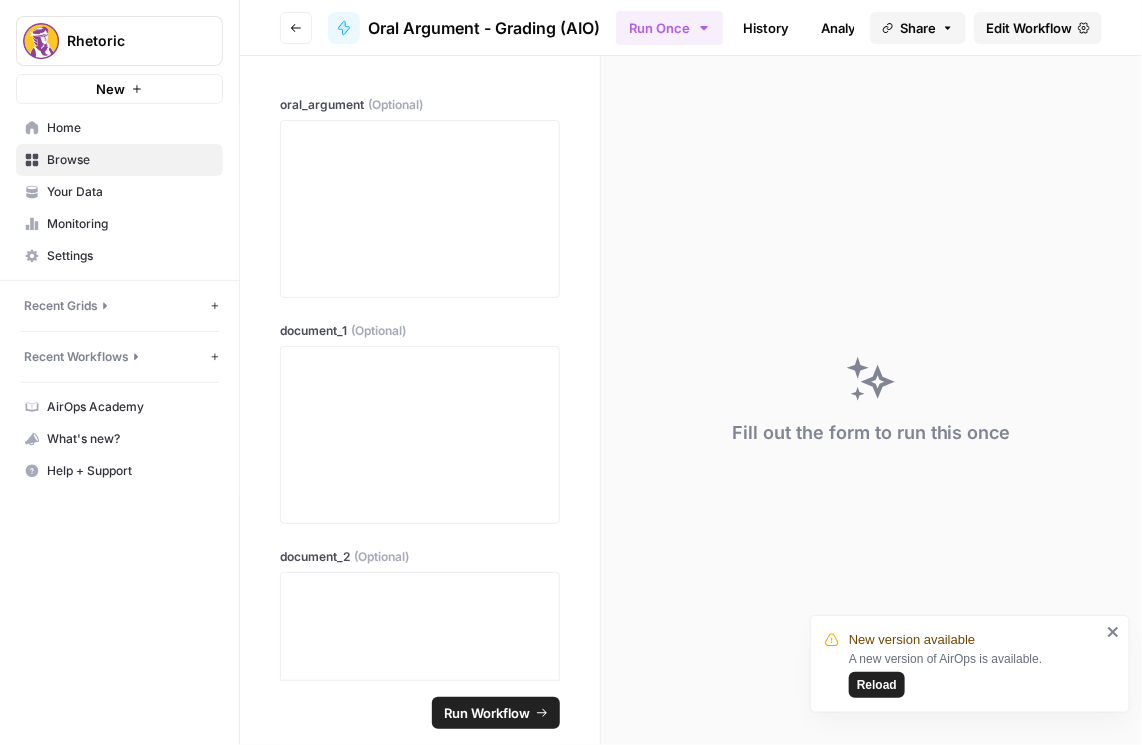 click on "Edit Workflow" at bounding box center (1029, 28) 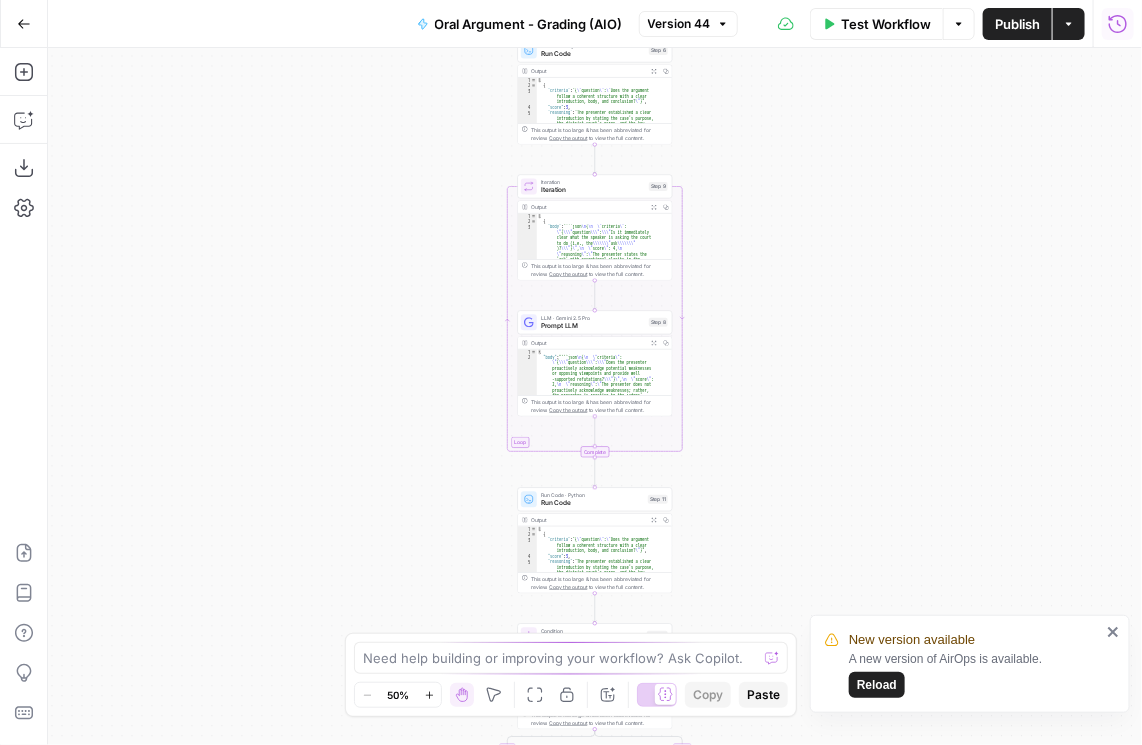 click 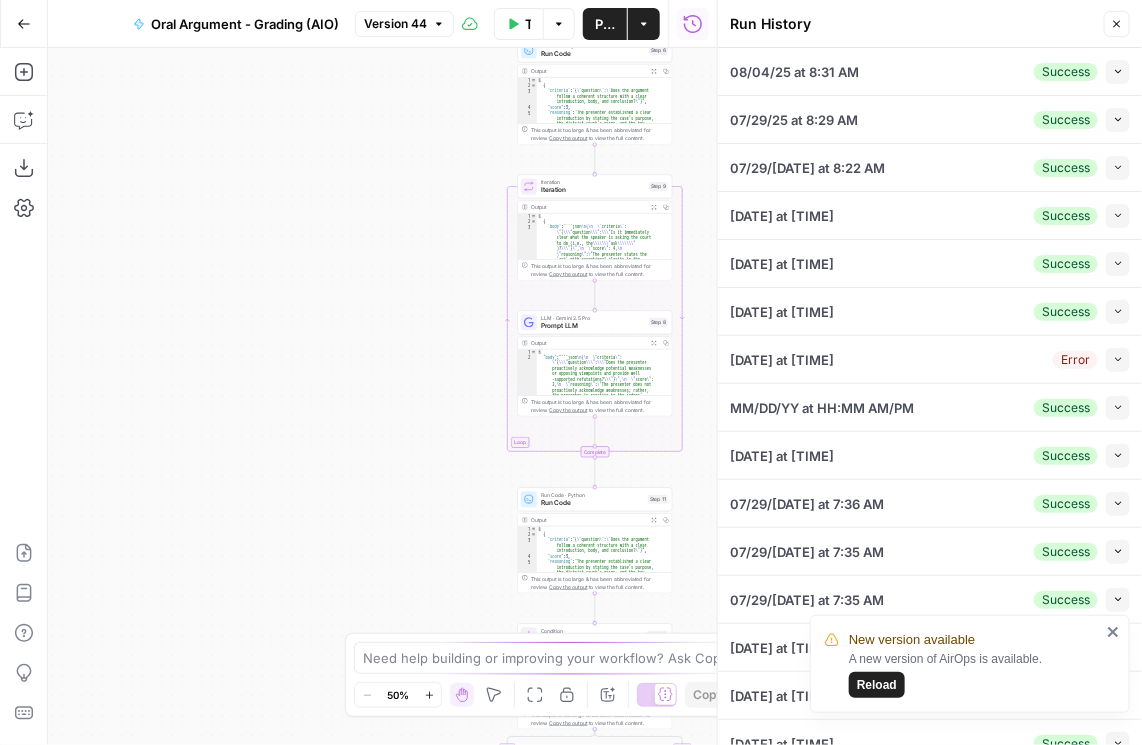 click on "New version available A new version of AirOps is available. Reload" at bounding box center (963, 664) 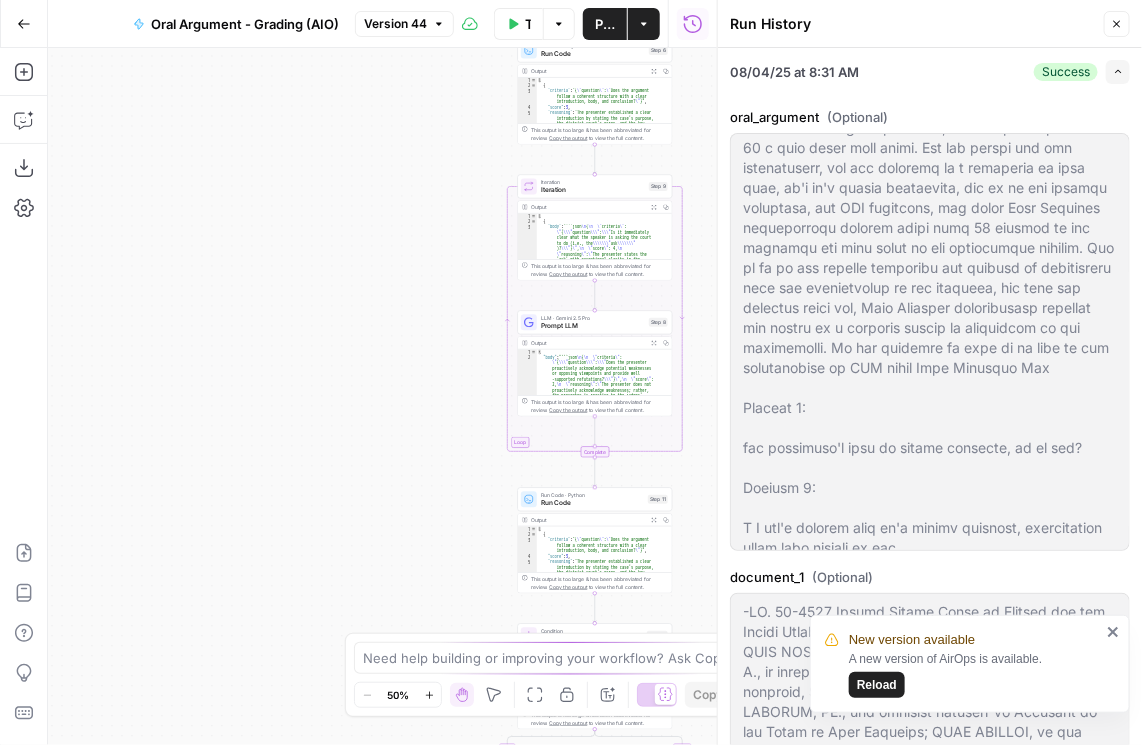 scroll, scrollTop: 628, scrollLeft: 0, axis: vertical 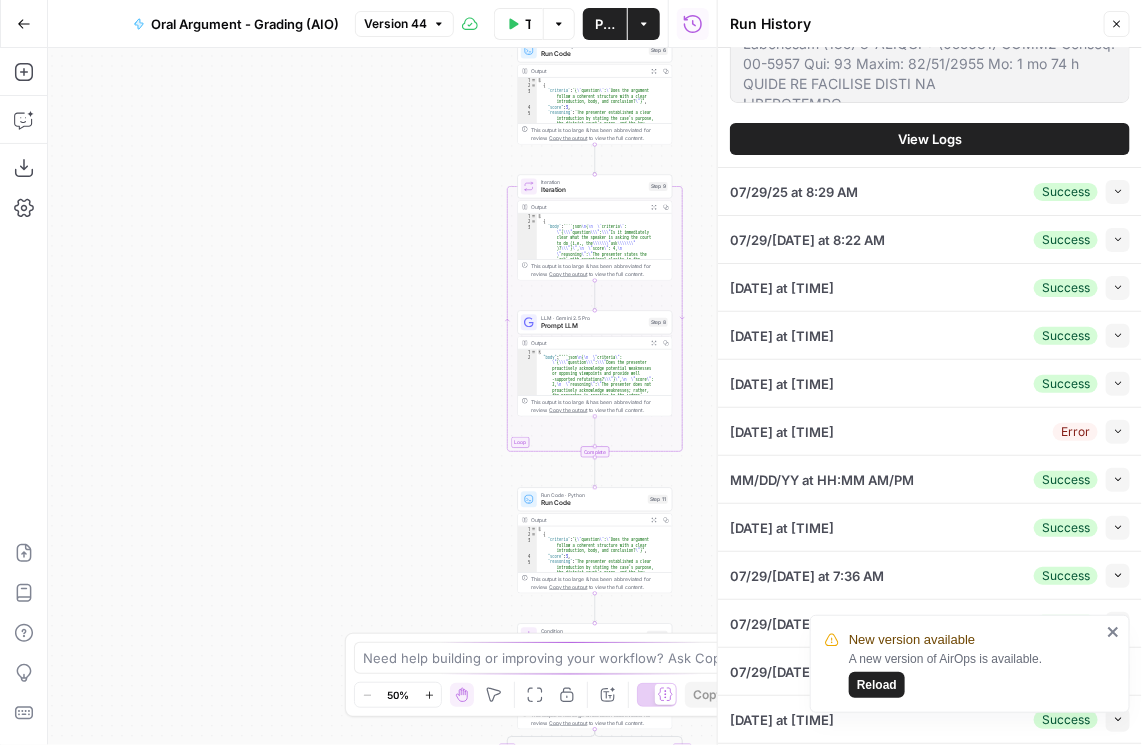 click on "oral_argument   (Optional) document_1   (Optional) document_2   (Optional) document_3   (Optional) View Logs" at bounding box center [930, -783] 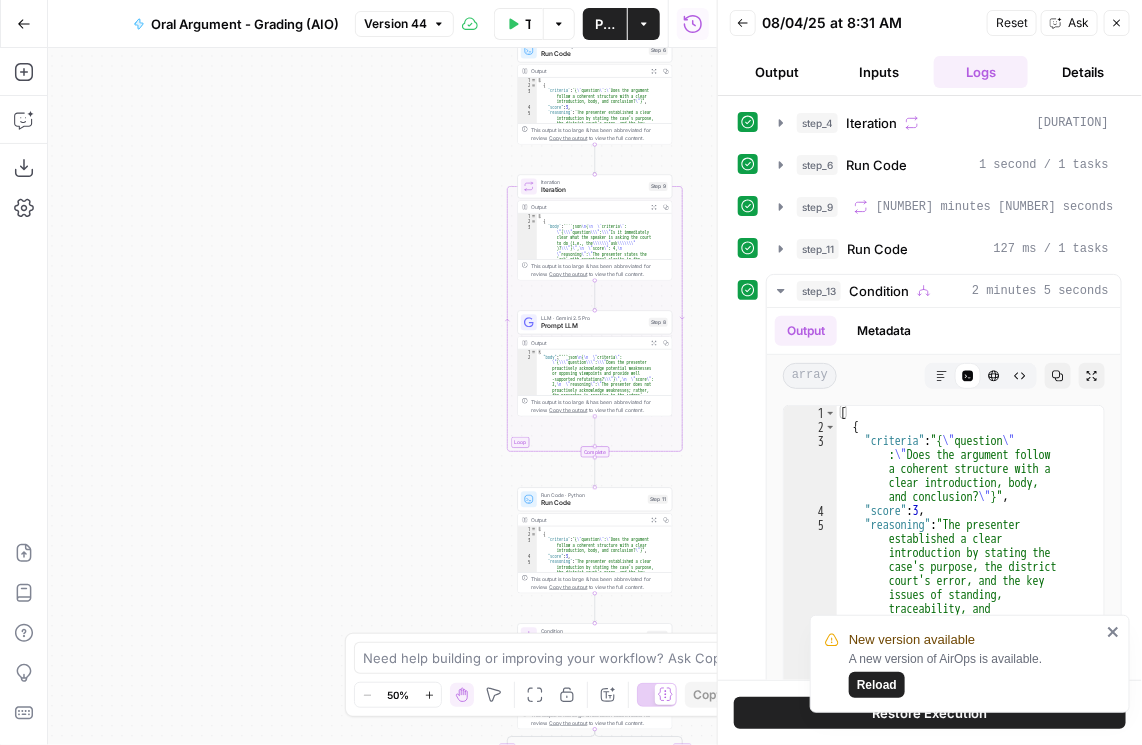 drag, startPoint x: 758, startPoint y: 69, endPoint x: 760, endPoint y: 80, distance: 11.18034 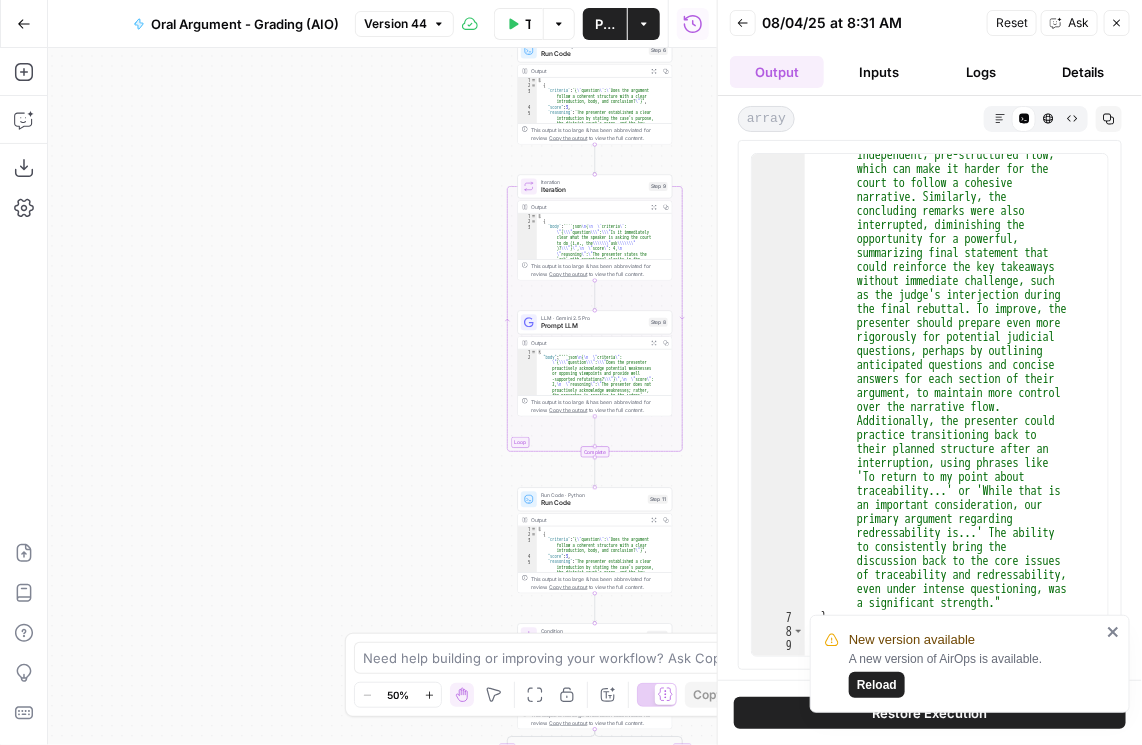 scroll, scrollTop: 960, scrollLeft: 0, axis: vertical 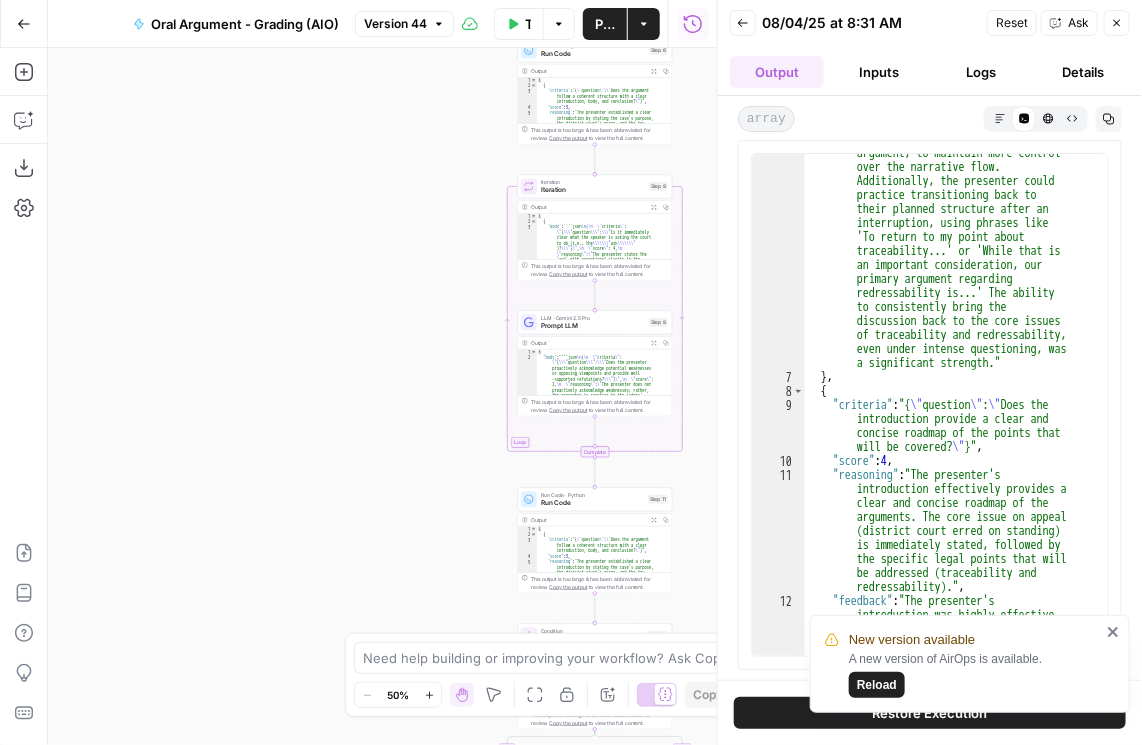 click on "Markdown" at bounding box center [1000, 118] 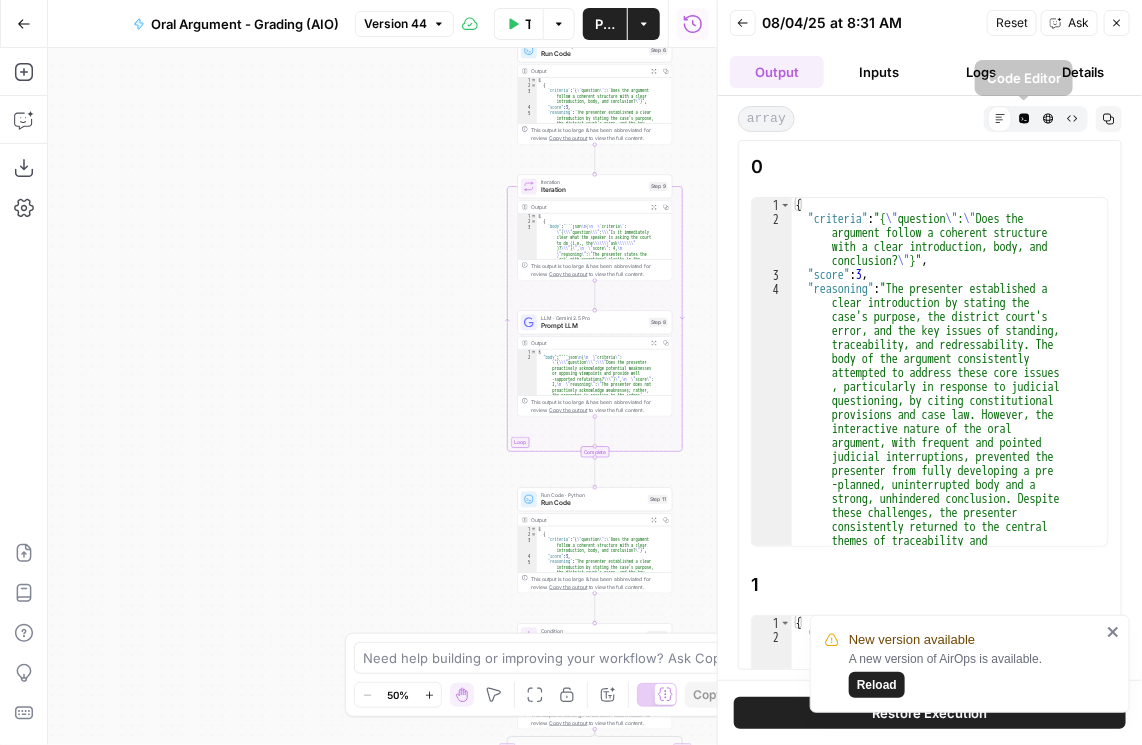 click 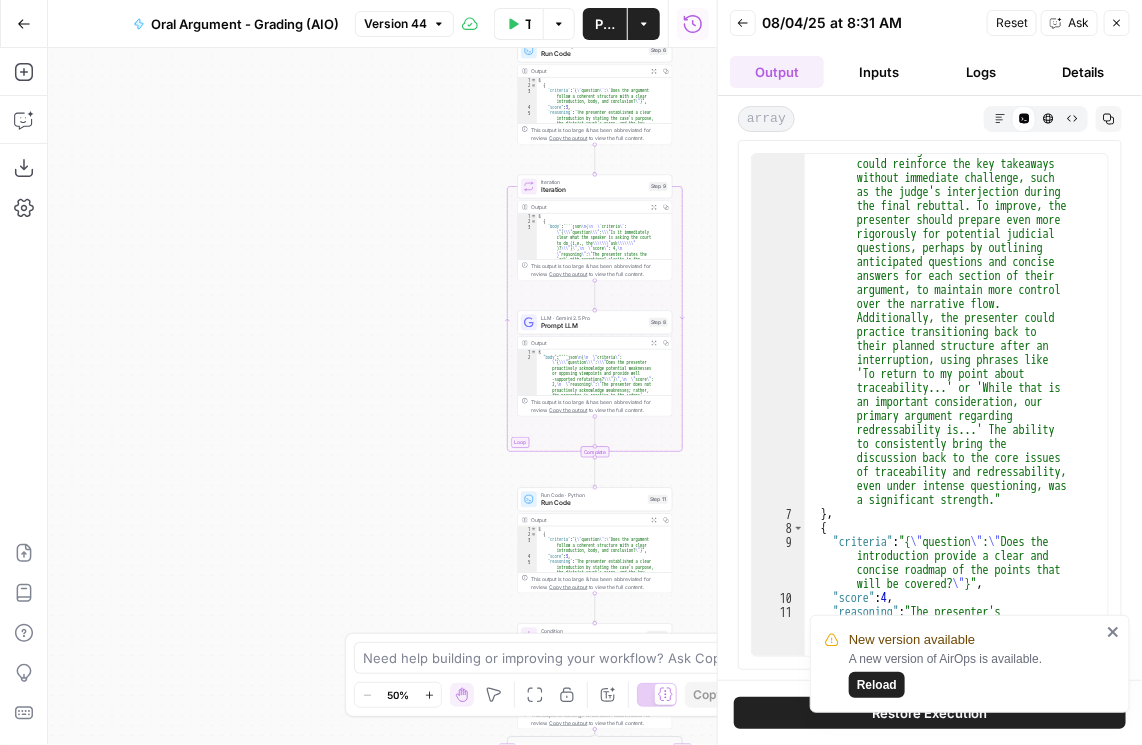 scroll, scrollTop: 1062, scrollLeft: 0, axis: vertical 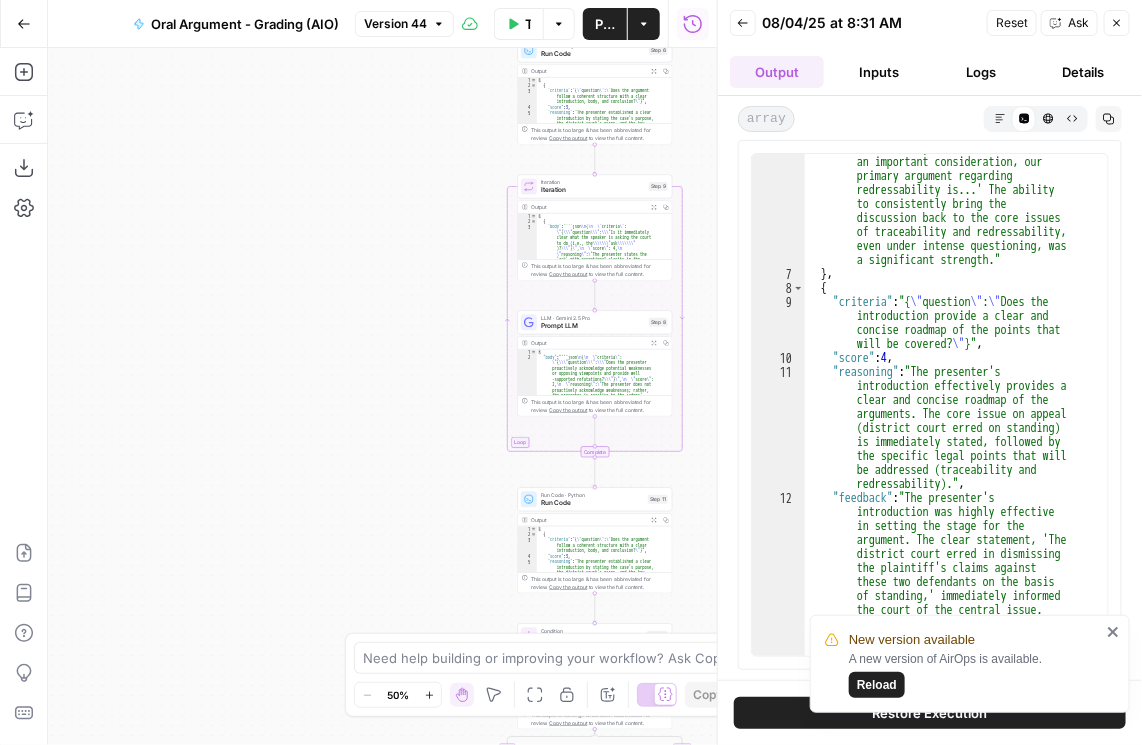 click 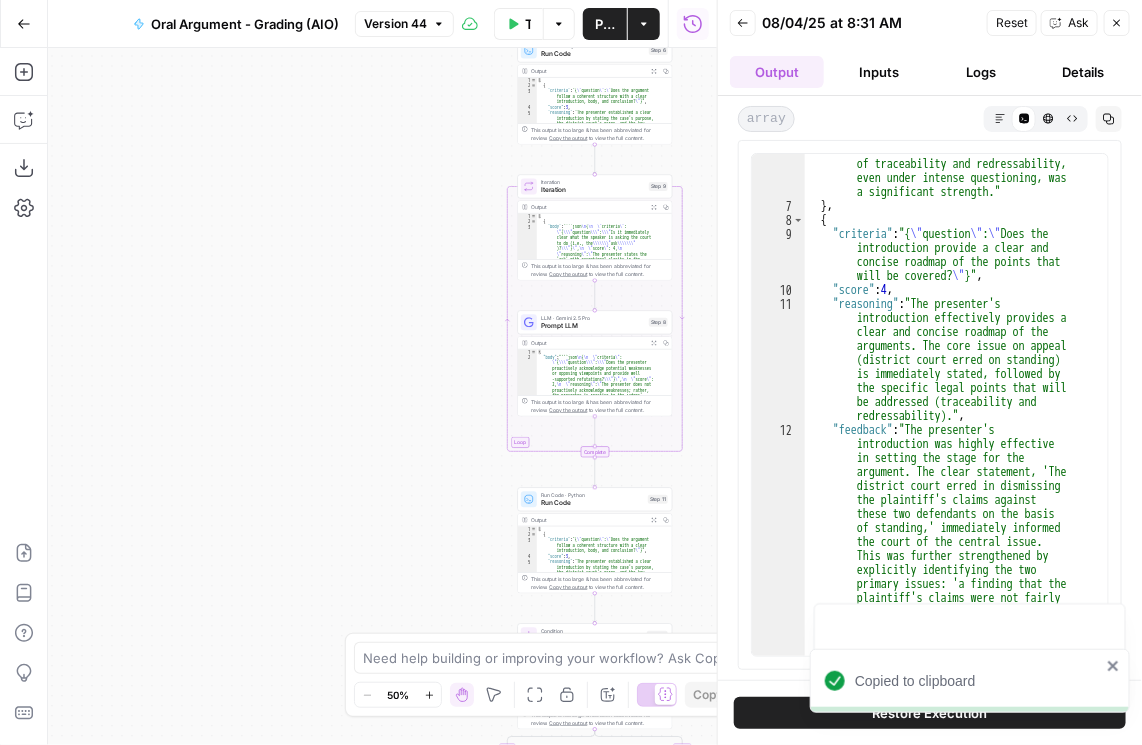 scroll, scrollTop: 1234, scrollLeft: 0, axis: vertical 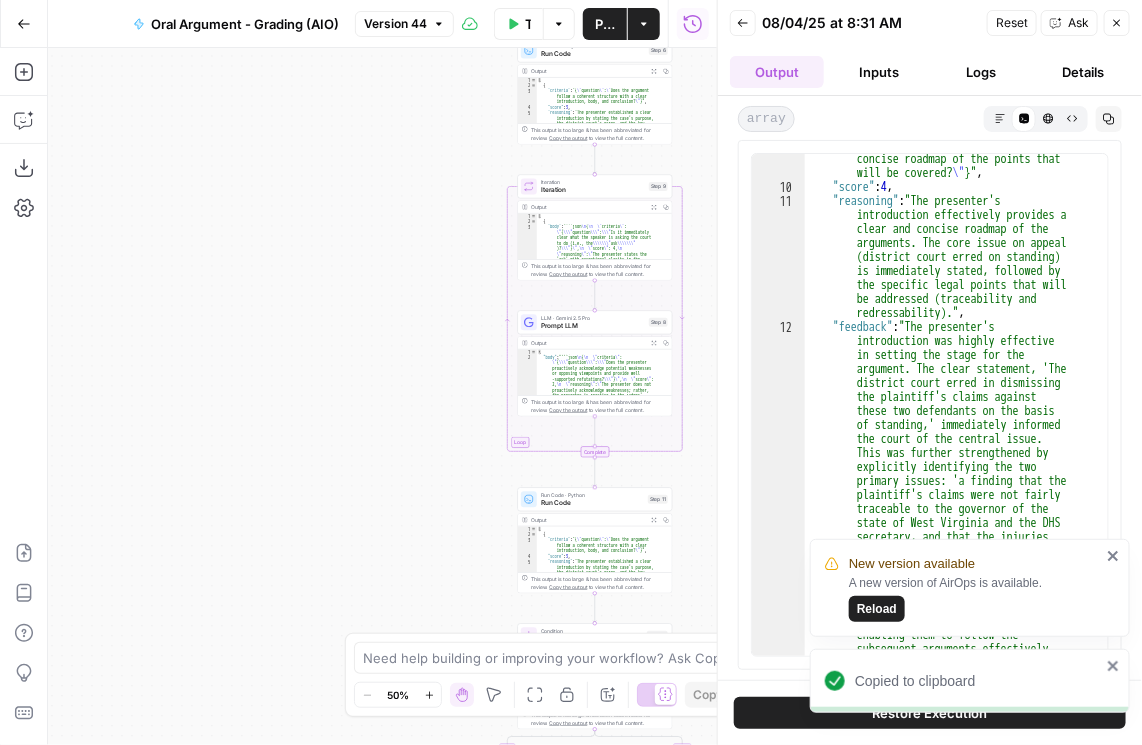 click 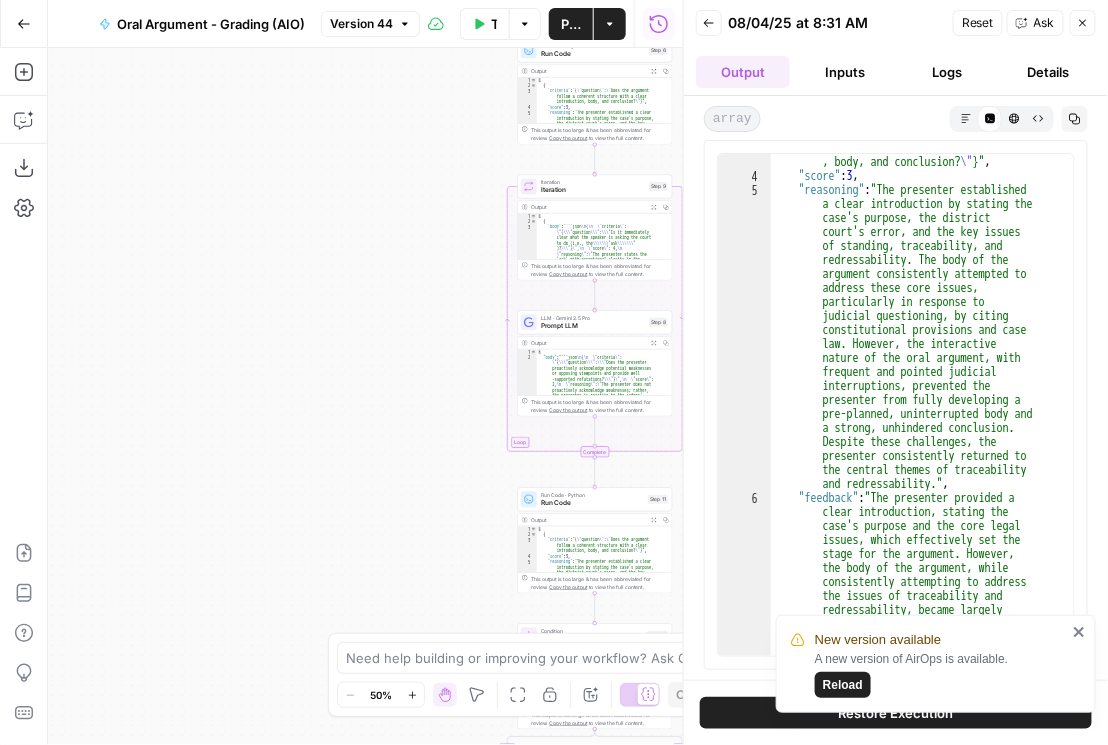 scroll, scrollTop: 0, scrollLeft: 0, axis: both 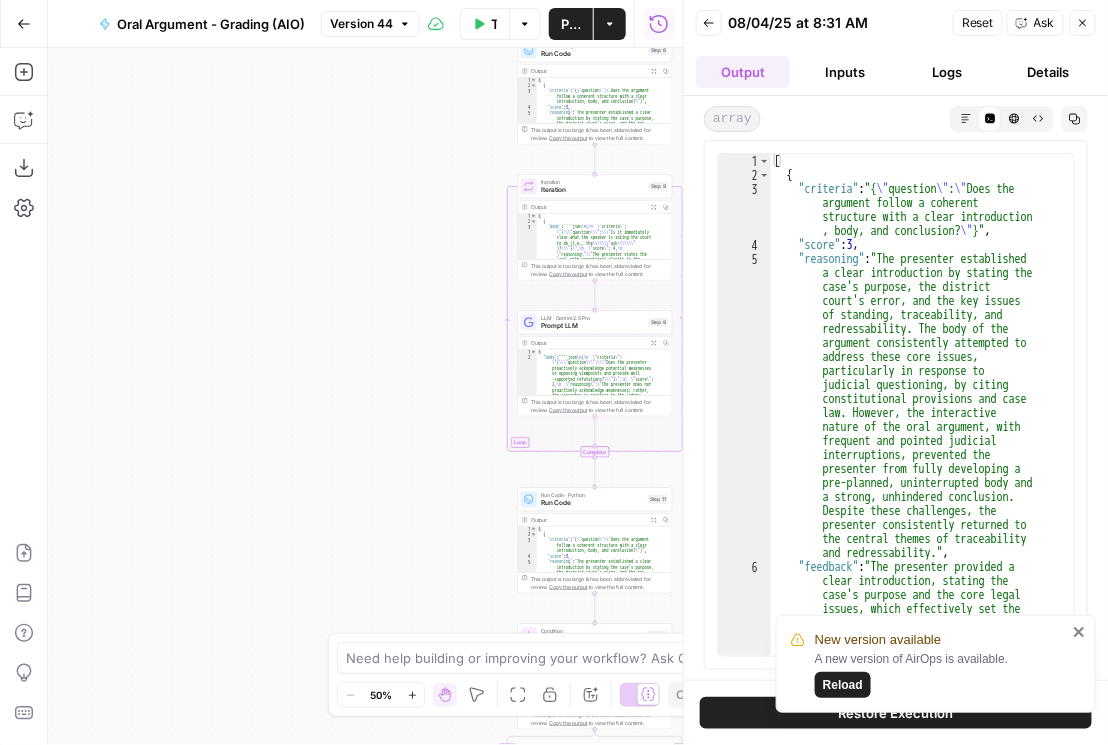 type on "*" 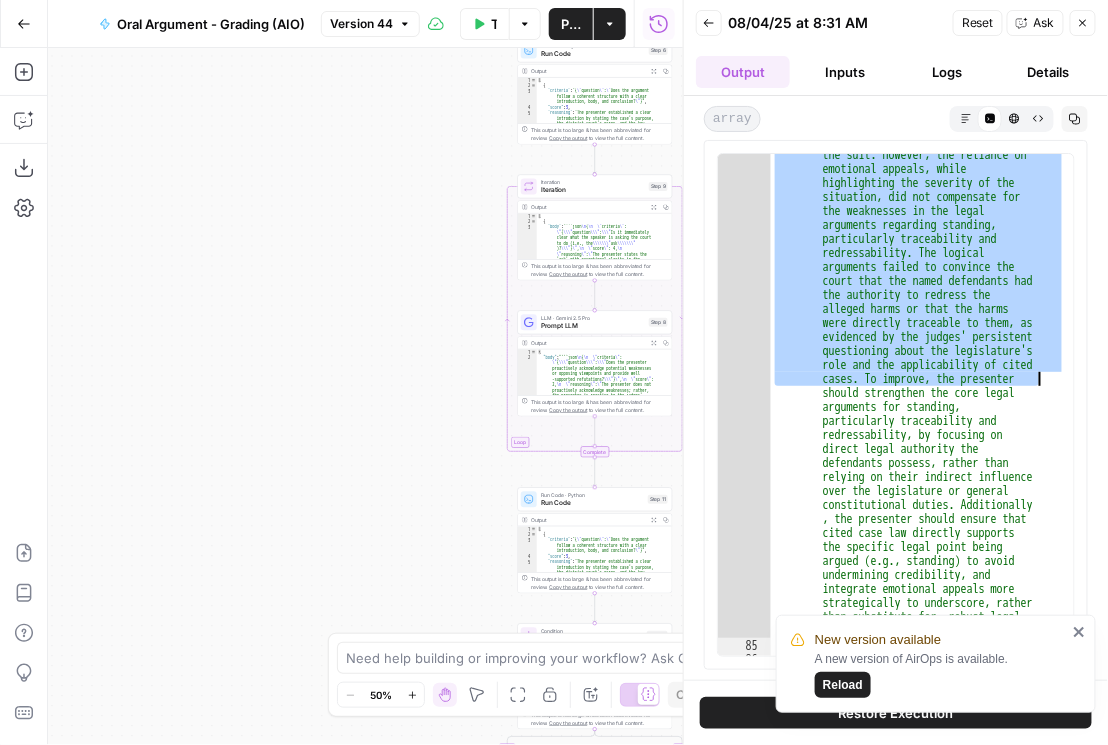 scroll, scrollTop: 13423, scrollLeft: 0, axis: vertical 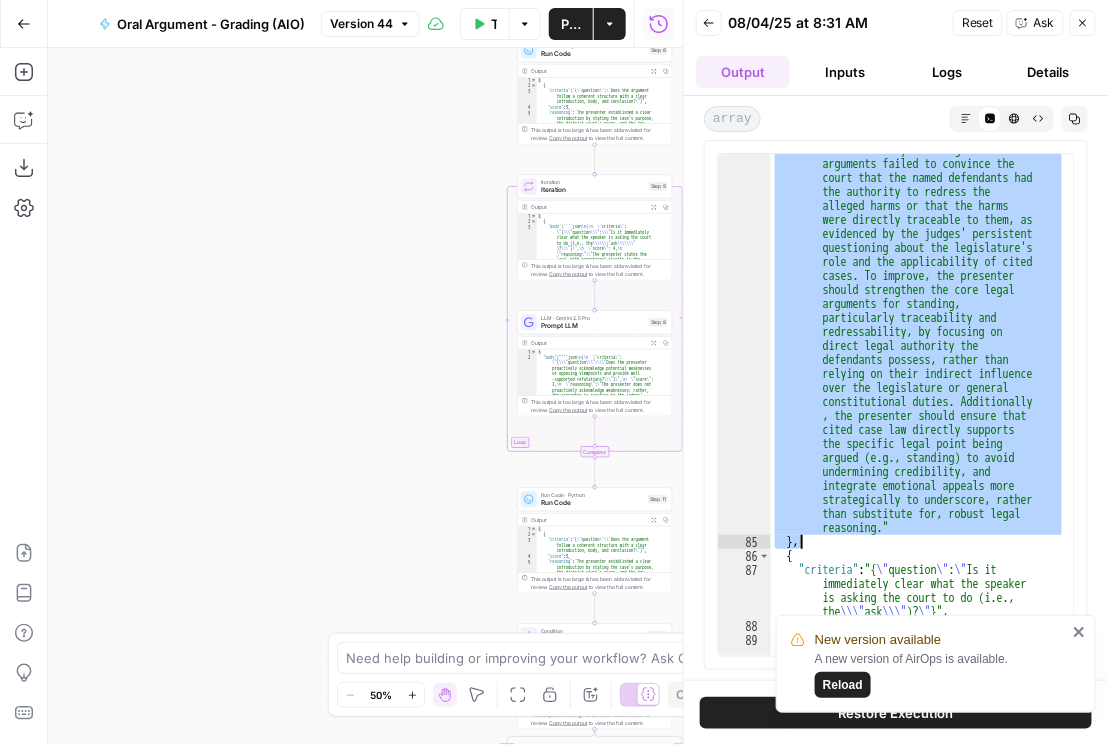drag, startPoint x: 776, startPoint y: 159, endPoint x: 982, endPoint y: 537, distance: 430.4881 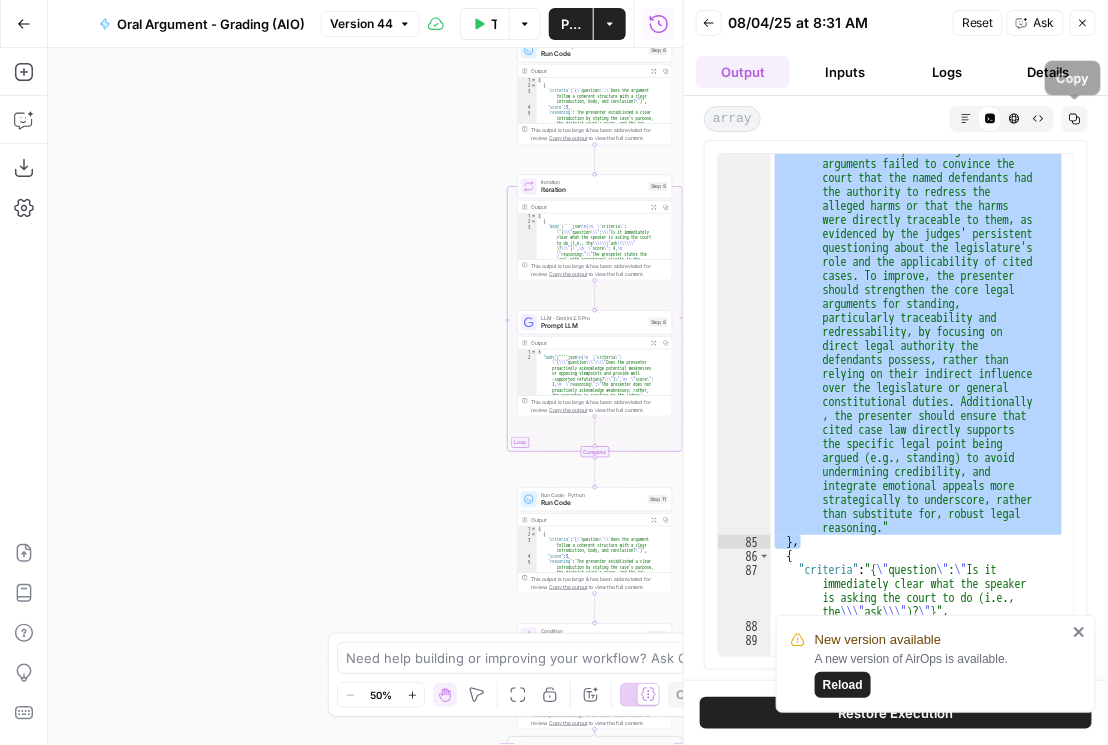 click on "Copy" at bounding box center (1075, 119) 